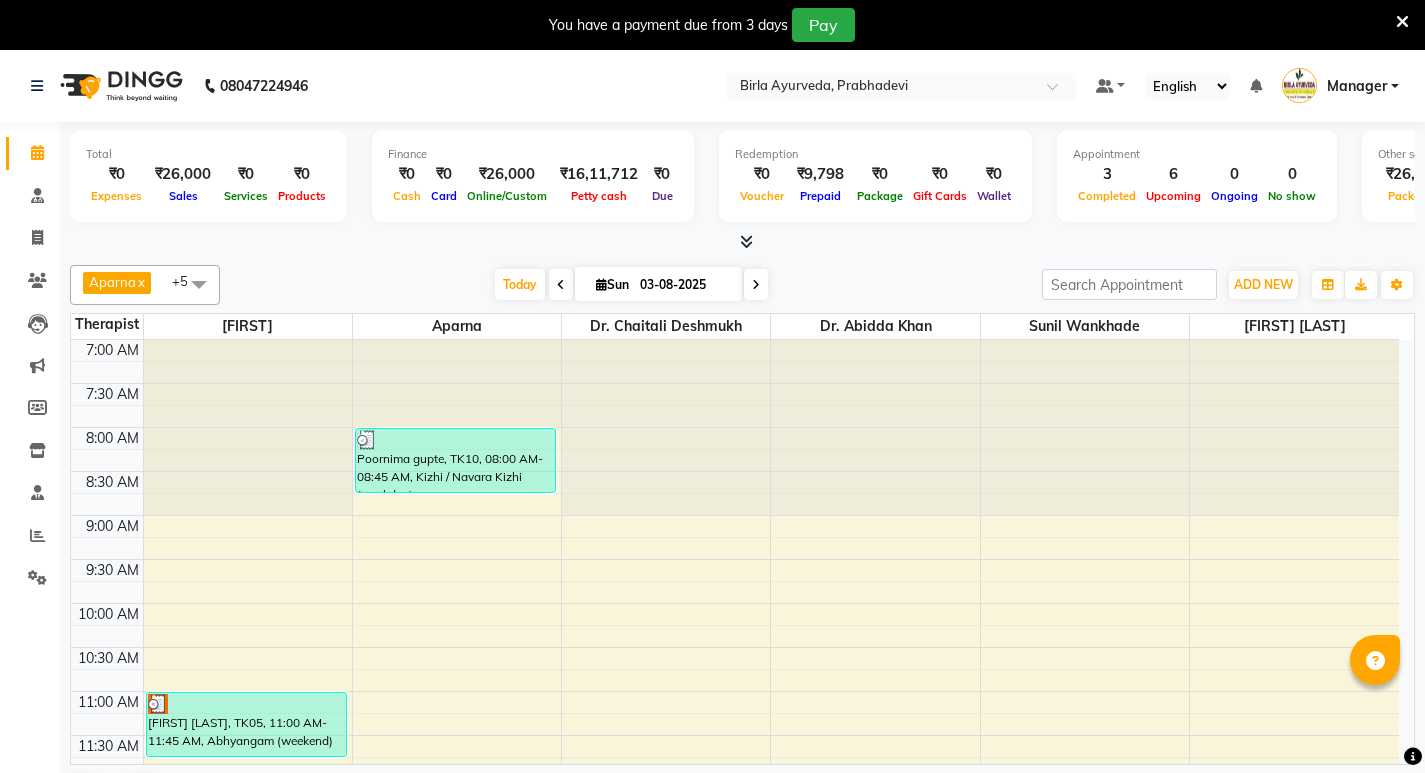 scroll, scrollTop: 0, scrollLeft: 0, axis: both 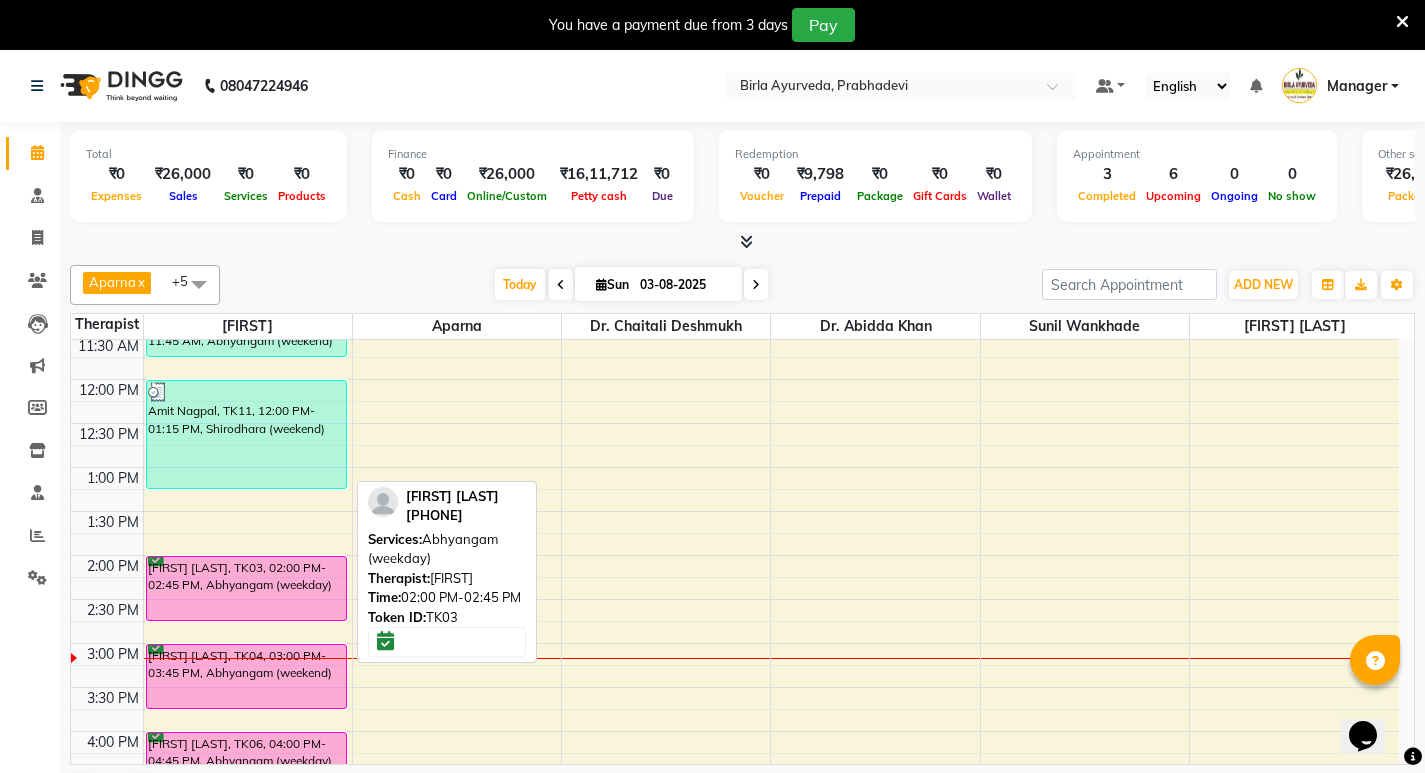 click on "[FIRST] [LAST], TK03, 02:00 PM-02:45 PM, Abhyangam  (weekday)" at bounding box center (246, 588) 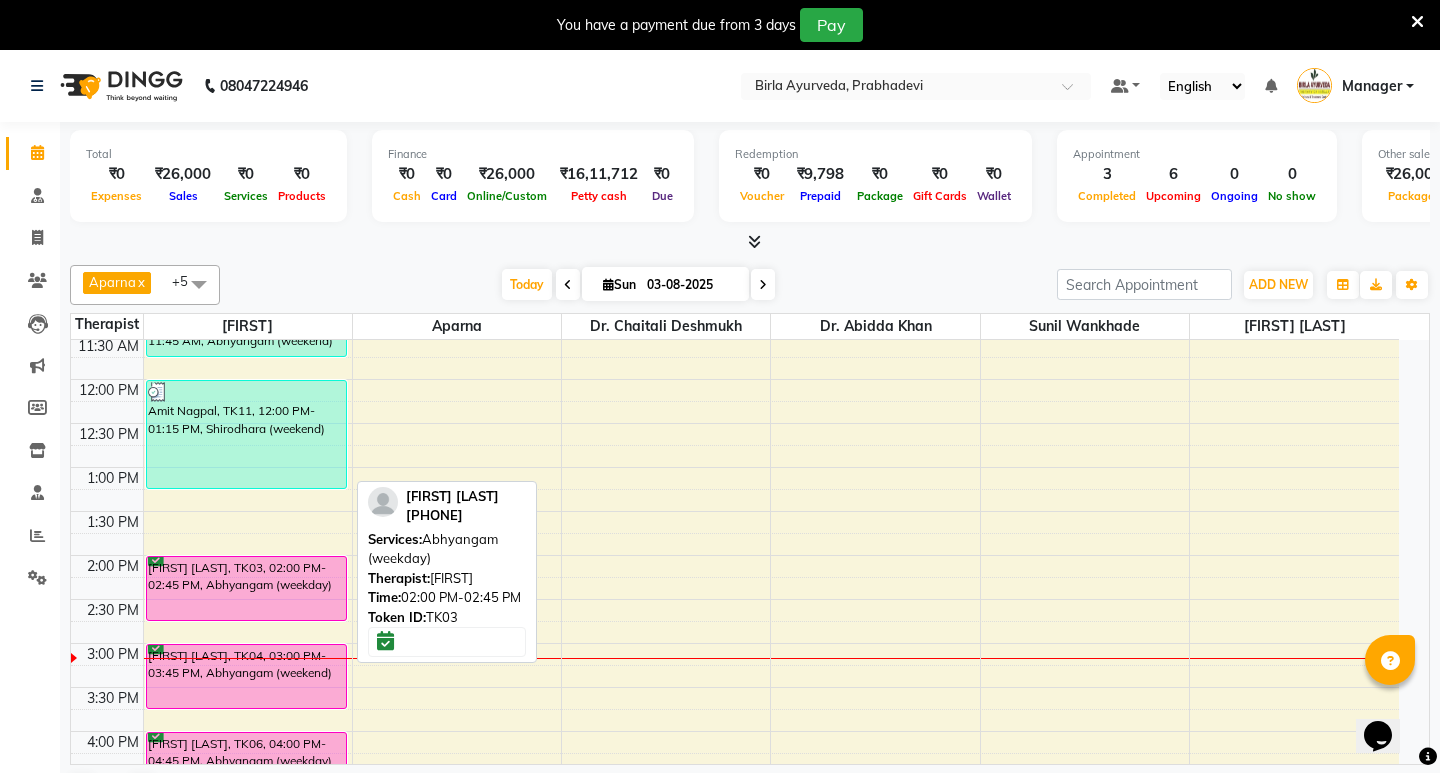 select on "6" 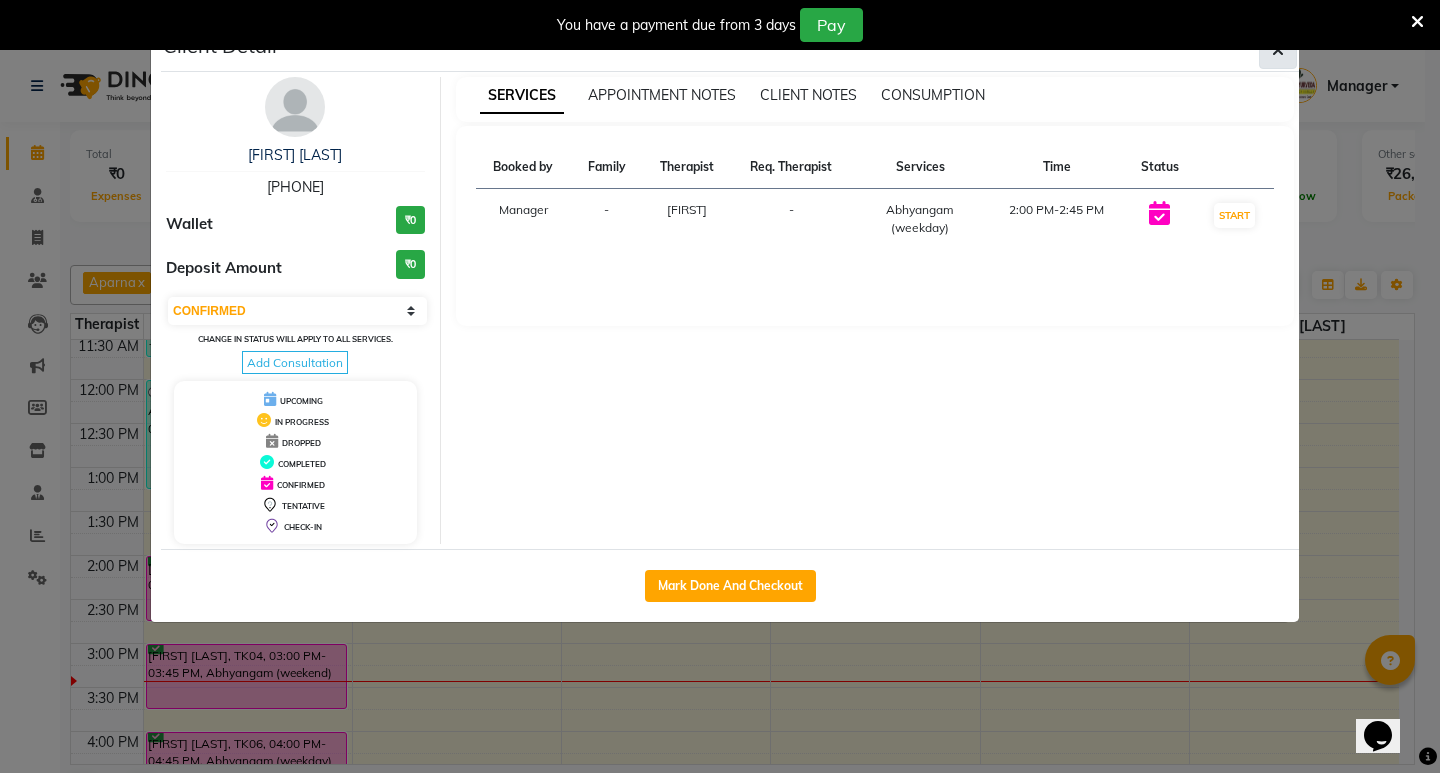 click 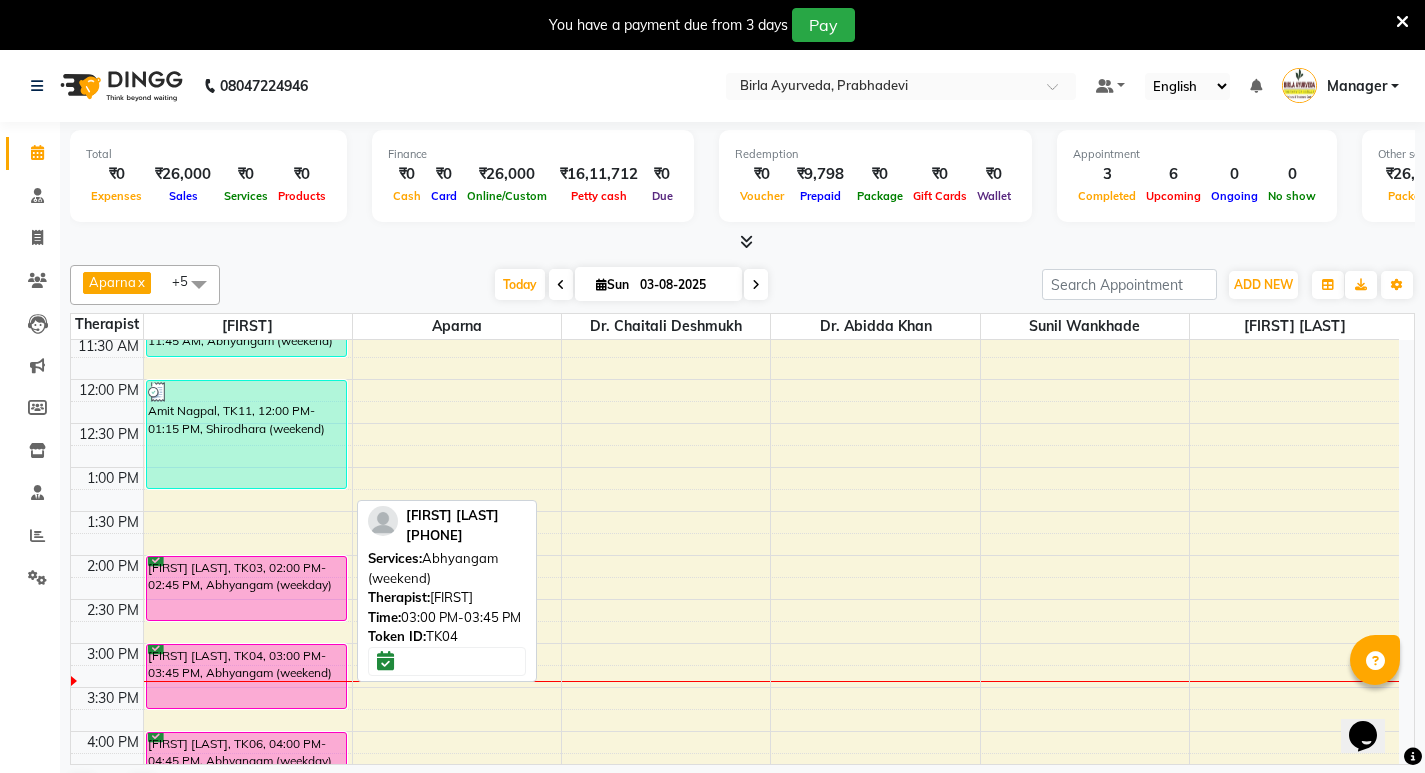 scroll, scrollTop: 500, scrollLeft: 0, axis: vertical 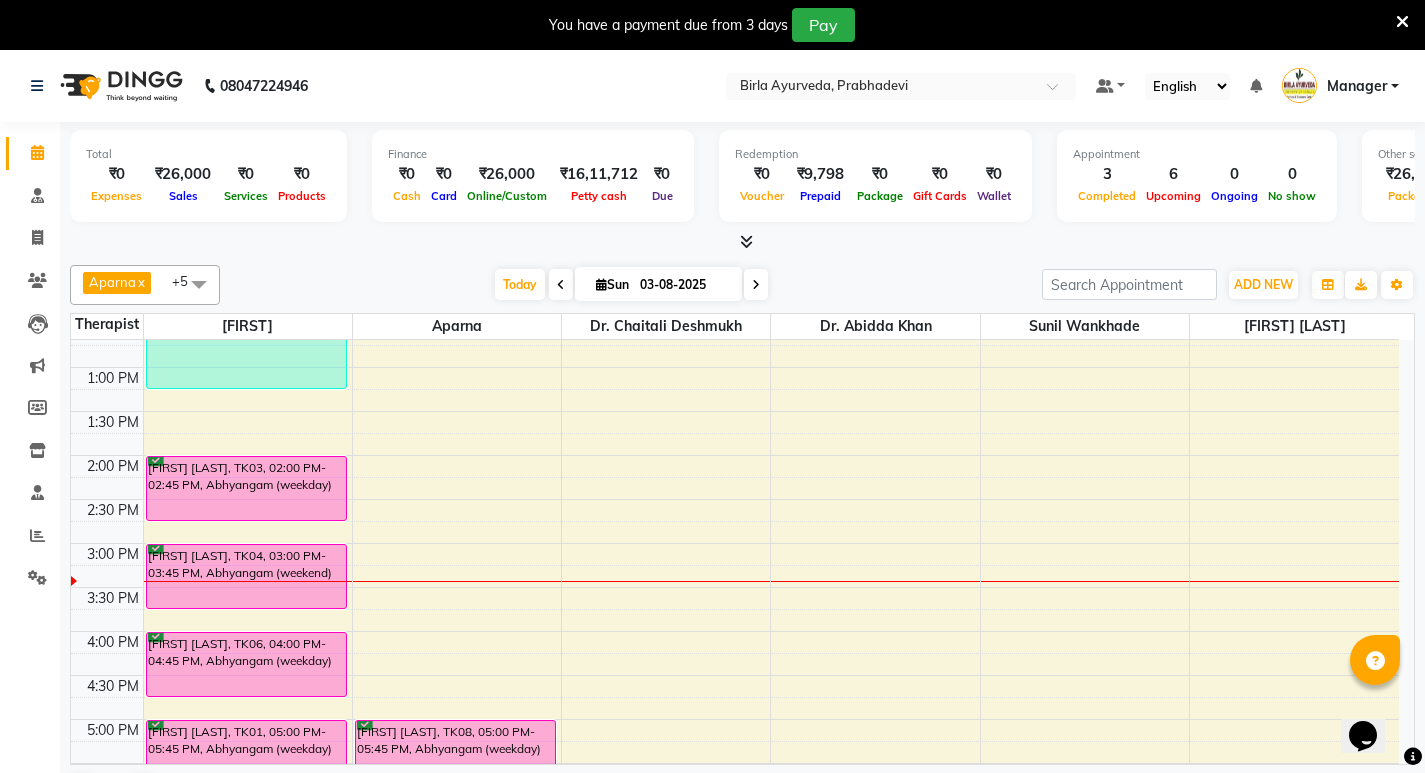 click on "7:00 AM 7:30 AM 8:00 AM 8:30 AM 9:00 AM 9:30 AM 10:00 AM 10:30 AM 11:00 AM 11:30 AM 12:00 PM 12:30 PM 1:00 PM 1:30 PM 2:00 PM 2:30 PM 3:00 PM 3:30 PM 4:00 PM 4:30 PM 5:00 PM 5:30 PM 6:00 PM 6:30 PM 7:00 PM 7:30 PM     [FIRST] [LAST], TK05, 11:00 AM-11:45 AM, Abhyangam (weekend)     [FIRST] [LAST], TK11, 12:00 PM-01:15 PM, Shirodhara (weekend)     [FIRST] [LAST], TK03, 02:00 PM-02:45 PM, Abhyangam  (weekday)     [FIRST] [LAST], TK04, 03:00 PM-03:45 PM, Abhyangam (weekend)     [FIRST] [LAST], TK06, 04:00 PM-04:45 PM, Abhyangam  (weekday)     [FIRST] [LAST], TK01, 05:00 PM-05:45 PM, Abhyangam  (weekday)     Poornima gupte, TK10, 08:00 AM-08:45 AM, Kizhi / Navara Kizhi (weekday)     [FIRST] [LAST], TK08, 05:00 PM-05:45 PM, Abhyangam  (weekday)     [FIRST] [LAST], TK12, 06:00 PM-06:45 PM, Abhyangam (weekend)" at bounding box center (735, 411) 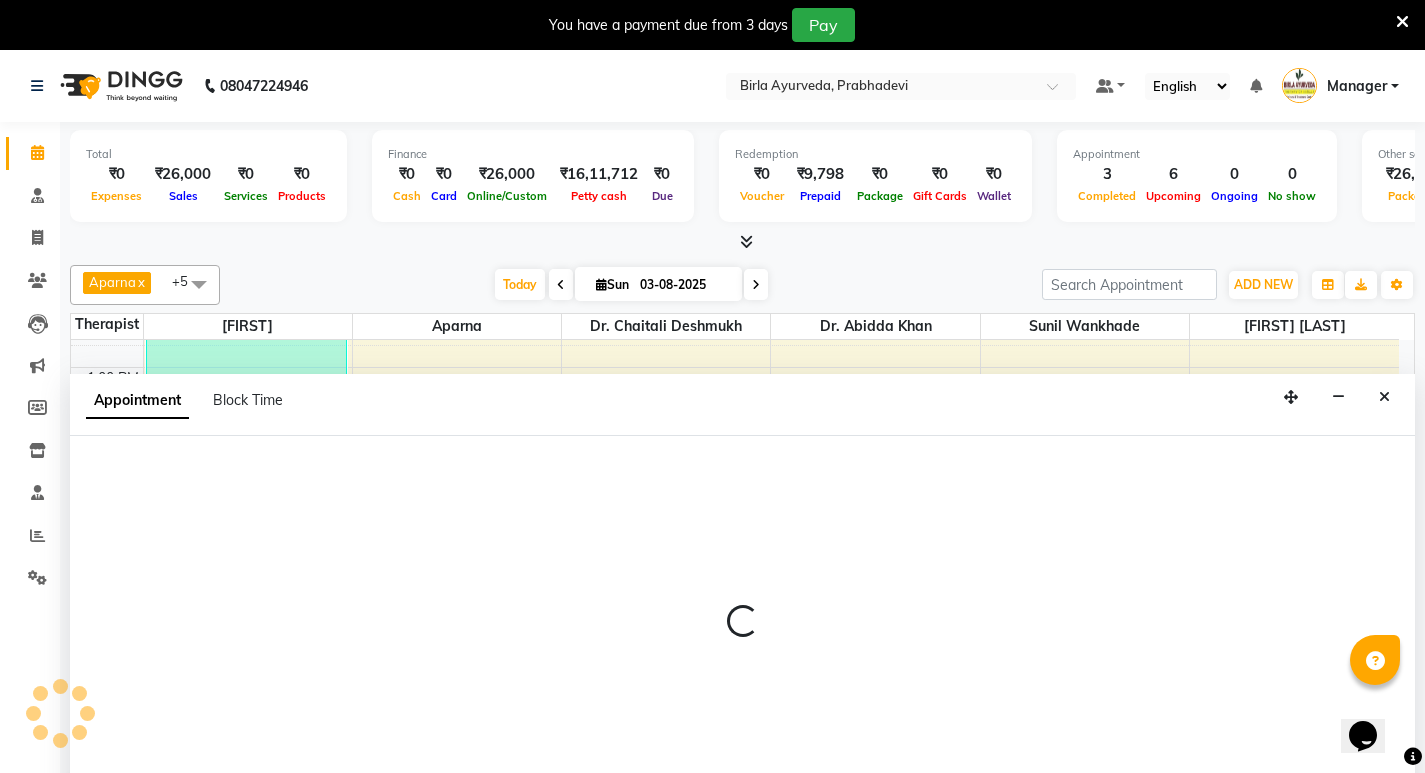scroll, scrollTop: 51, scrollLeft: 0, axis: vertical 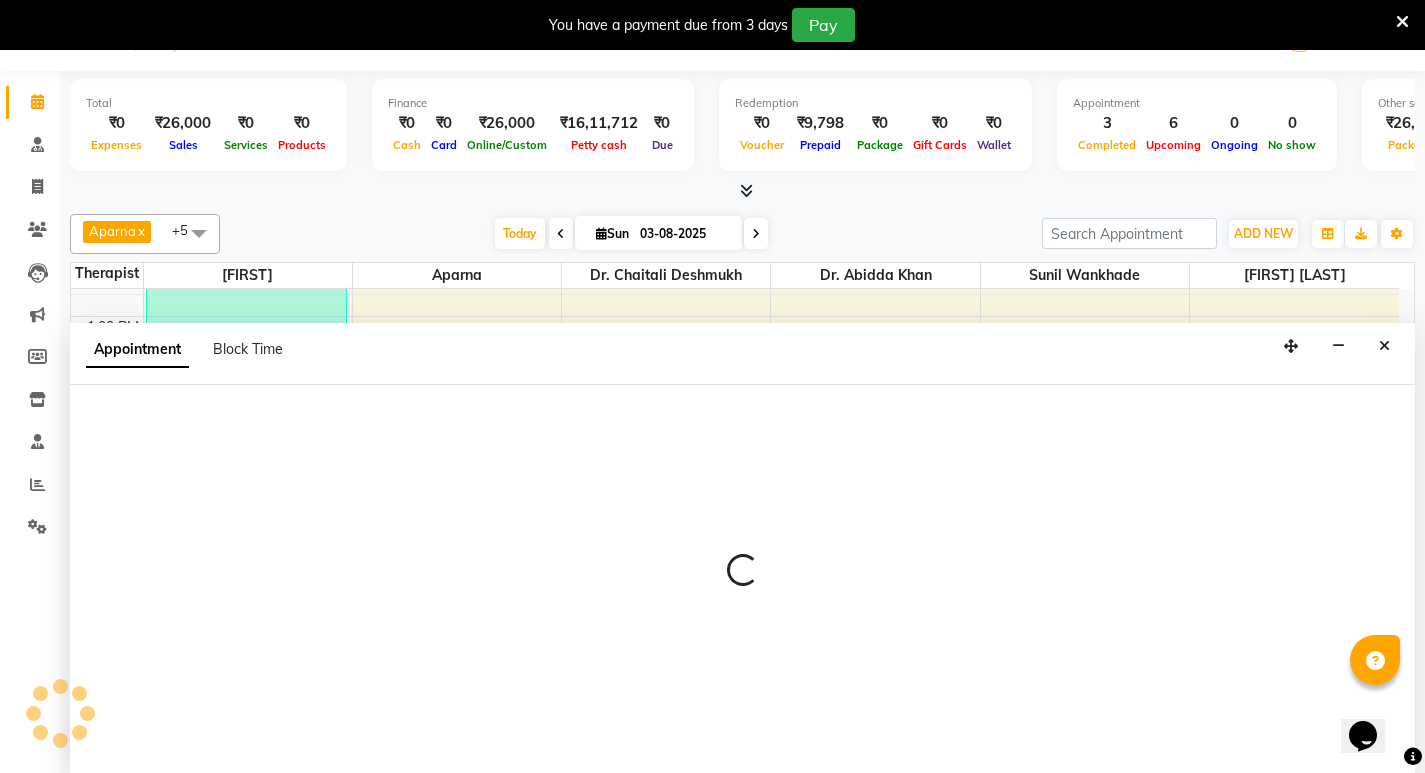 select on "56981" 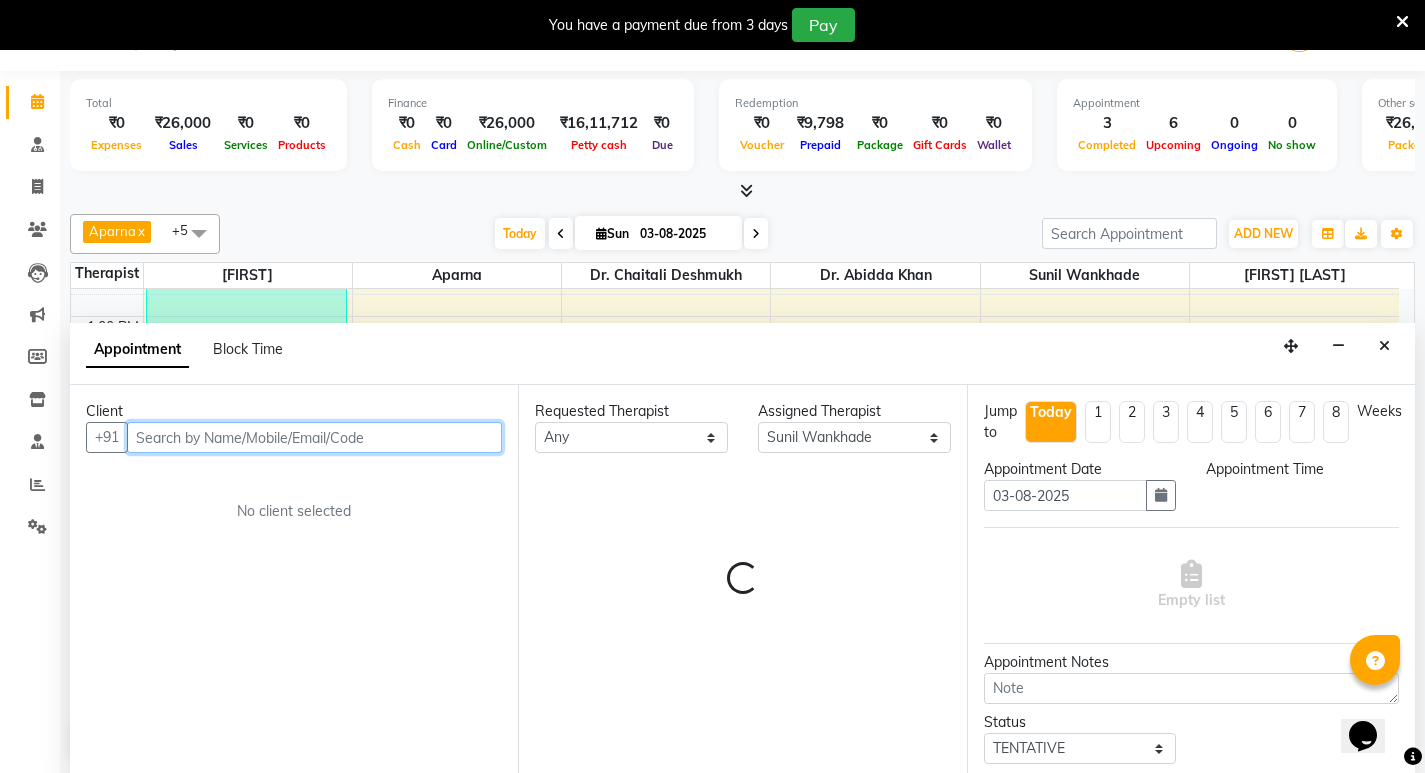 select on "840" 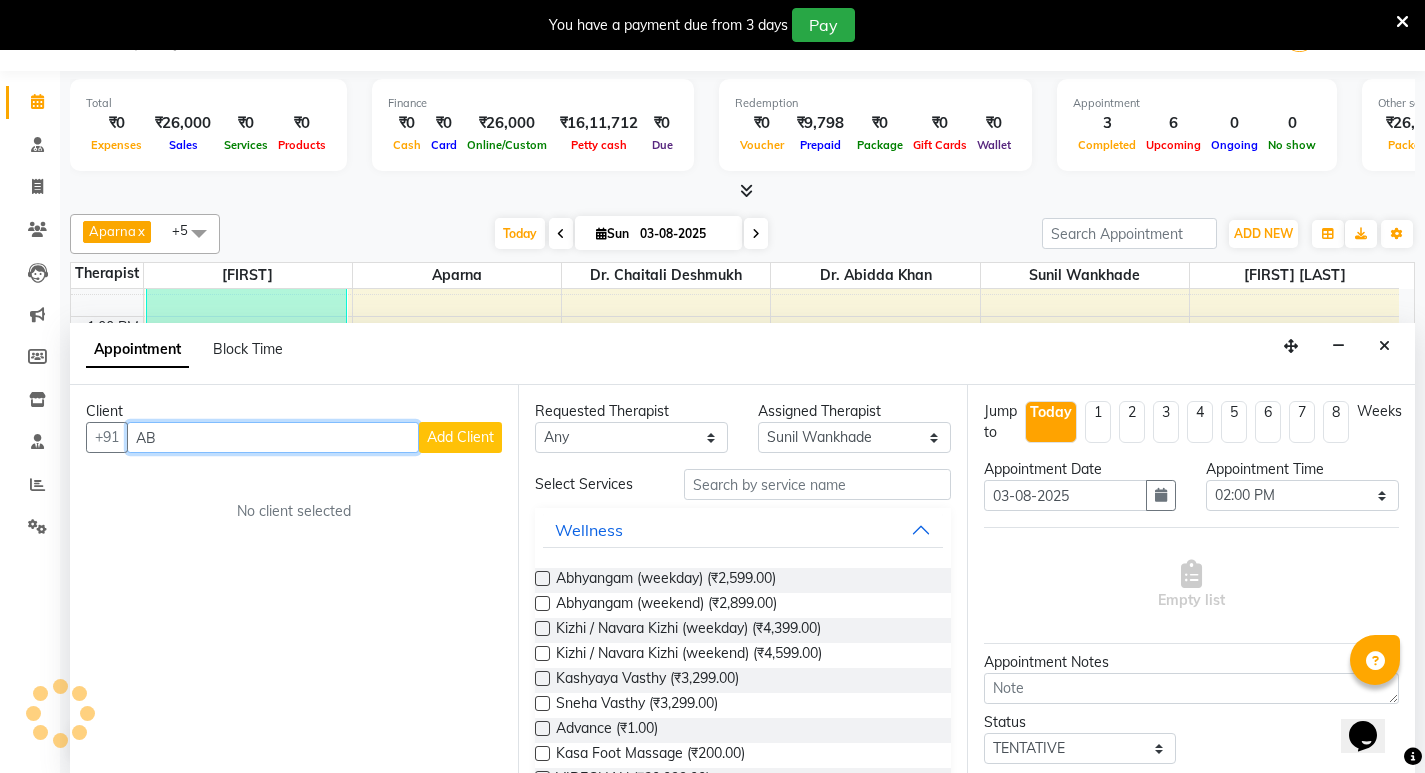 type on "A" 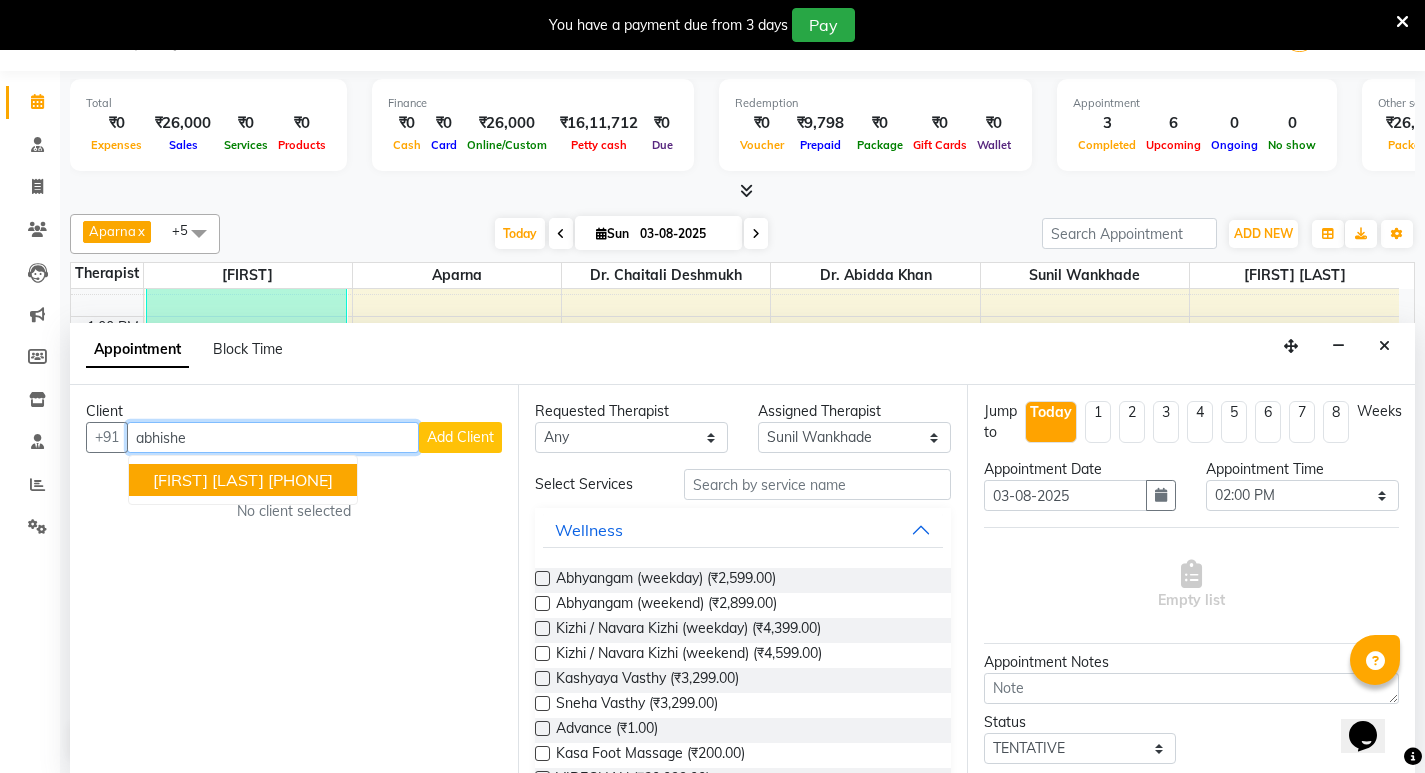 click on "[FIRST] [LAST]  [PHONE]" at bounding box center (243, 480) 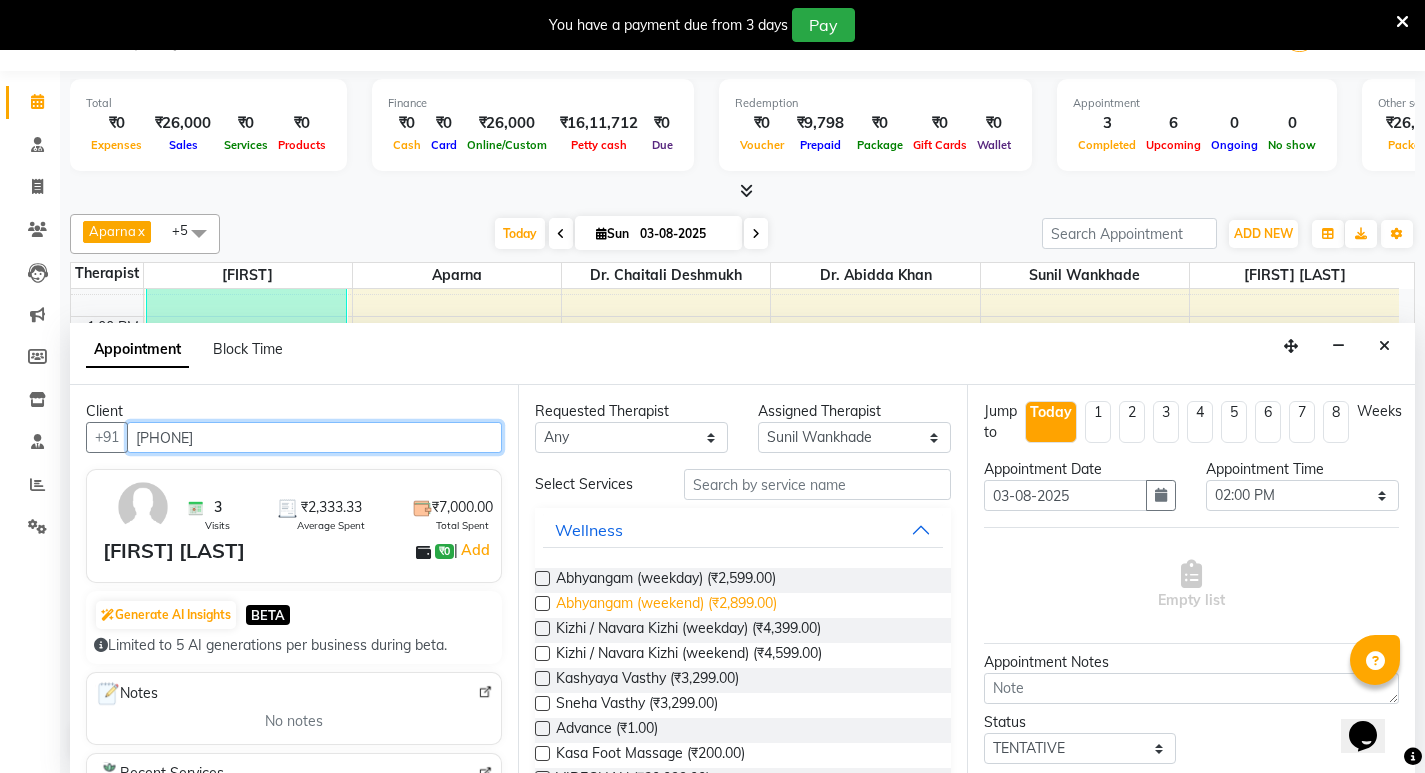 type on "[PHONE]" 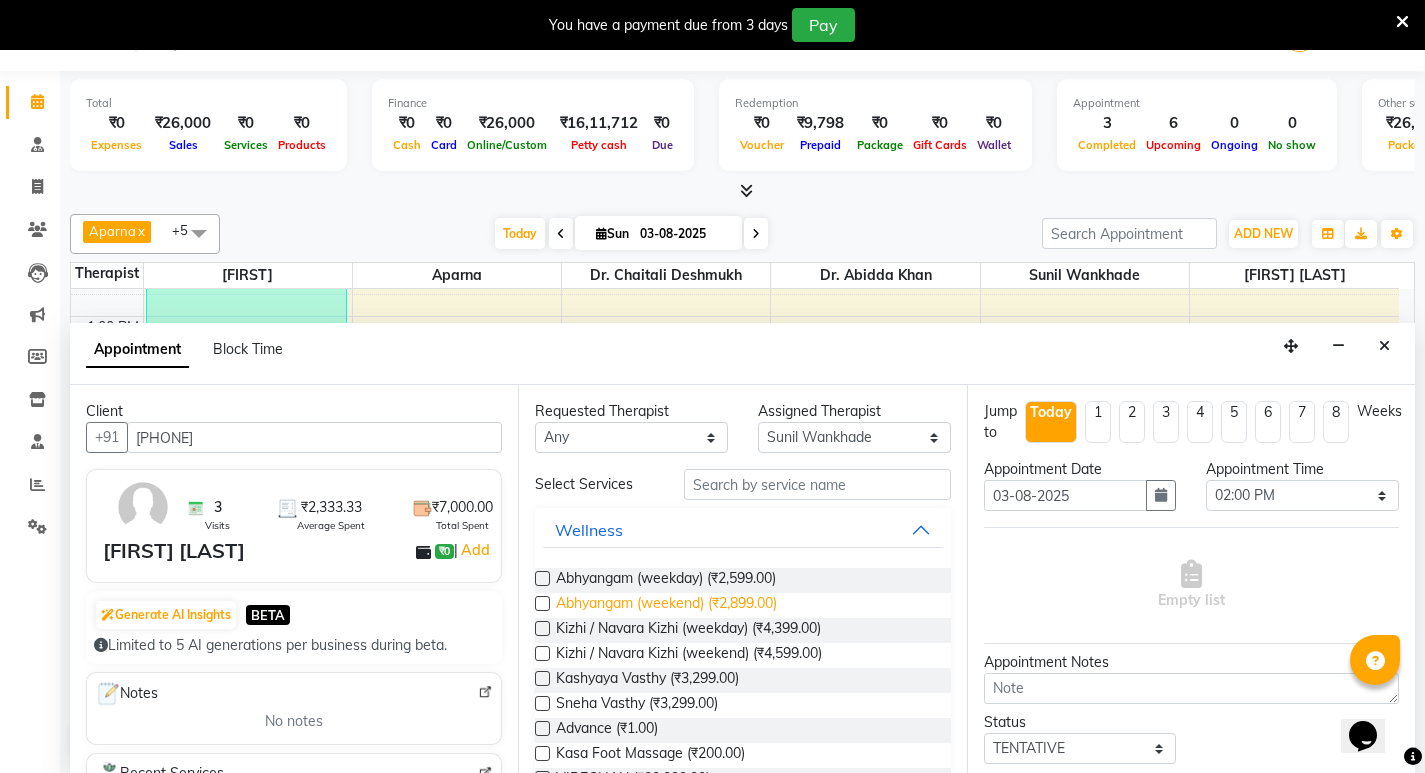 click on "Abhyangam (weekend) (₹2,899.00)" at bounding box center (666, 605) 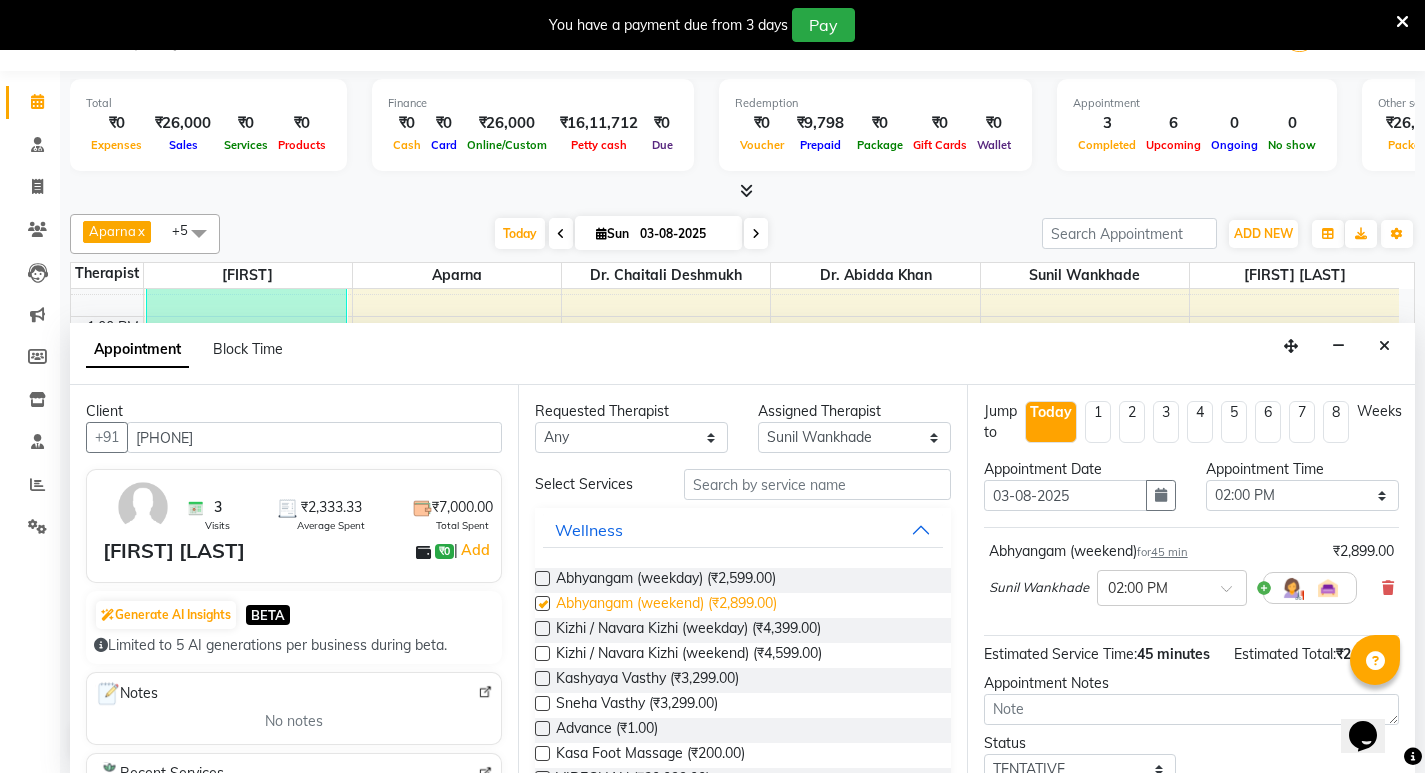 checkbox on "false" 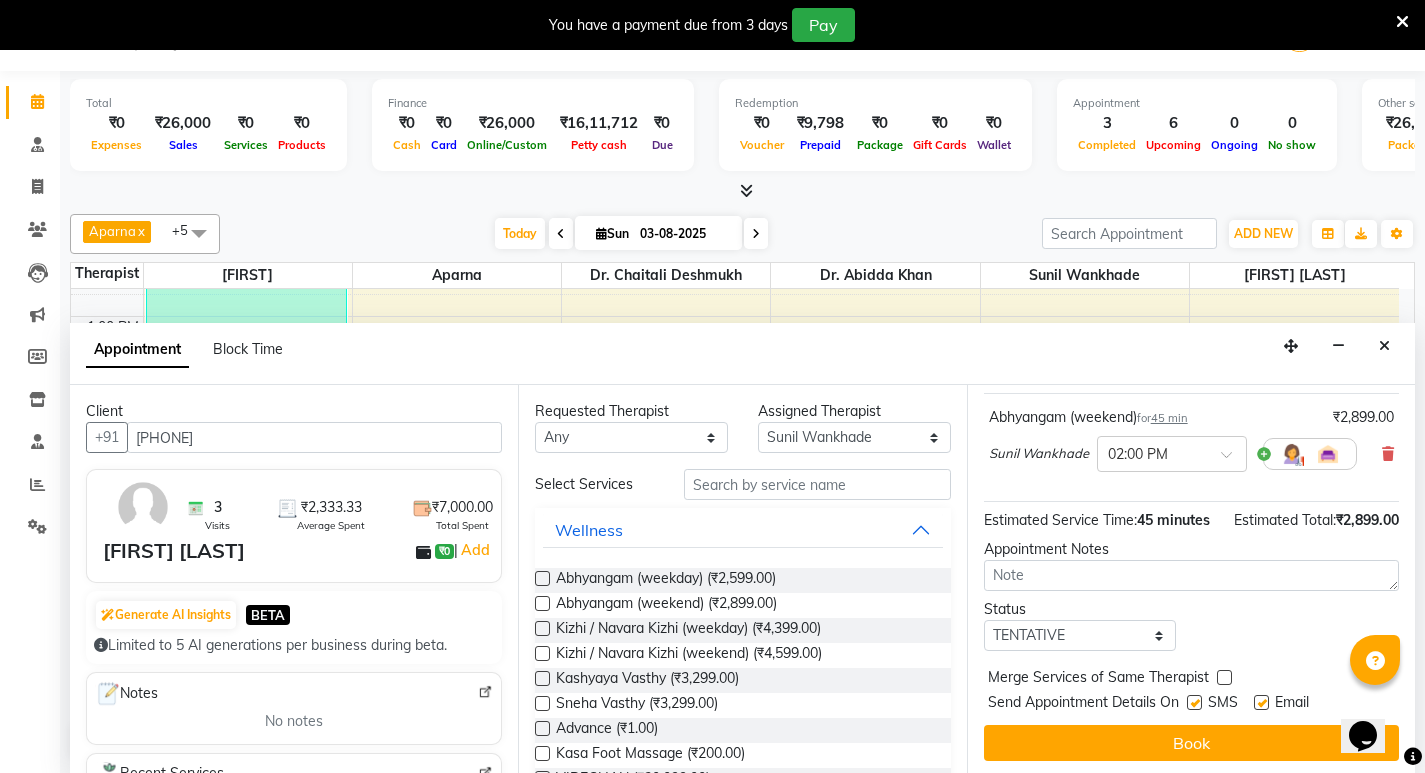 scroll, scrollTop: 159, scrollLeft: 0, axis: vertical 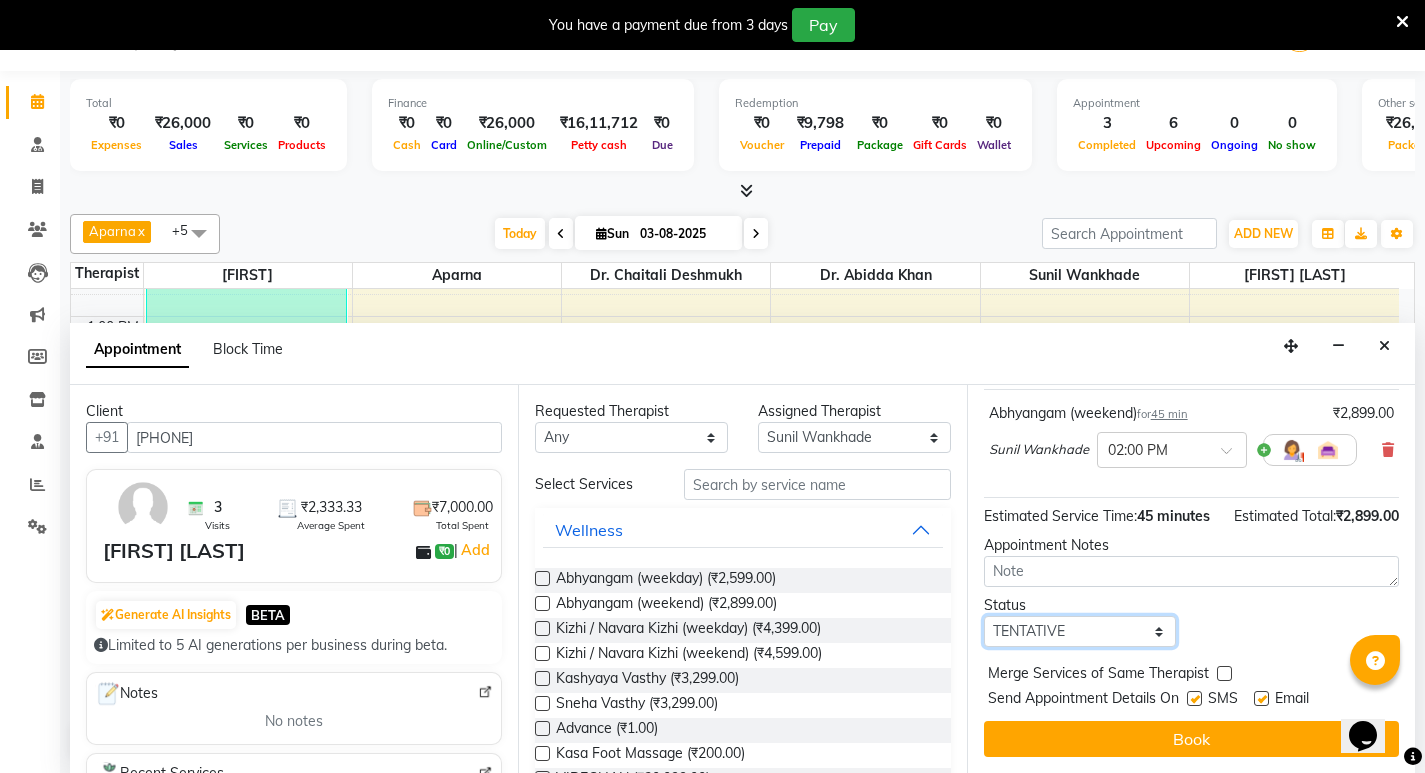 click on "Select TENTATIVE CONFIRM CHECK-IN UPCOMING" at bounding box center (1080, 631) 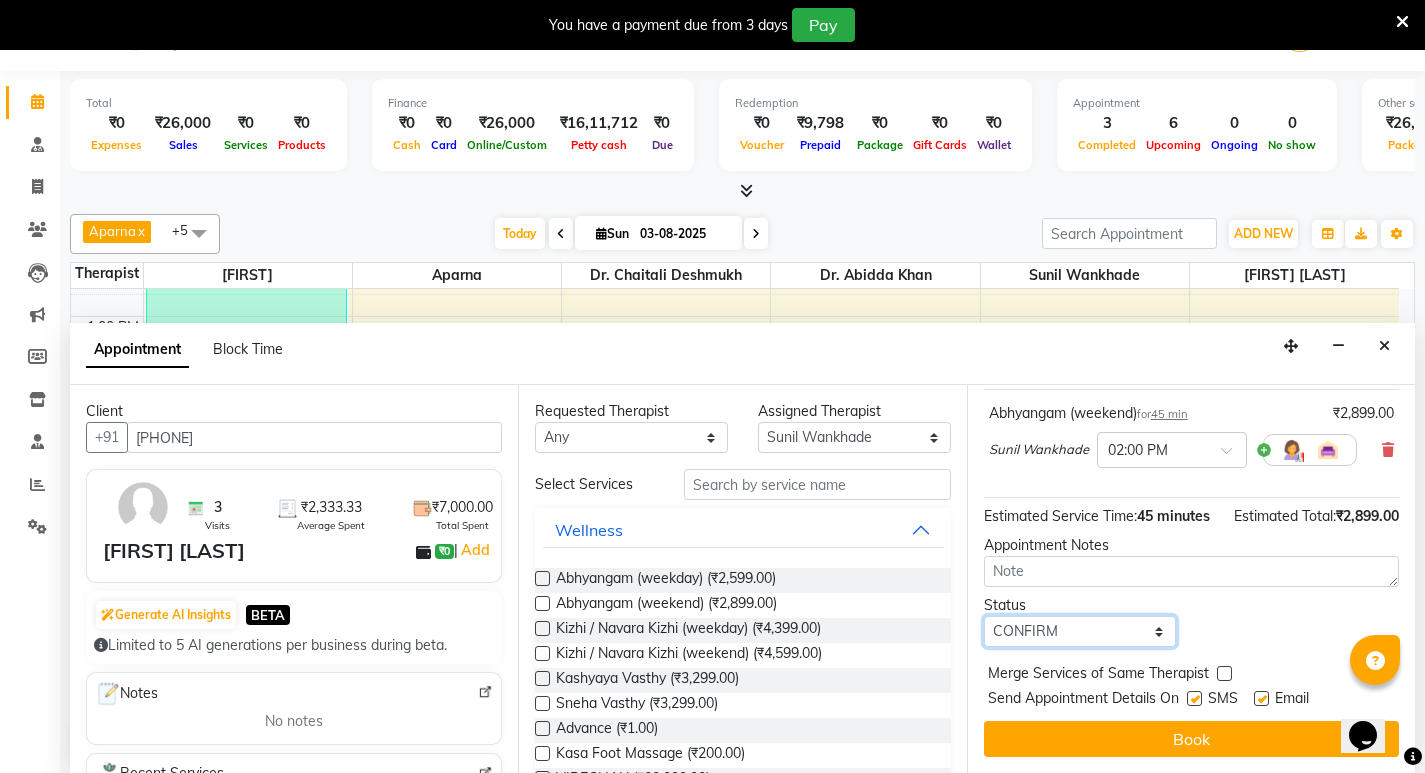 click on "Select TENTATIVE CONFIRM CHECK-IN UPCOMING" at bounding box center [1080, 631] 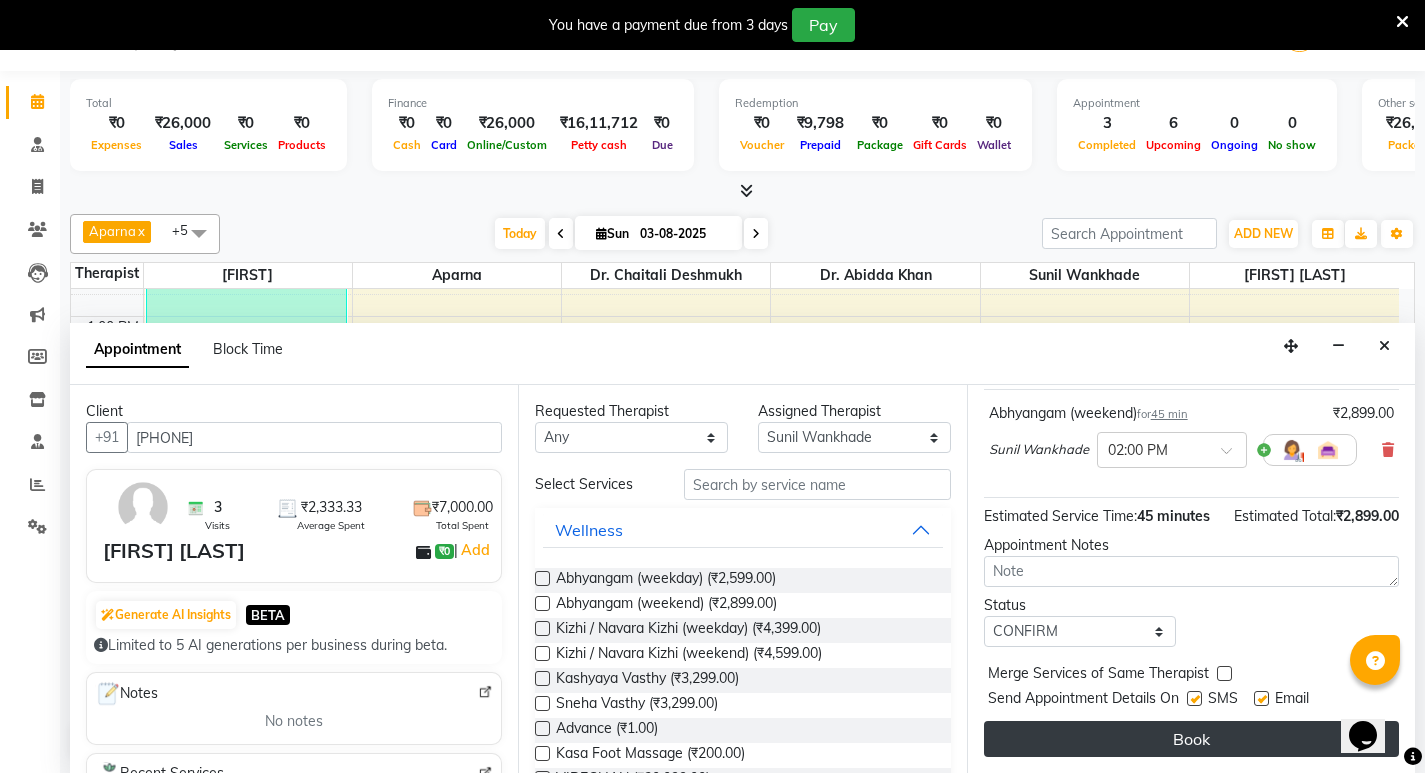 click on "Book" at bounding box center [1191, 739] 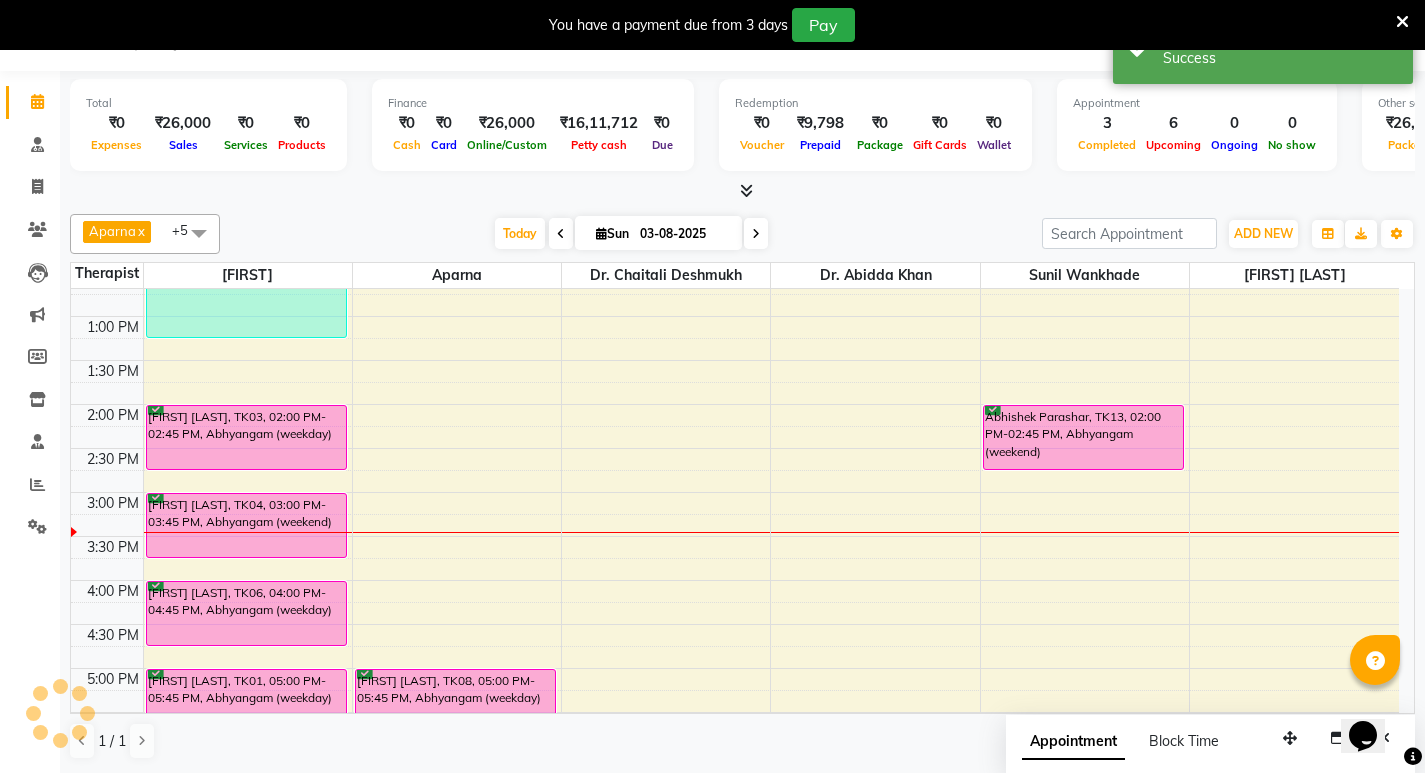 scroll, scrollTop: 0, scrollLeft: 0, axis: both 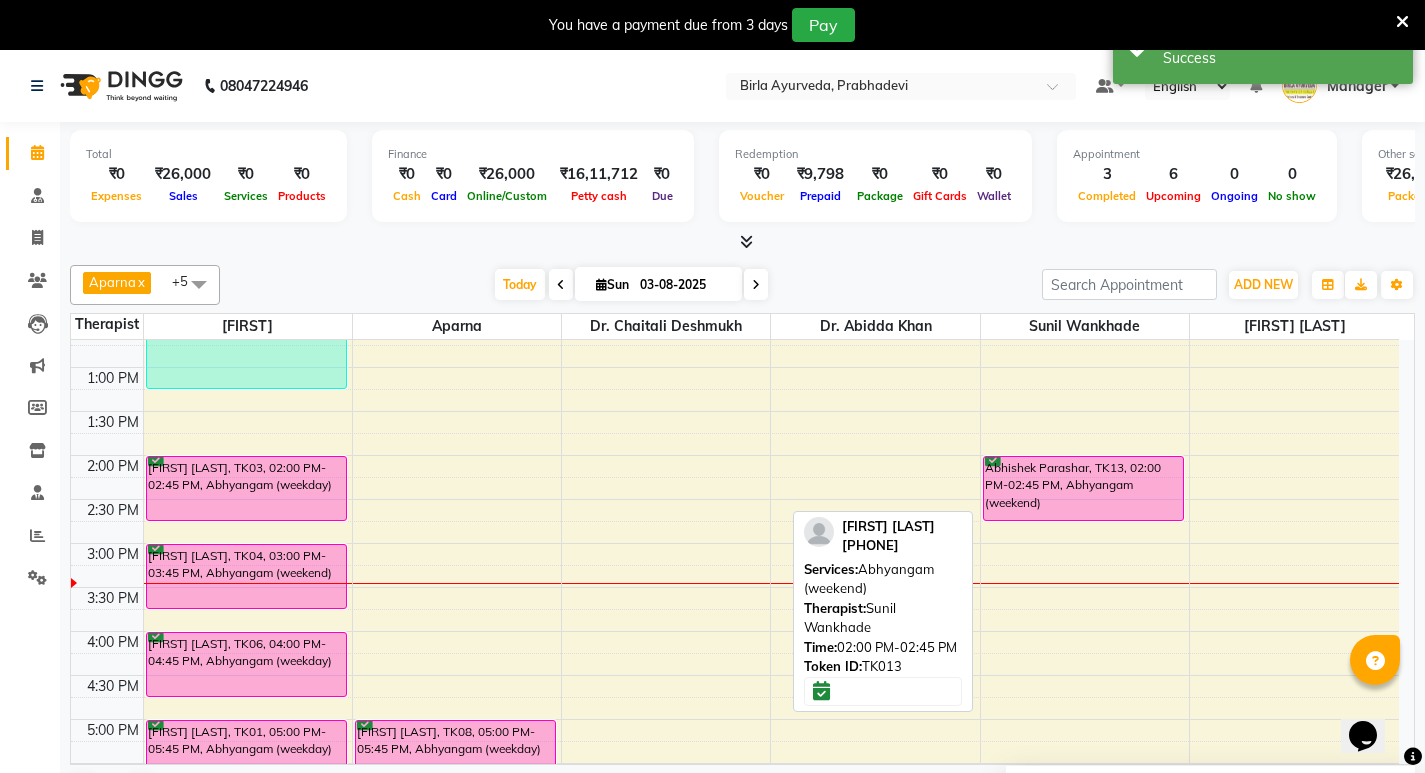 click on "Abhishek Parashar, TK13, 02:00 PM-02:45 PM, Abhyangam (weekend)" at bounding box center (1083, 488) 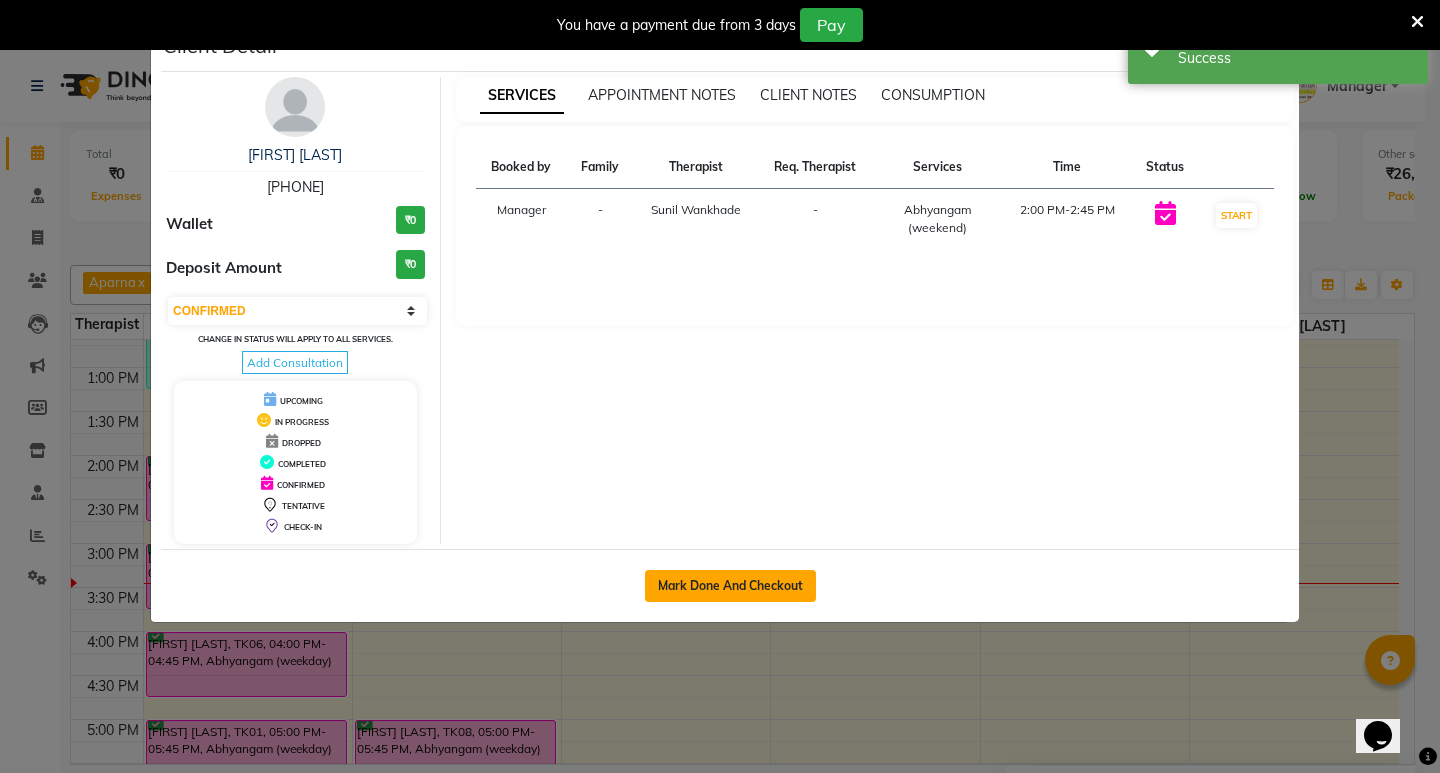 click on "Mark Done And Checkout" 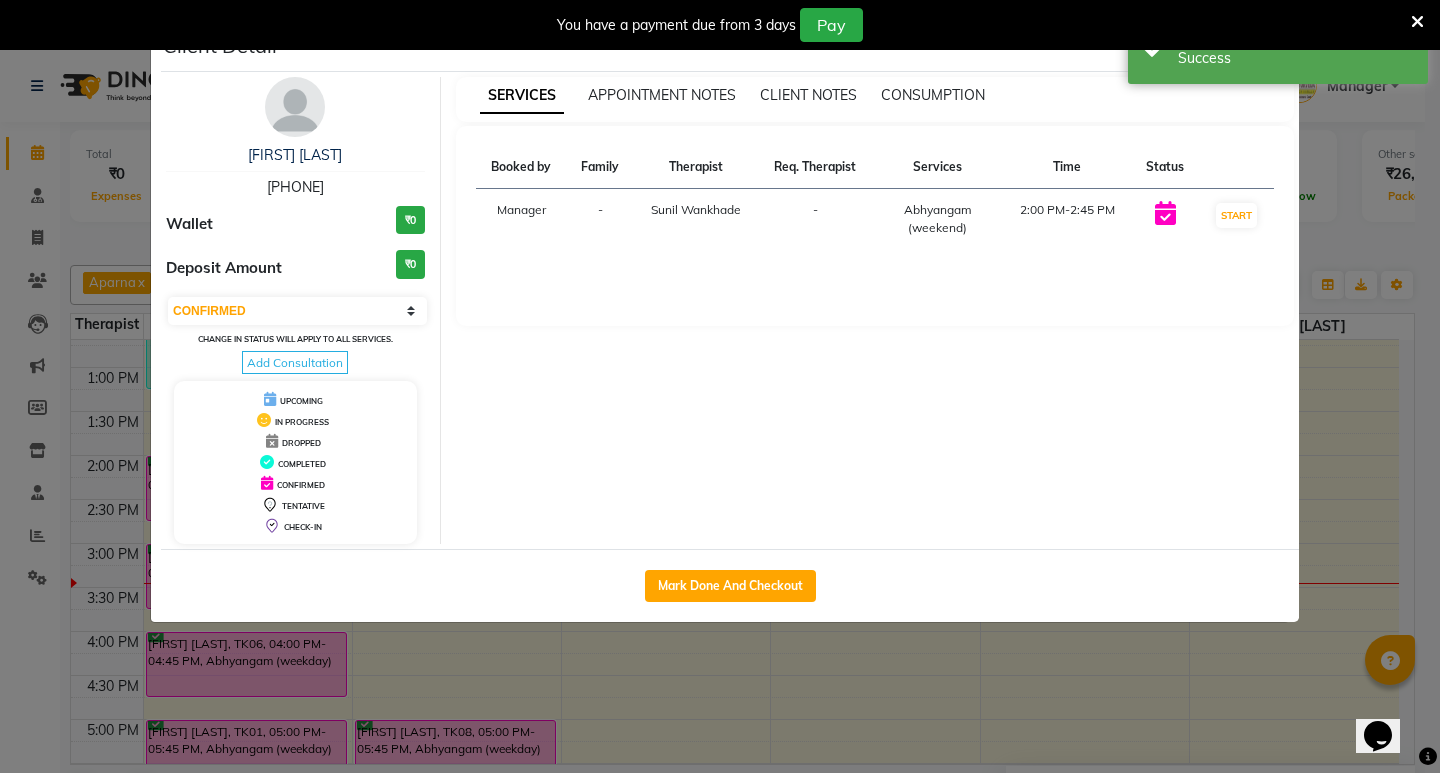 select on "6818" 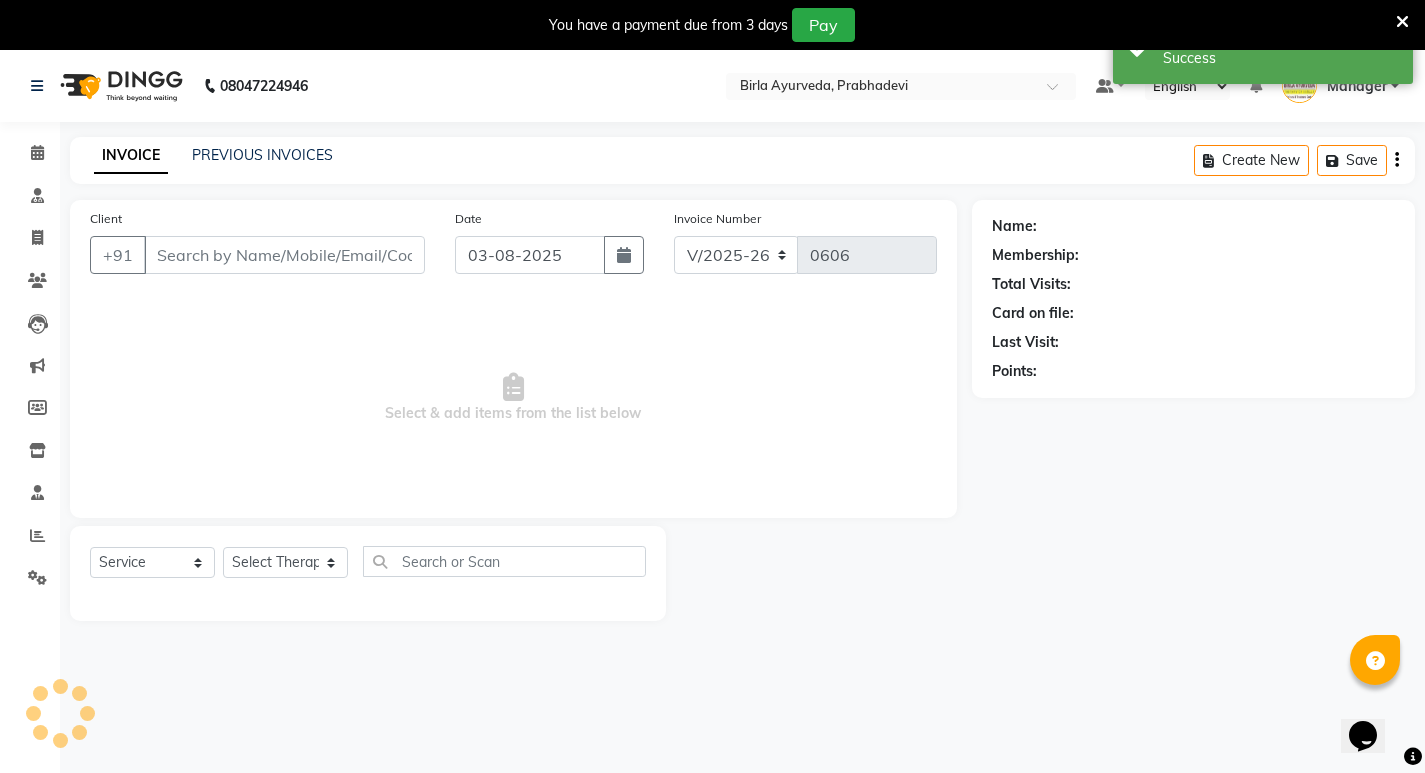 type on "[PHONE]" 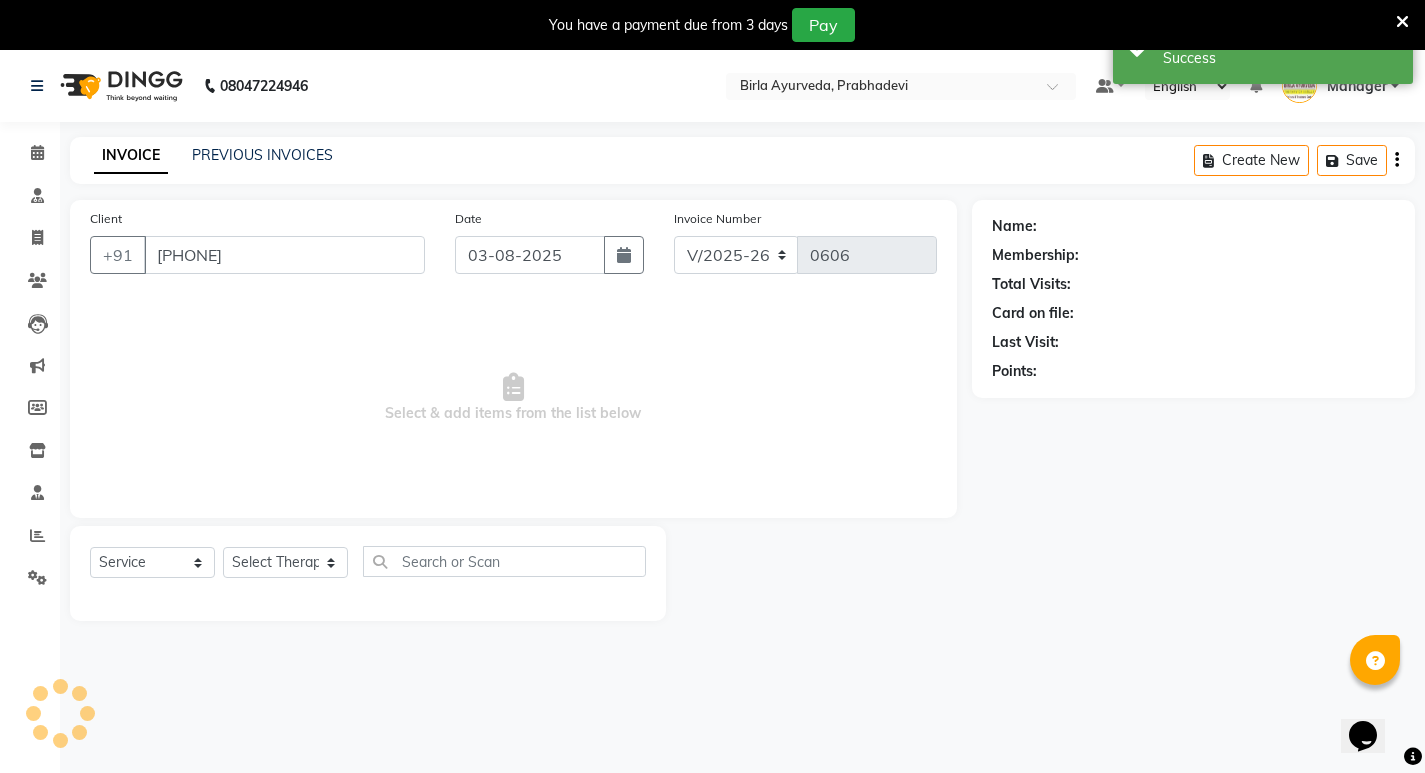select on "56981" 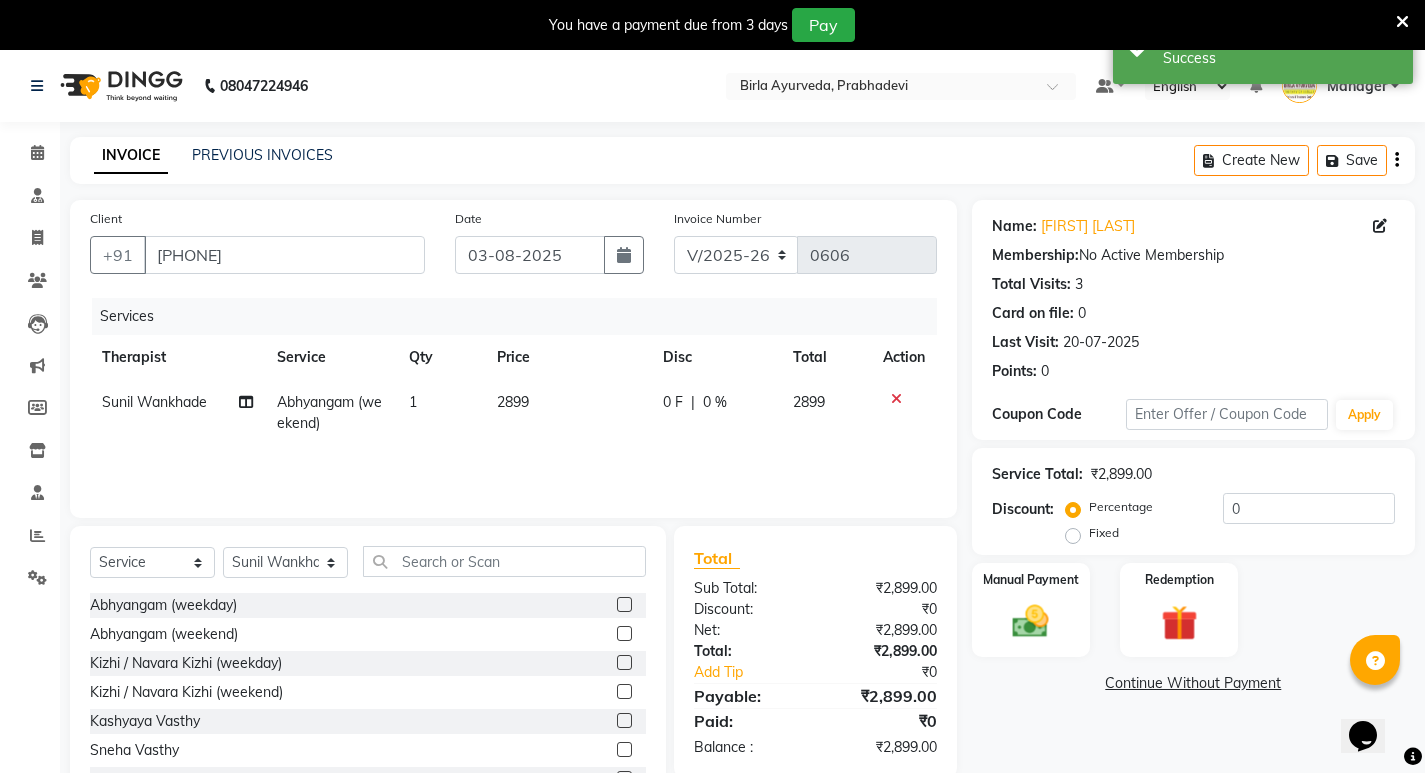 click on "2899" 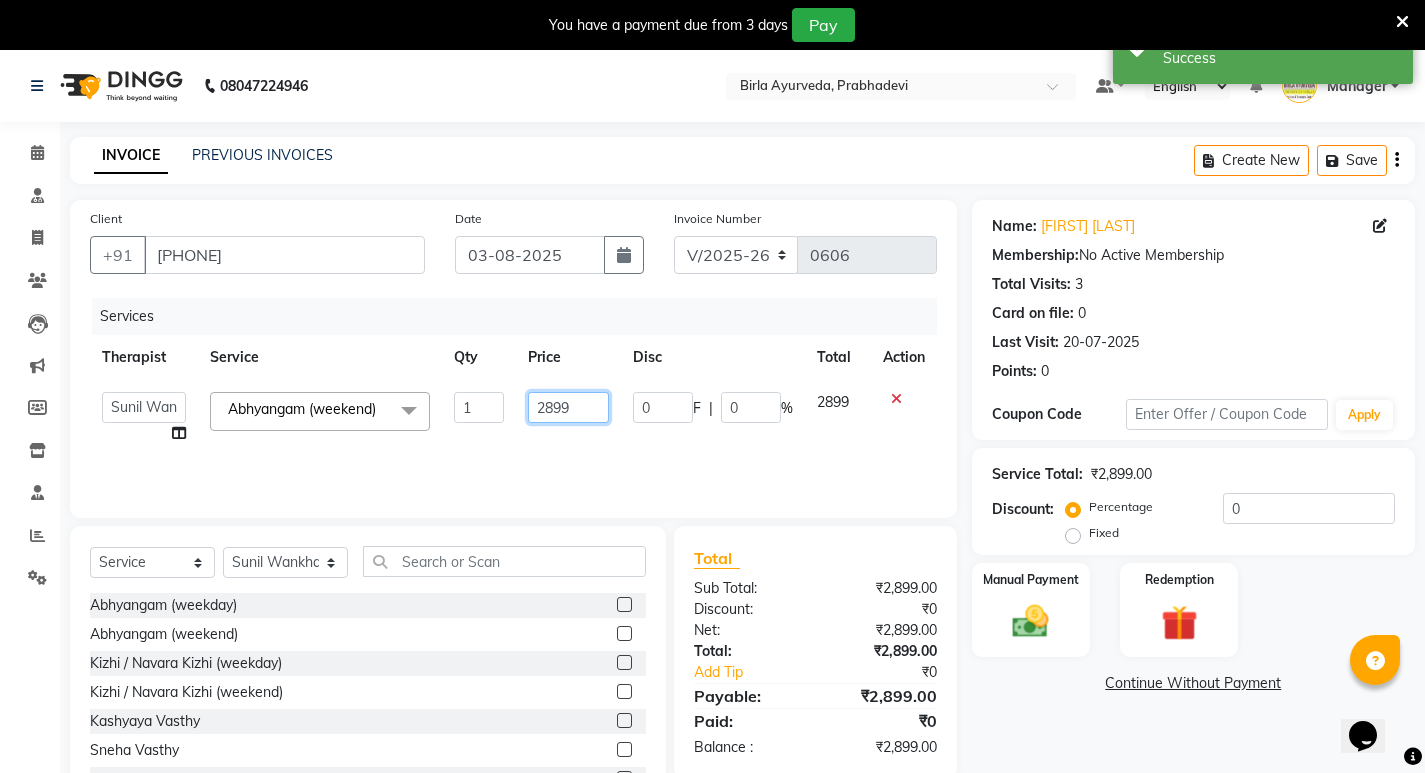 drag, startPoint x: 581, startPoint y: 406, endPoint x: 515, endPoint y: 402, distance: 66.1211 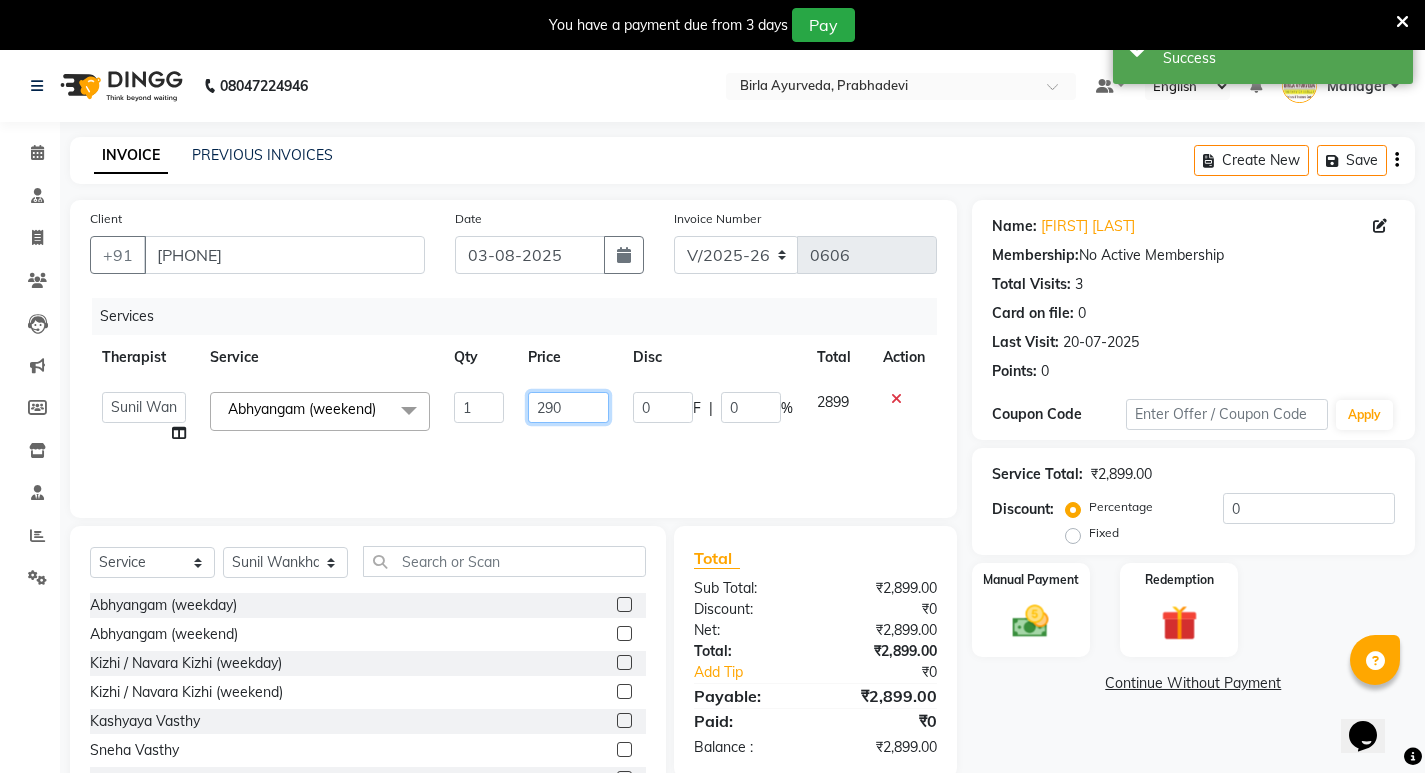 type on "2900" 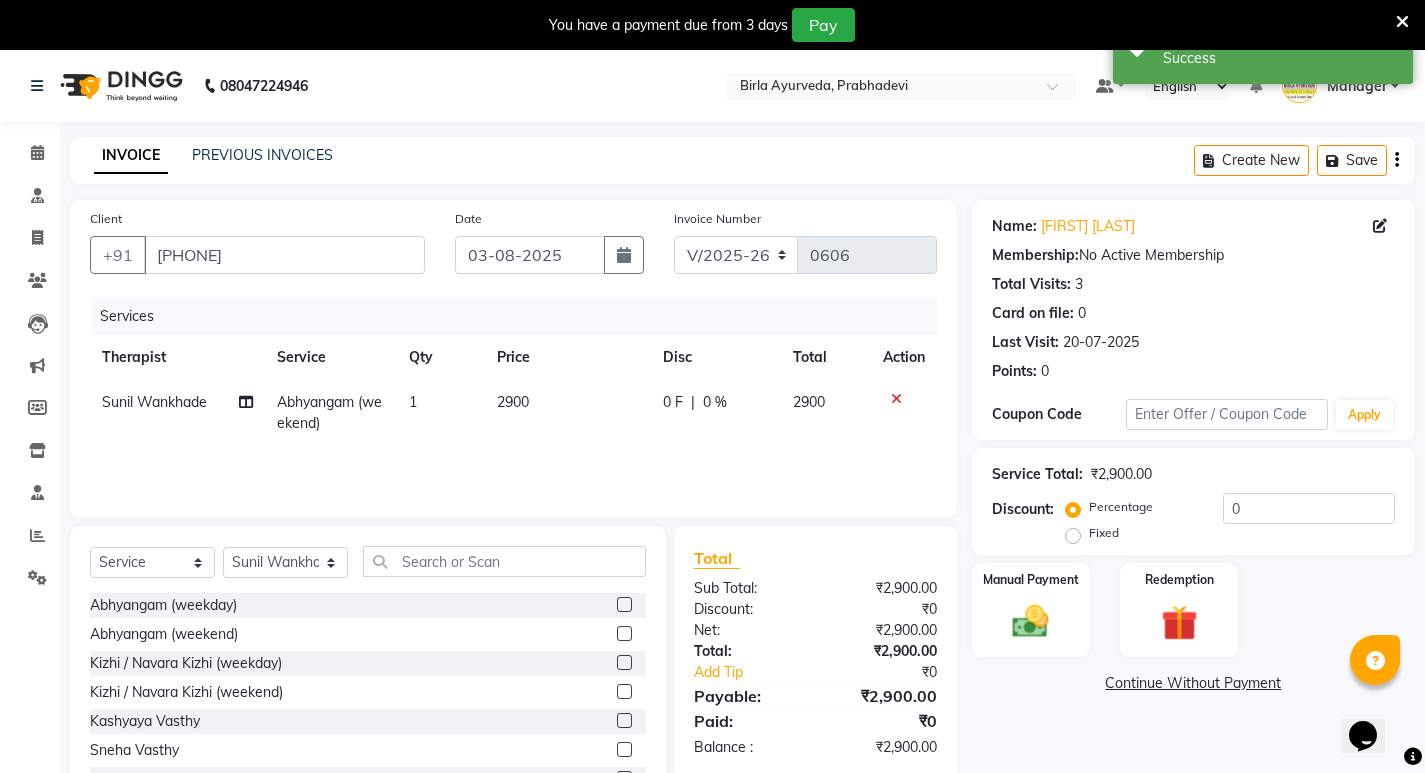 drag, startPoint x: 529, startPoint y: 469, endPoint x: 631, endPoint y: 444, distance: 105.01904 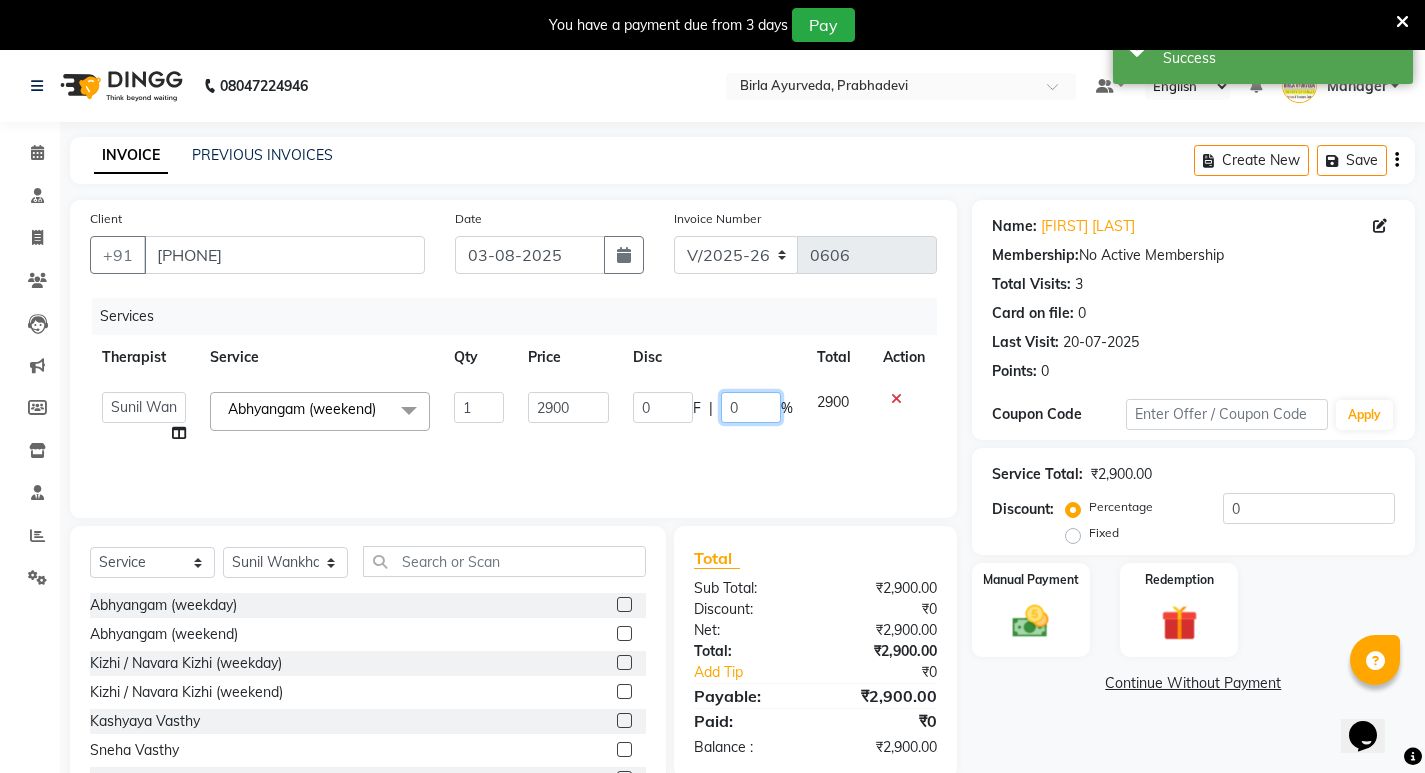 drag, startPoint x: 750, startPoint y: 400, endPoint x: 718, endPoint y: 400, distance: 32 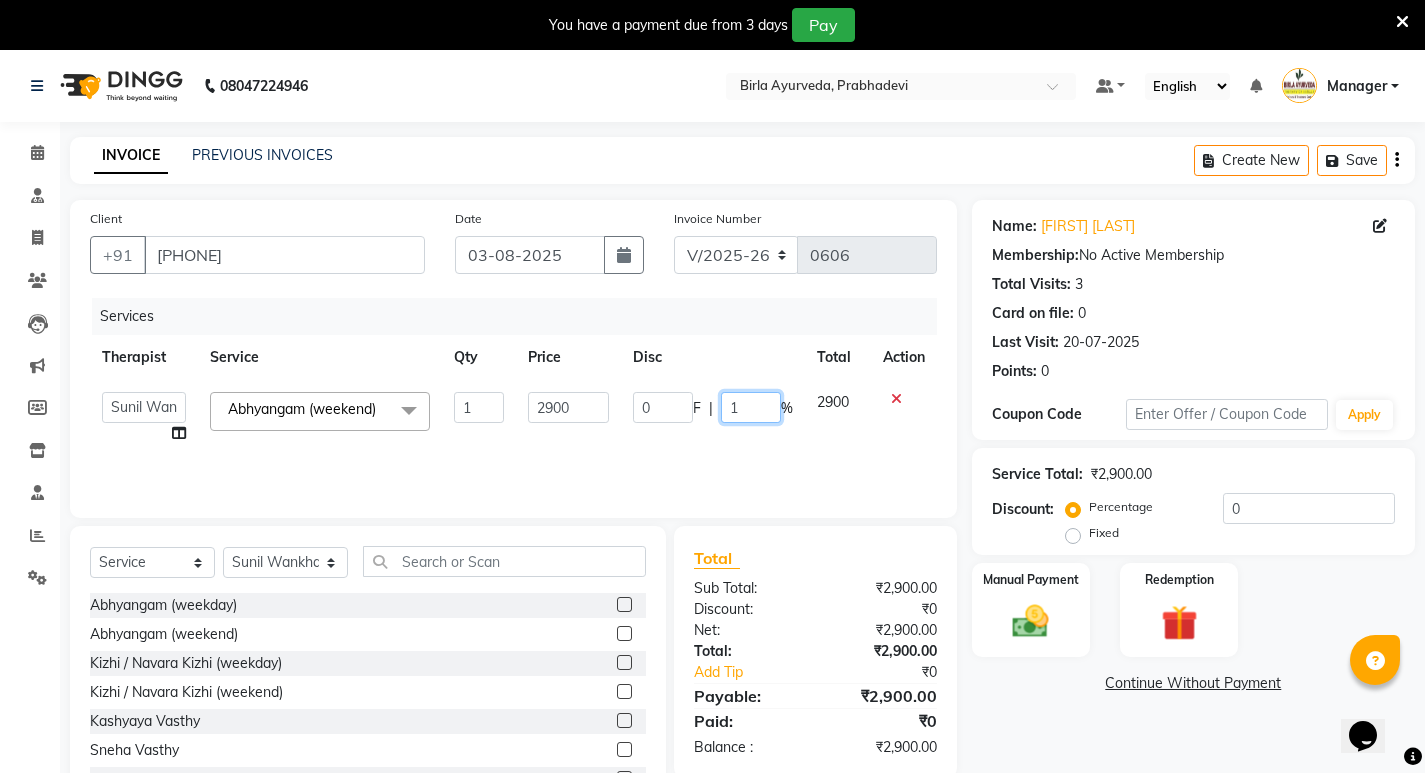 type on "10" 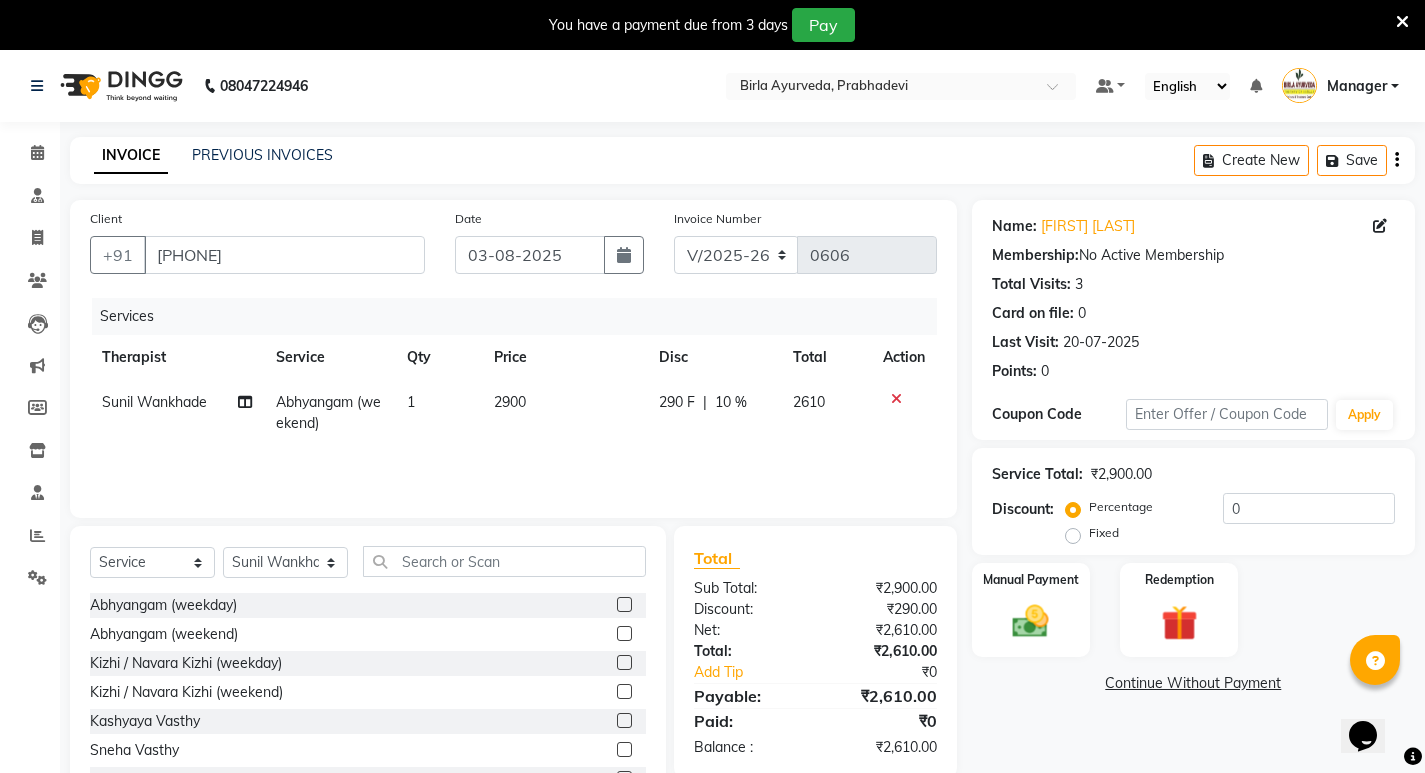 click on "290 F | 10 %" 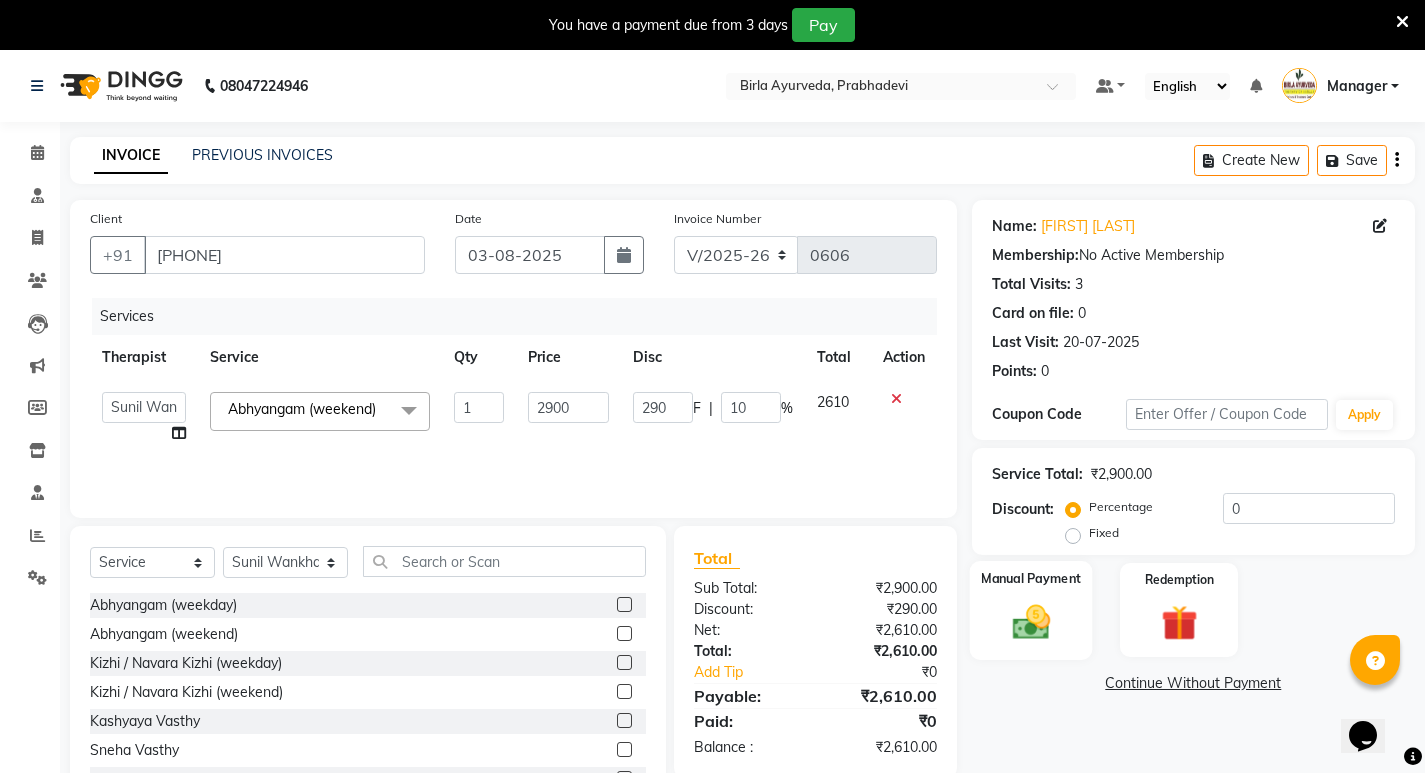 click 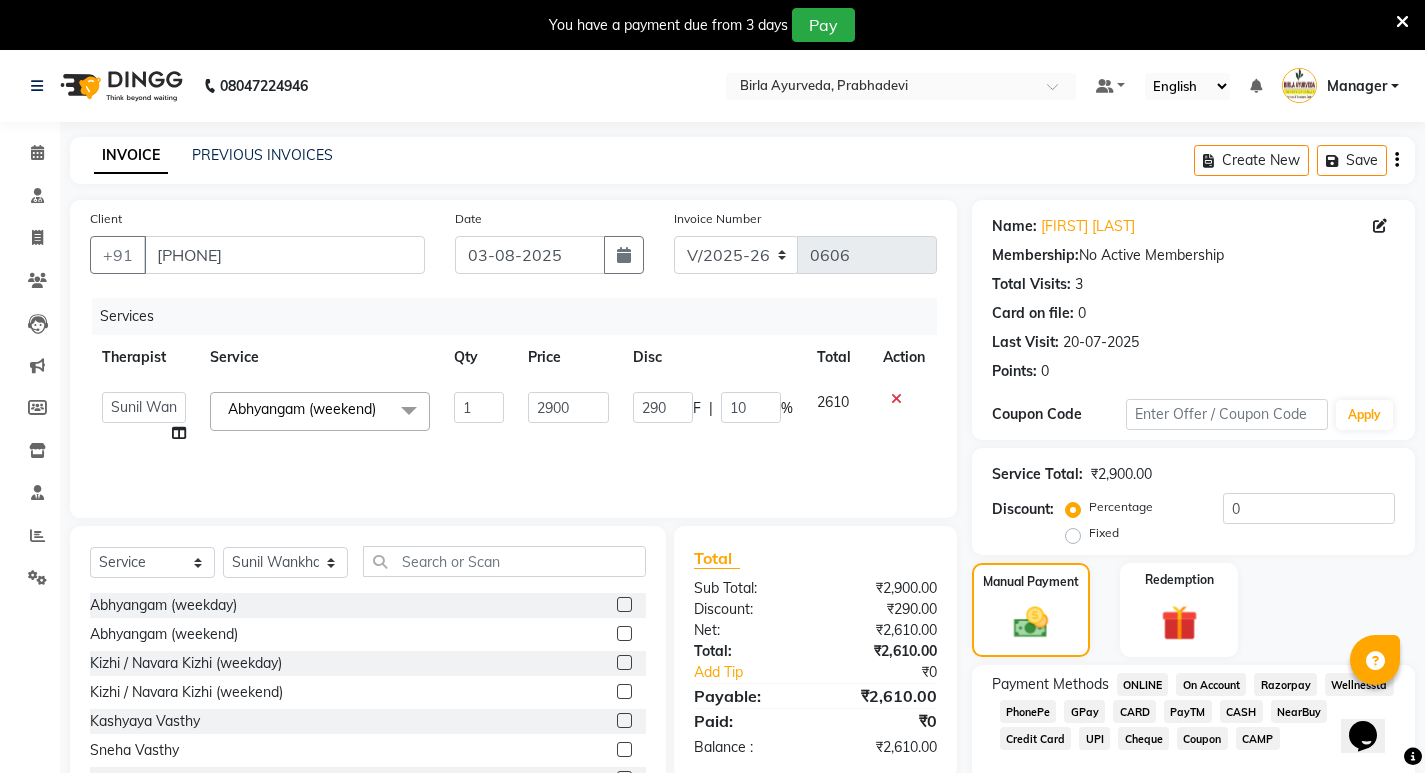click on "CARD" 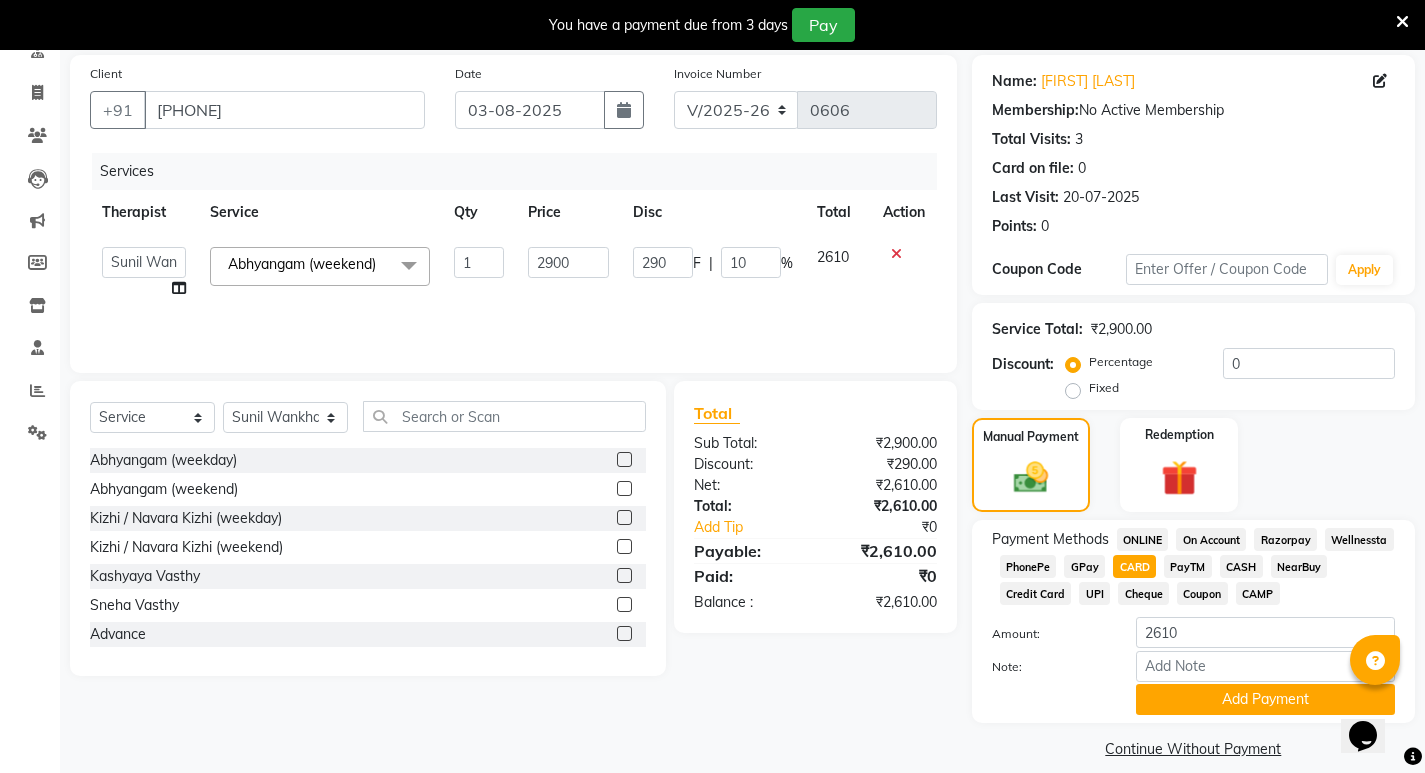 scroll, scrollTop: 166, scrollLeft: 0, axis: vertical 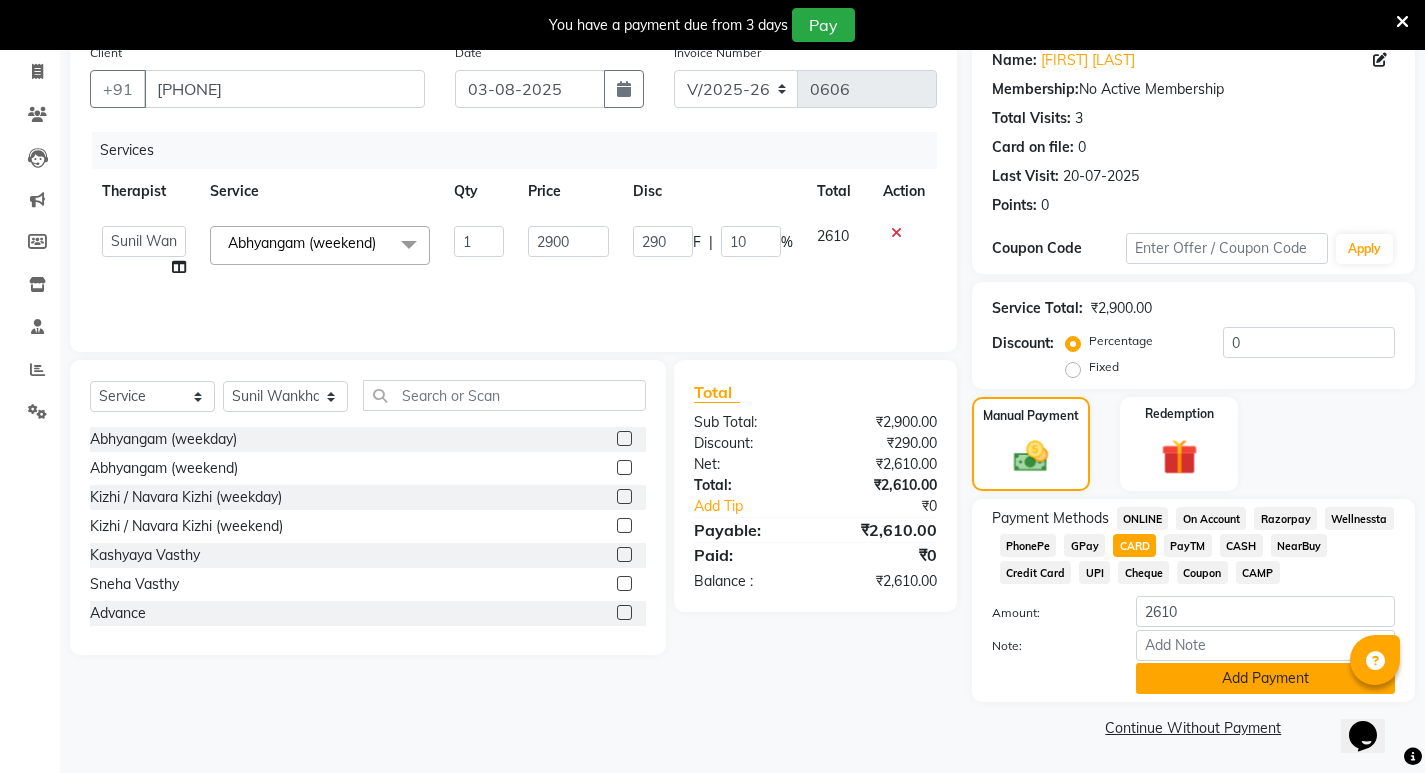 click on "Add Payment" 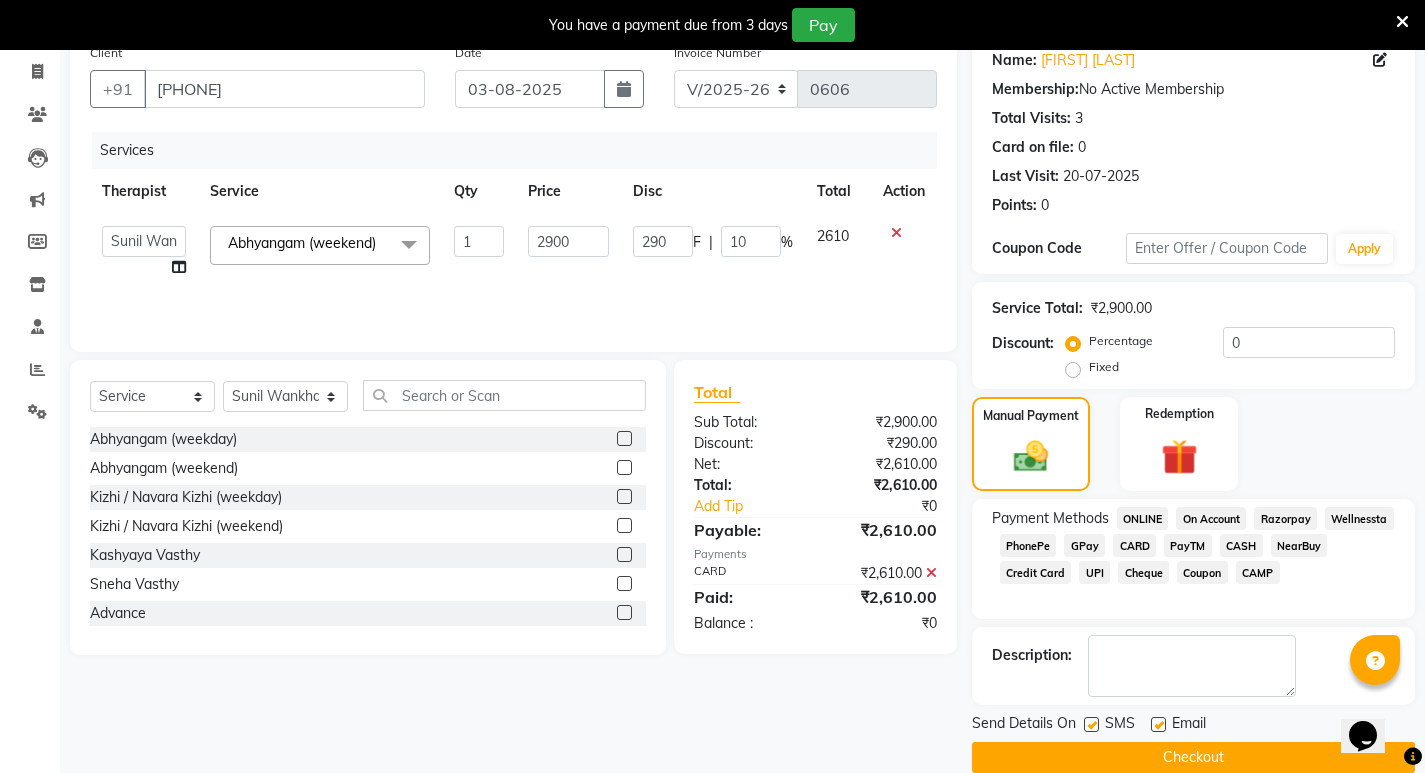 click on "Checkout" 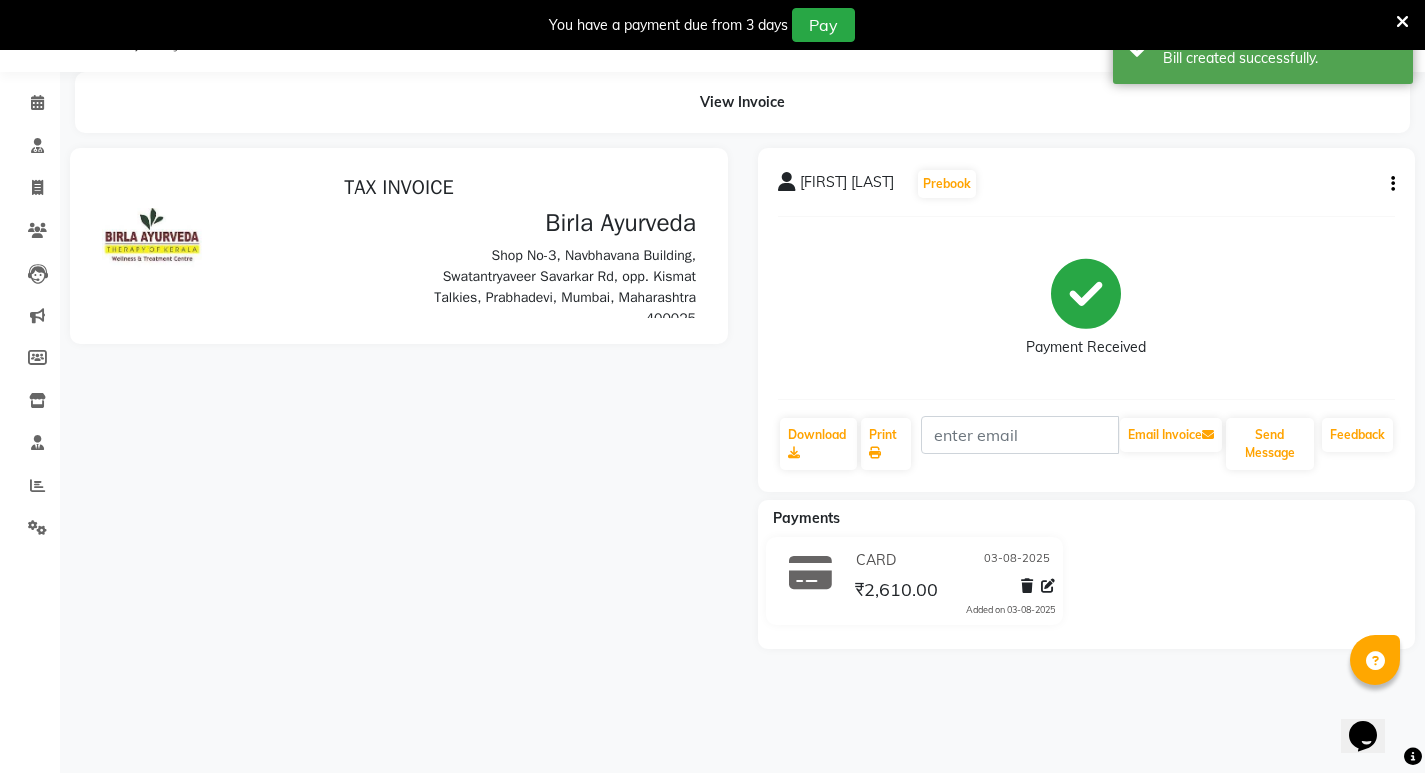scroll, scrollTop: 91, scrollLeft: 0, axis: vertical 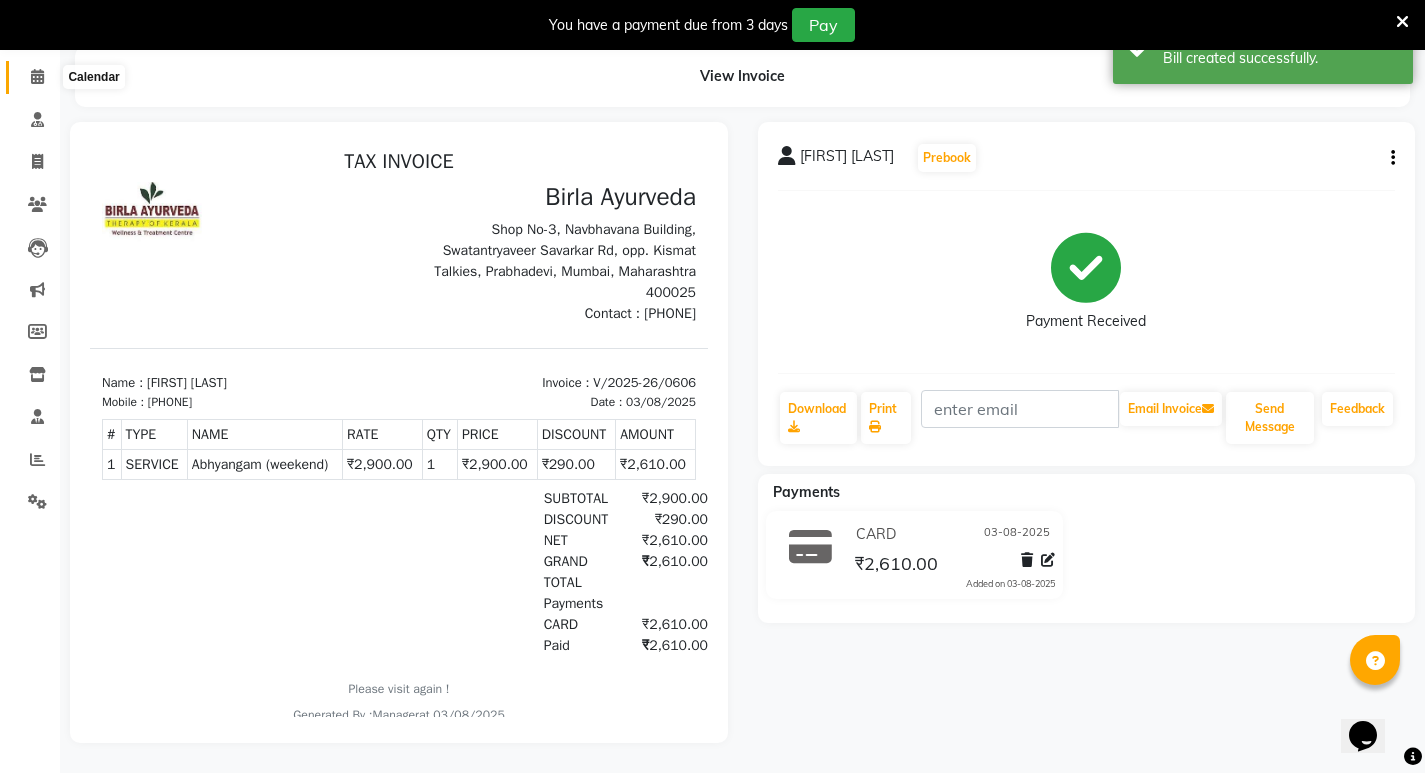 click 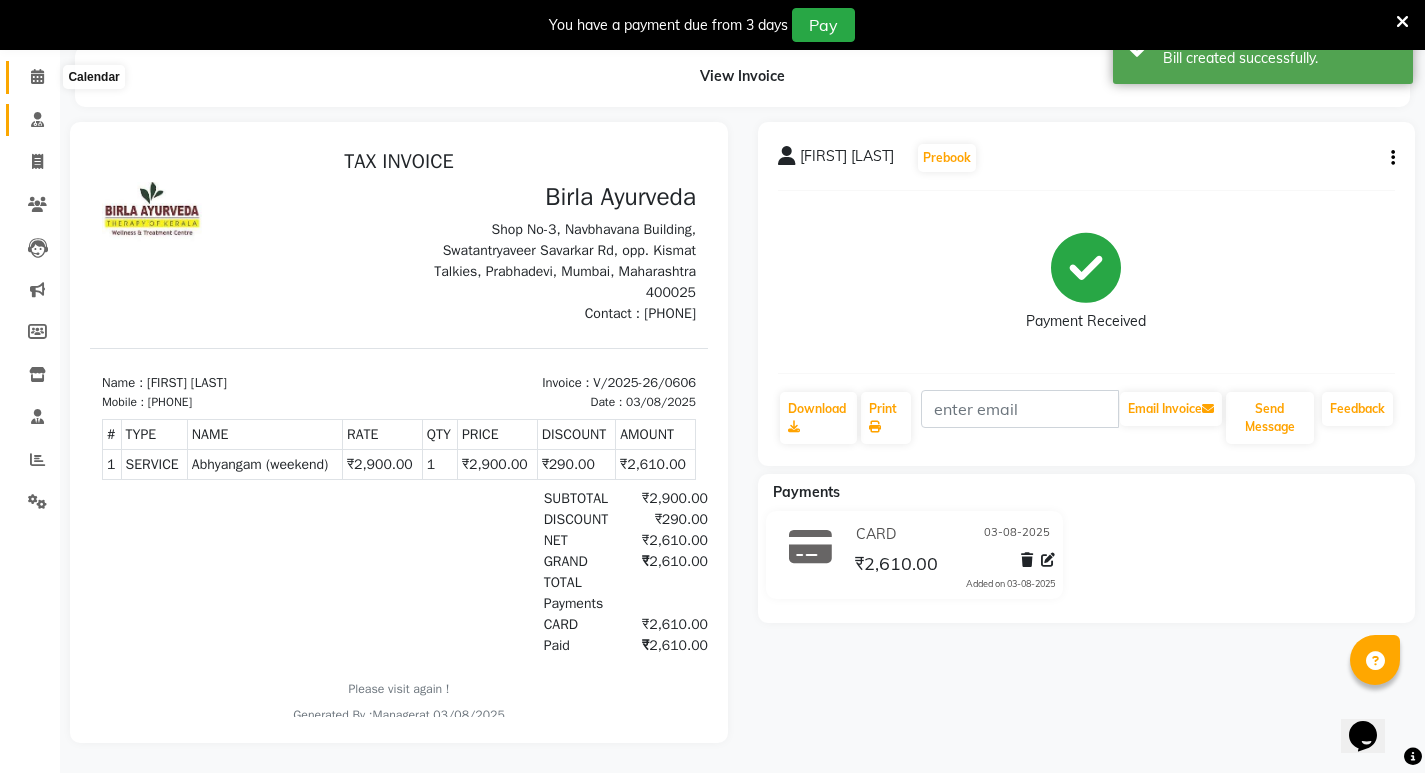 scroll, scrollTop: 50, scrollLeft: 0, axis: vertical 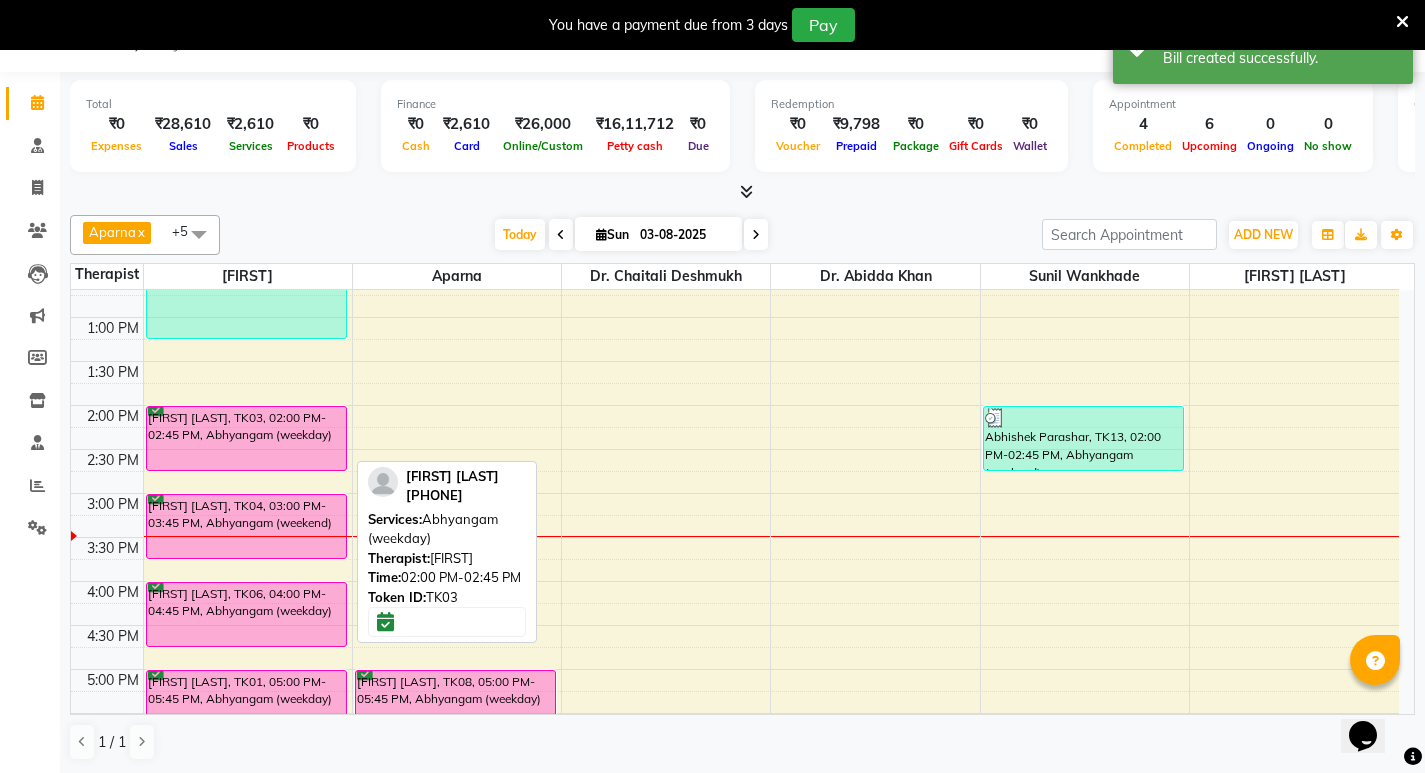 click on "[FIRST] [LAST], TK03, 02:00 PM-02:45 PM, Abhyangam  (weekday)" at bounding box center [246, 438] 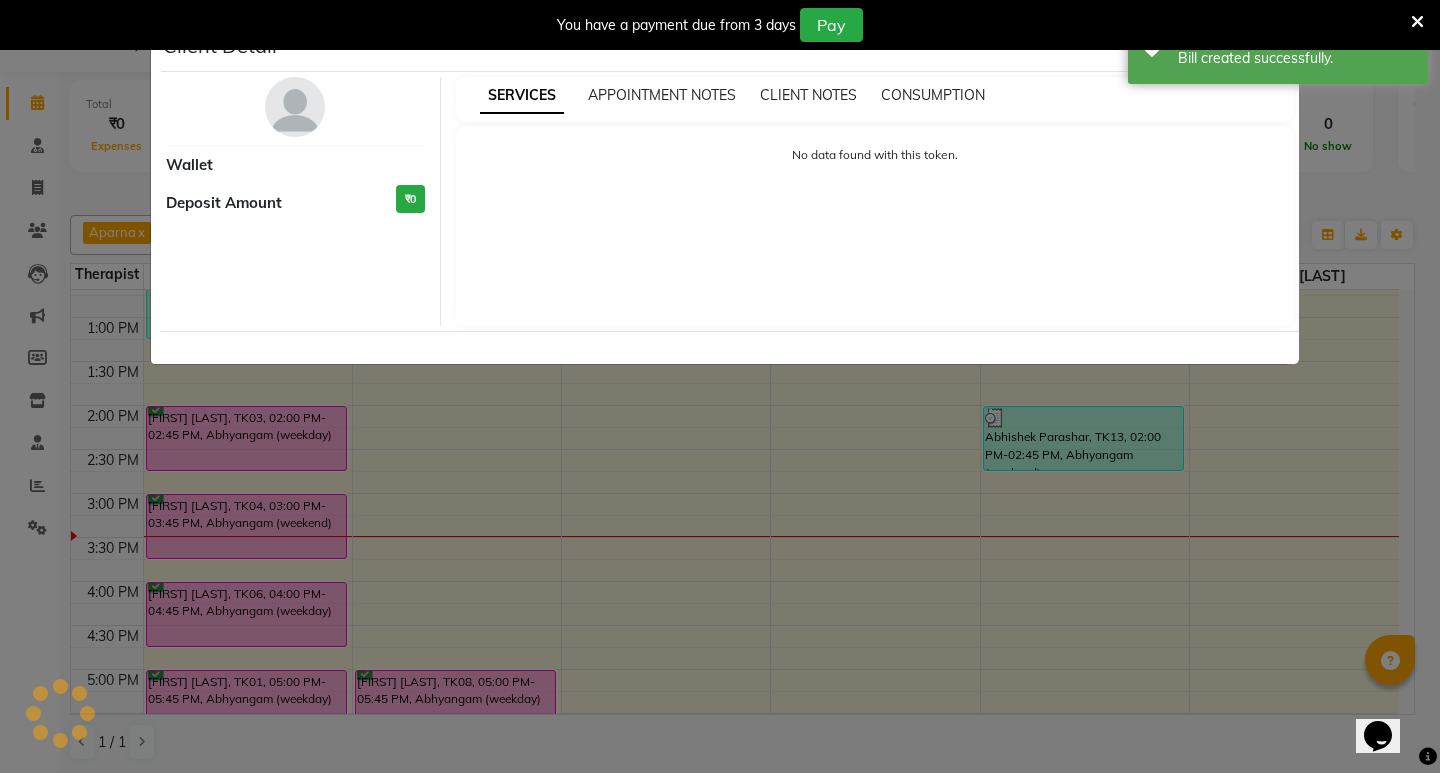 select on "6" 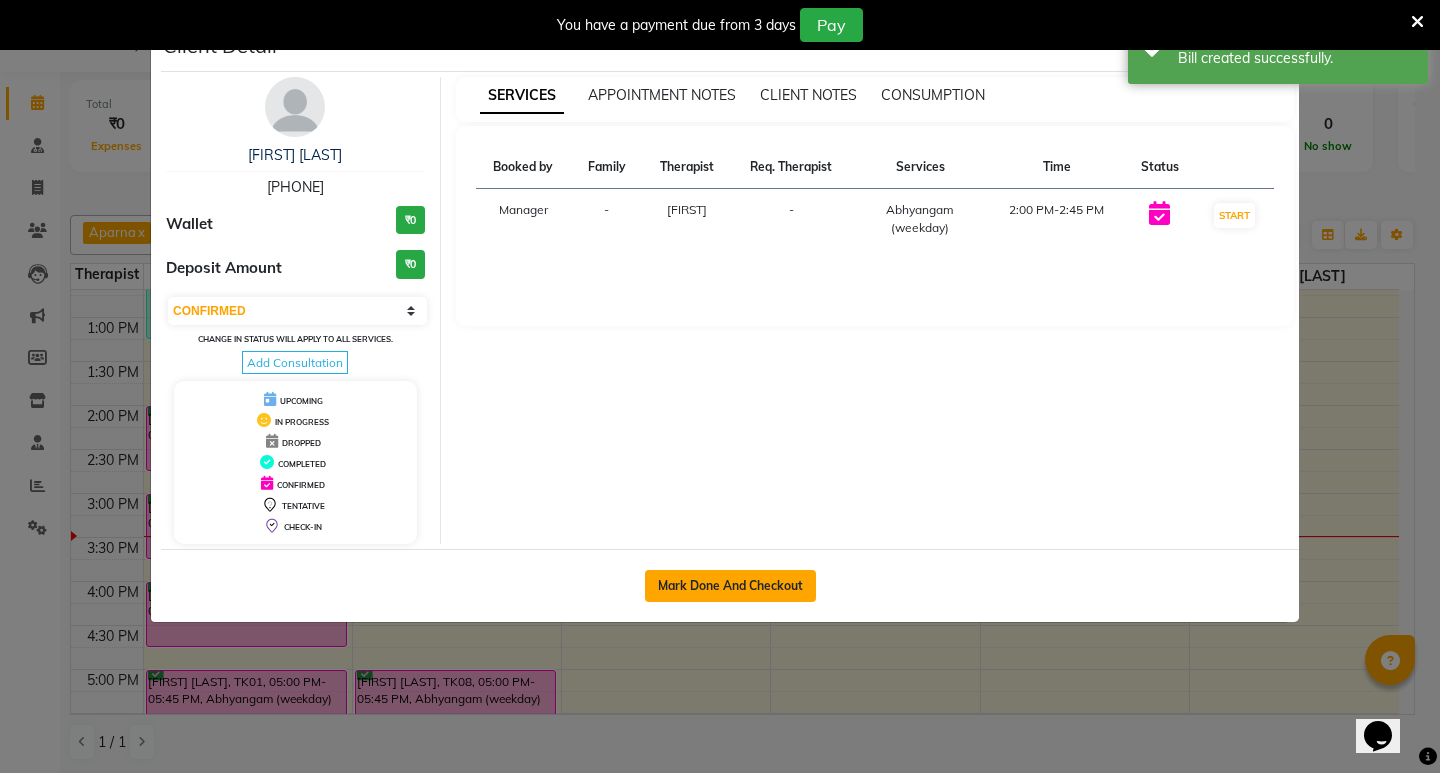 click on "Mark Done And Checkout" 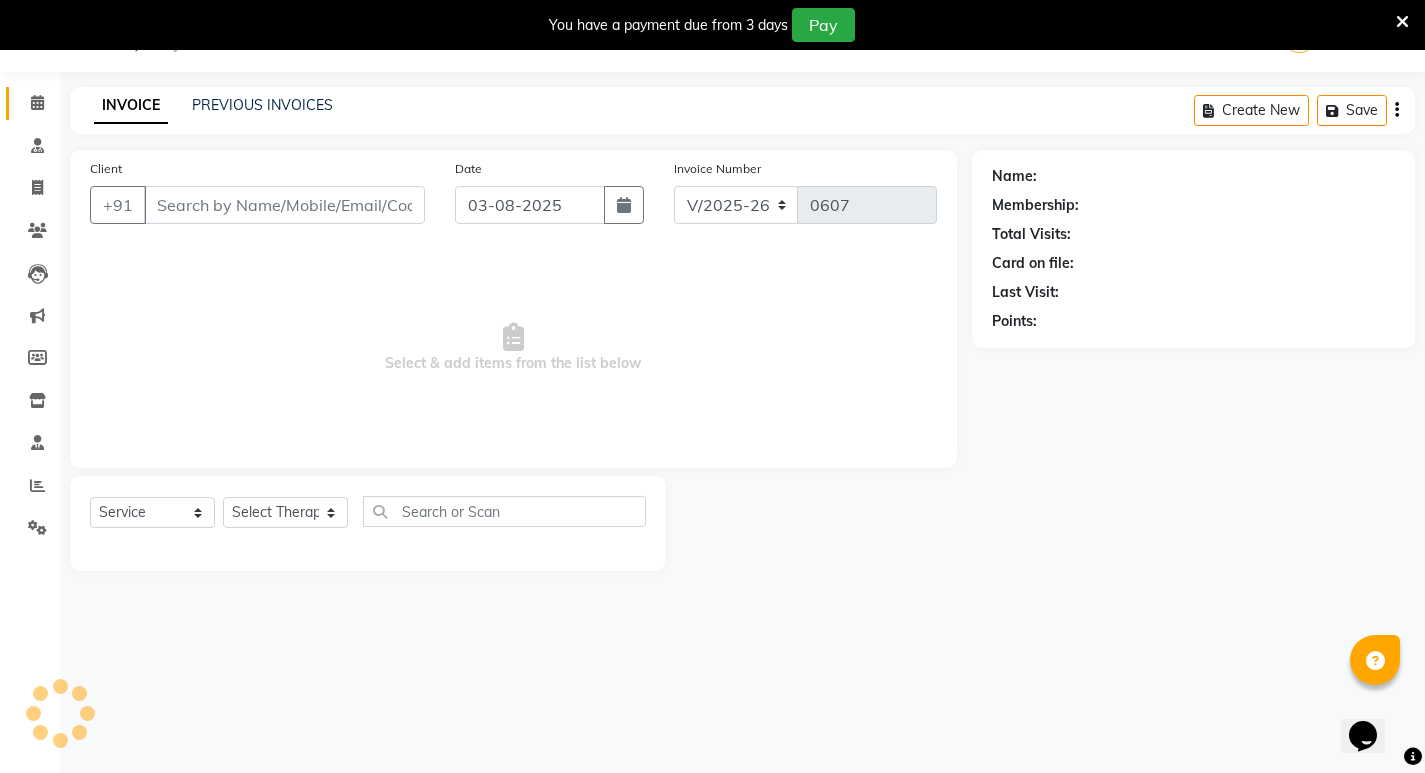 type on "[PHONE]" 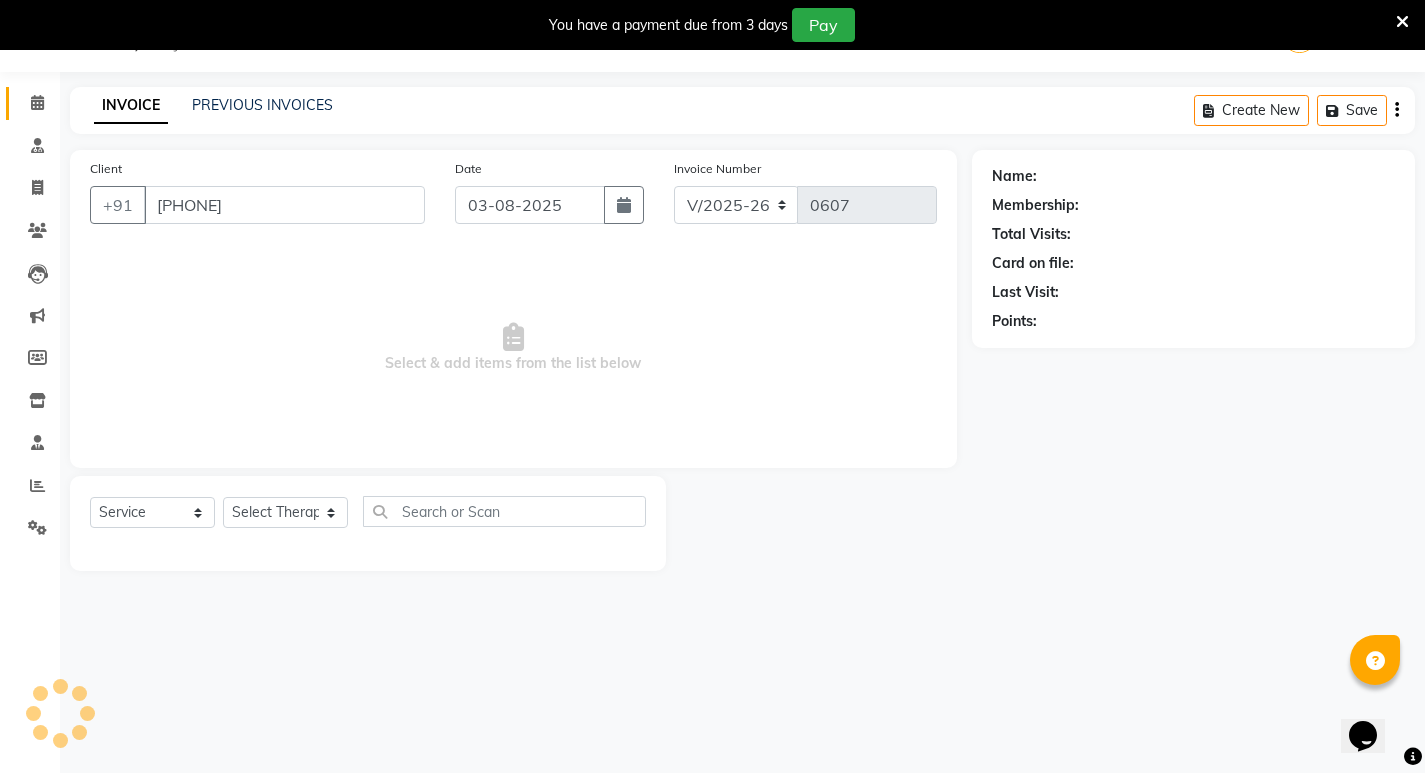 select on "53448" 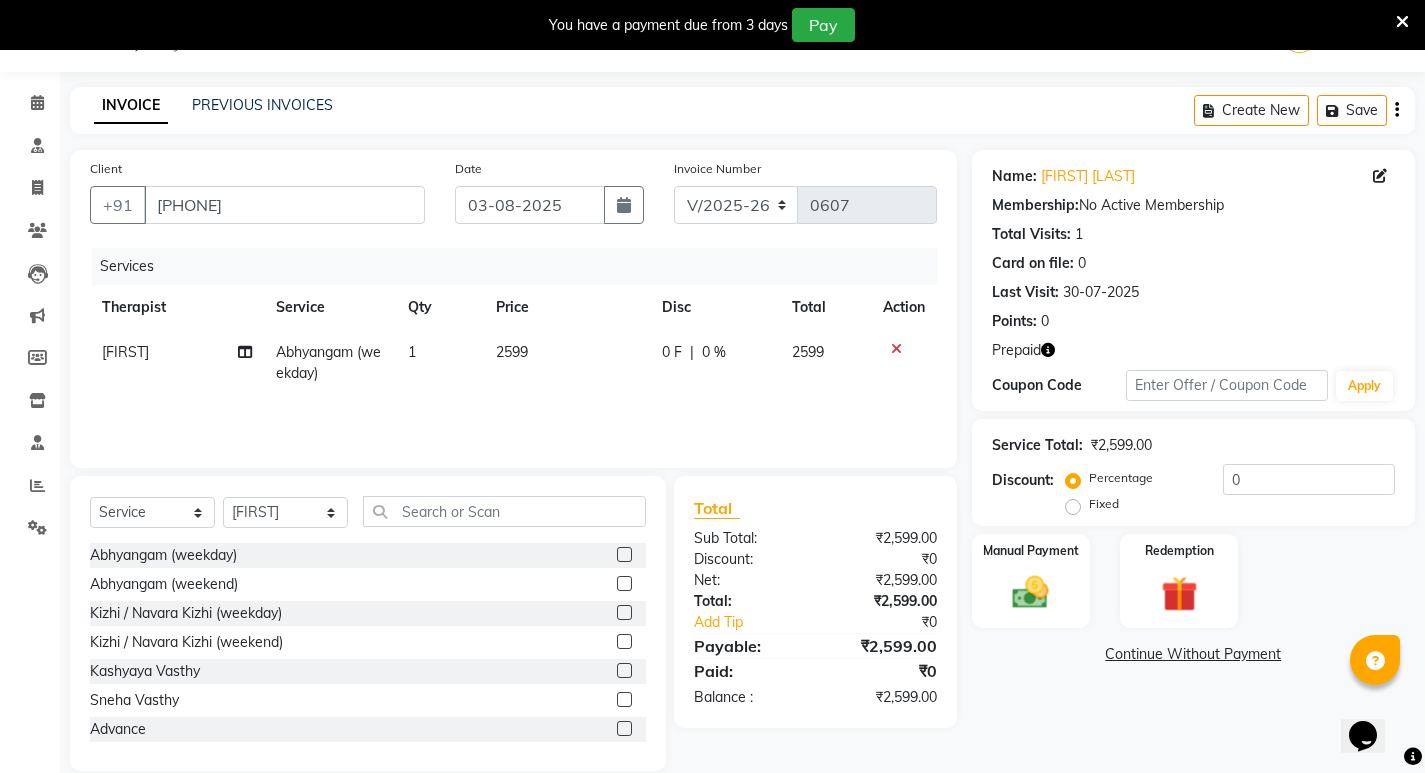 click 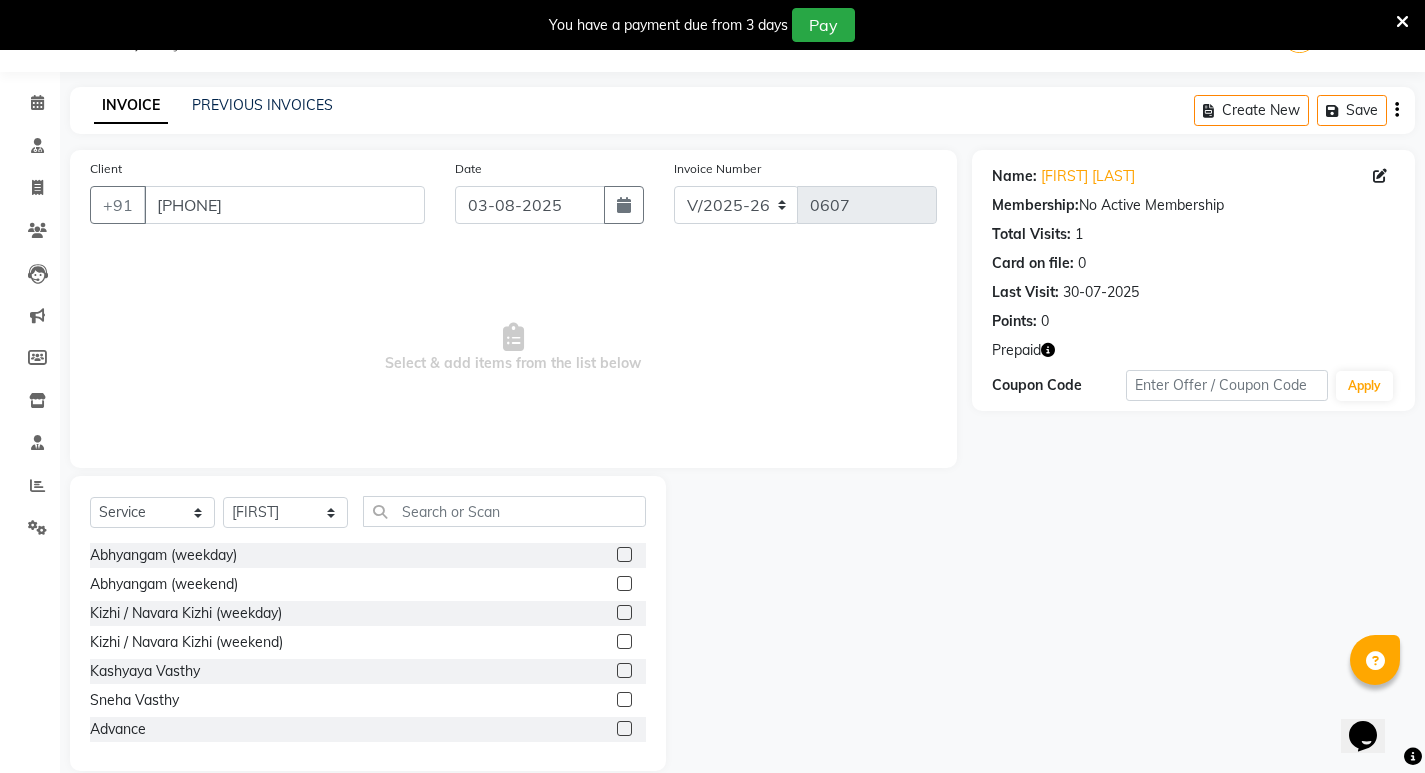 click 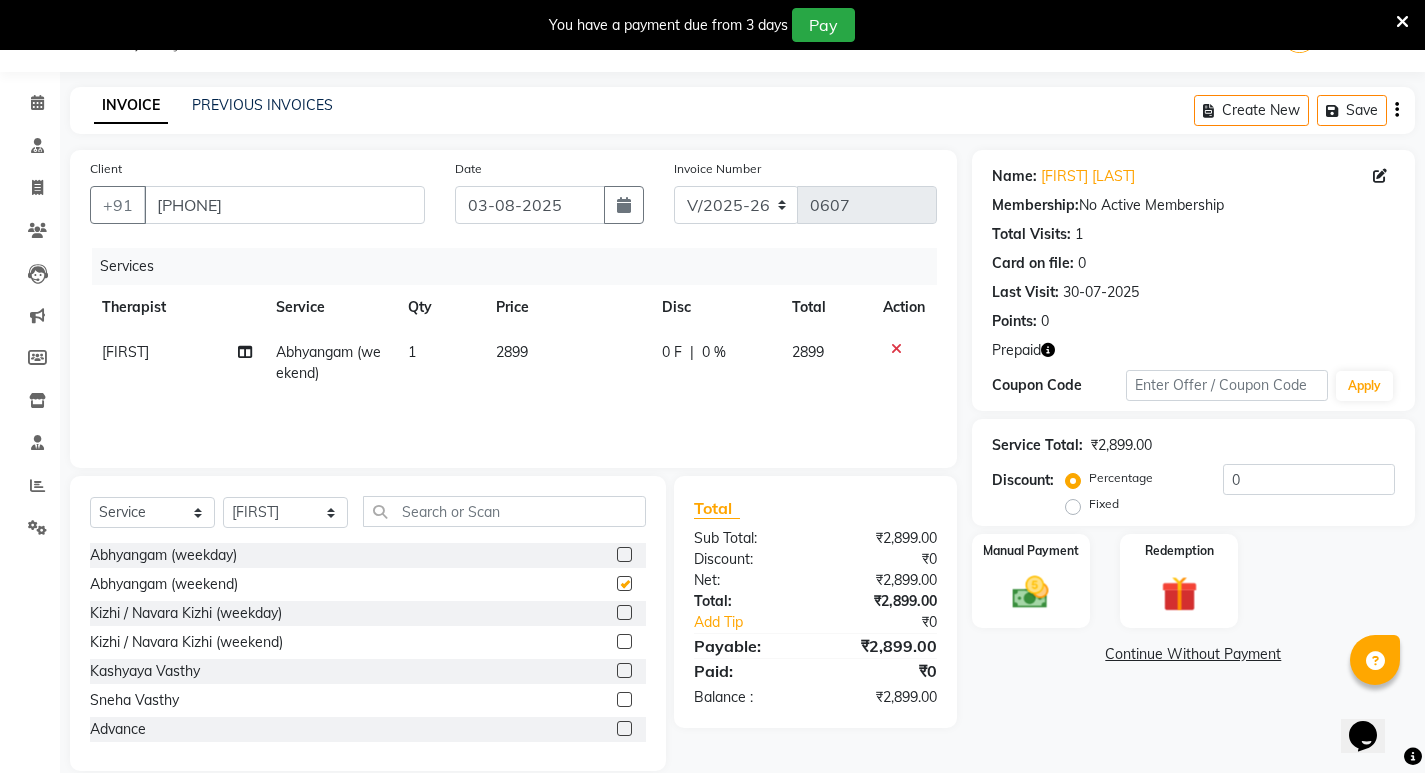 checkbox on "false" 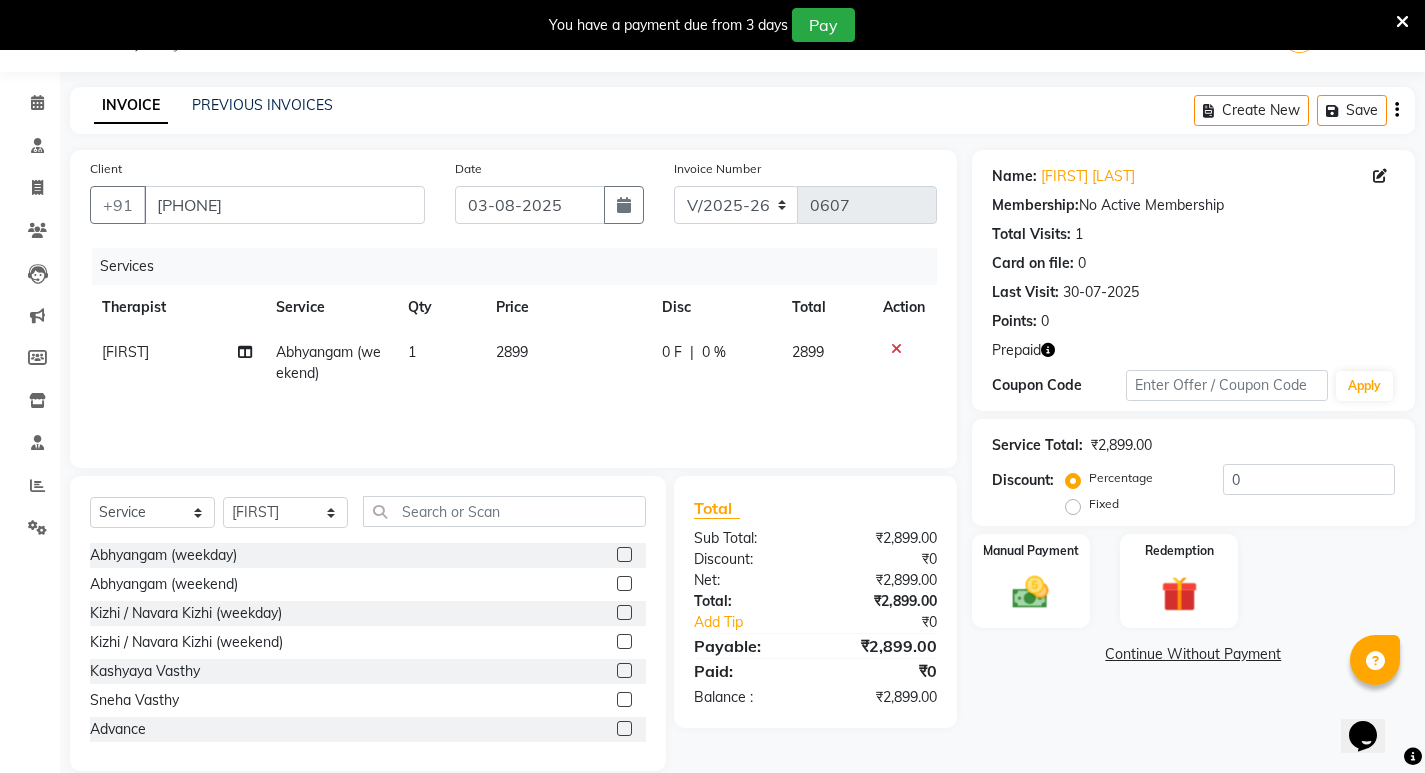 click on "2899" 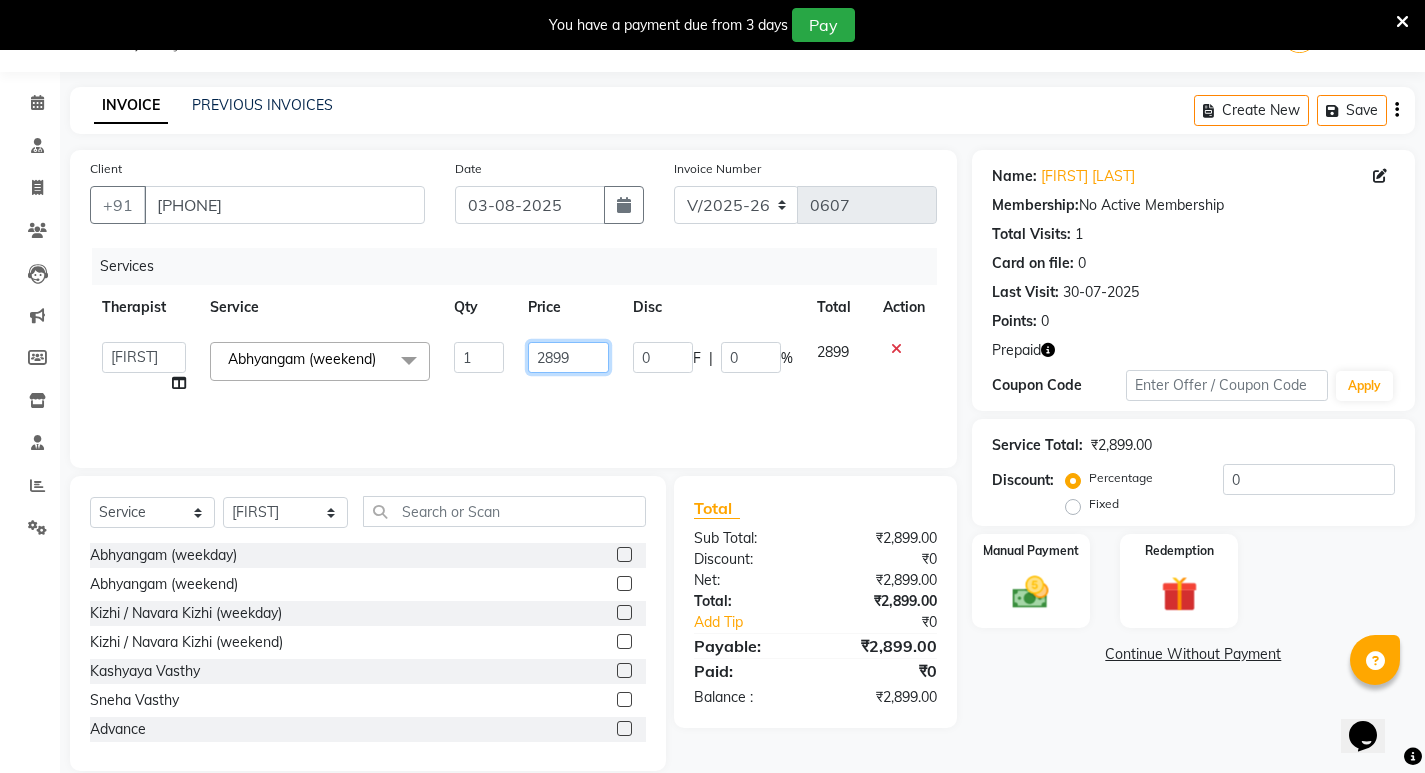 drag, startPoint x: 569, startPoint y: 358, endPoint x: 530, endPoint y: 358, distance: 39 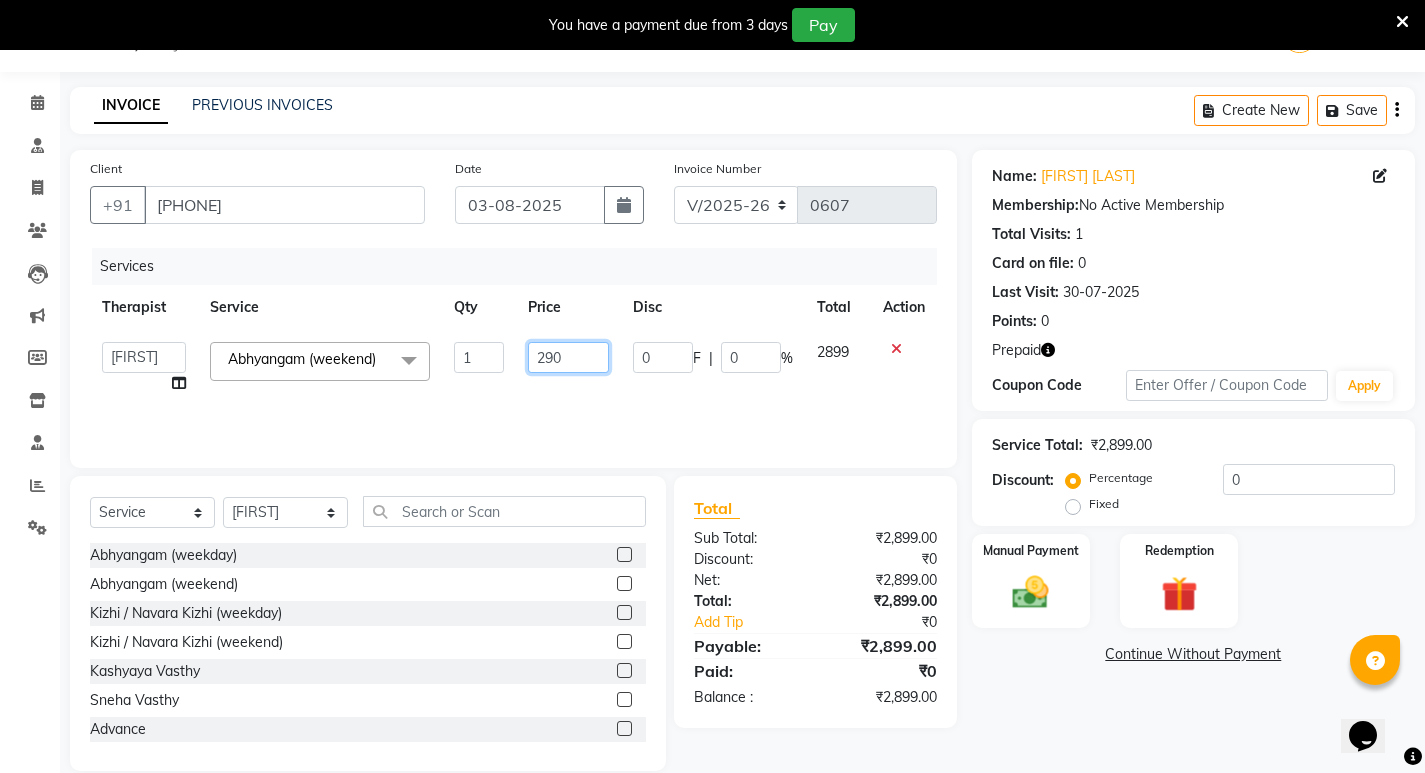 type on "2900" 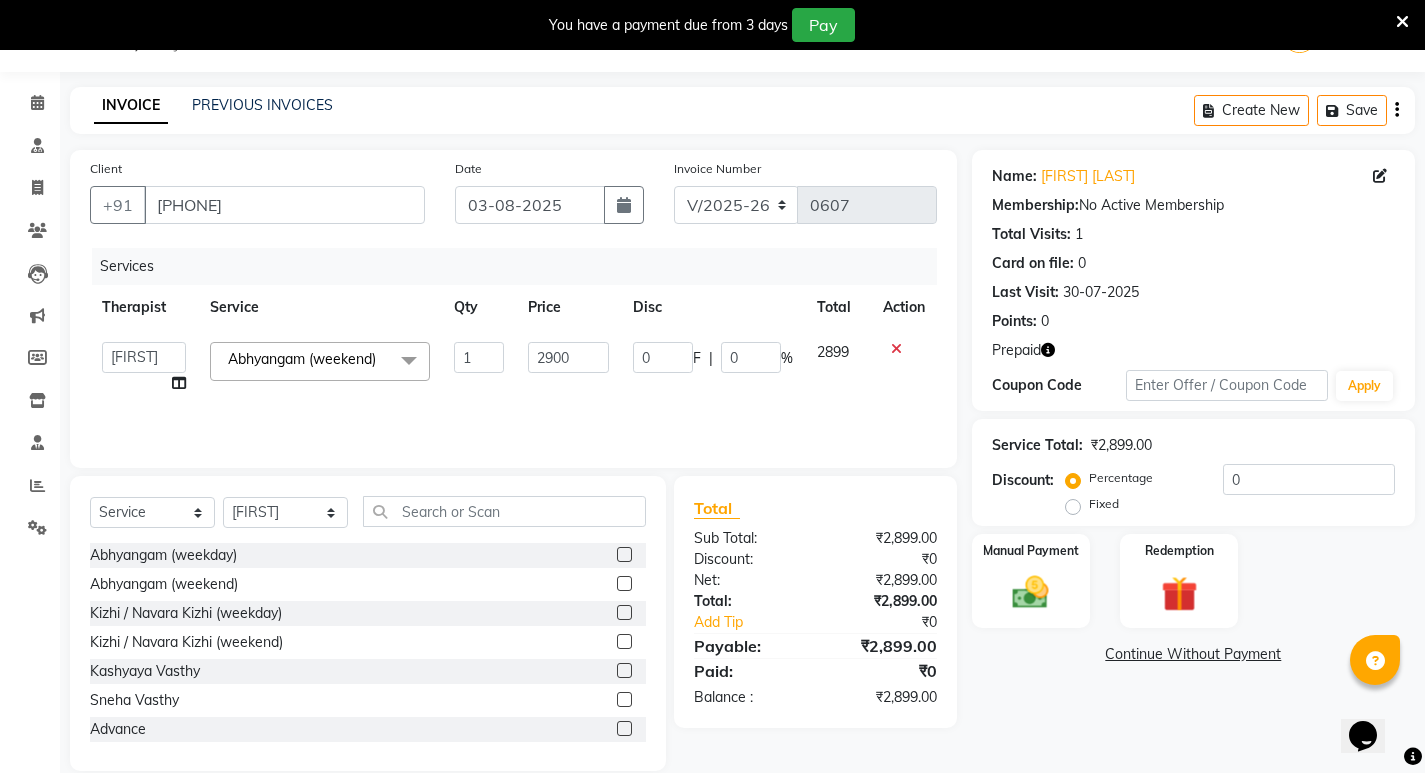 click on "Services Therapist Service Qty Price Disc Total Action  [FIRST] [LAST]   Amrutha    Anita Khatke   Anjana Surendra Kalyani   Aparna   Avtar Jaiswal   Bandu Dange   Bibina   Chandani Yadav   Deepali Gaikwad   Dr. [LAST] Khan   Dr. Annu Prasad   Dr. Chaitali Deshmukh   Dr. [LAST]   Dr. [LAST]   Gloria Y   Gloriya   Hari   Jainy M R   KAMAL NIKAM   Kavita Ambatkar   Latika Sawant   Manager   Pooja Mohite   Priya Mishra   Rajimon Gopalan   RATHEESH KUMAR G KURUP   Ratish   [FIRST] [LAST]   Shali K M   Shani K   Shibin   Suddheesh K K   Sunil Wankhade   Sunita Fernandes   Suraj   Suvarna Gangurde   Swati   Tanvi Taral   Tejaswini Gaonkar   Vidya Vishwanath   Vimal Lodh   Vinayak   Yogesh Parab  Abhyangam (weekend)  x Abhyangam  (weekday) Abhyangam (weekend) Kizhi / Navara Kizhi (weekday) Kizhi / Navara Kizhi (weekend) Kashyaya Vasthy Sneha Vasthy Advance Kasa Foot Massage VIRECHAN Hridaya Basti Summer offer Abhyangam home (weekday) Navara Kizhi (home) Virechan medicine Abhayagam home  Lepam home" 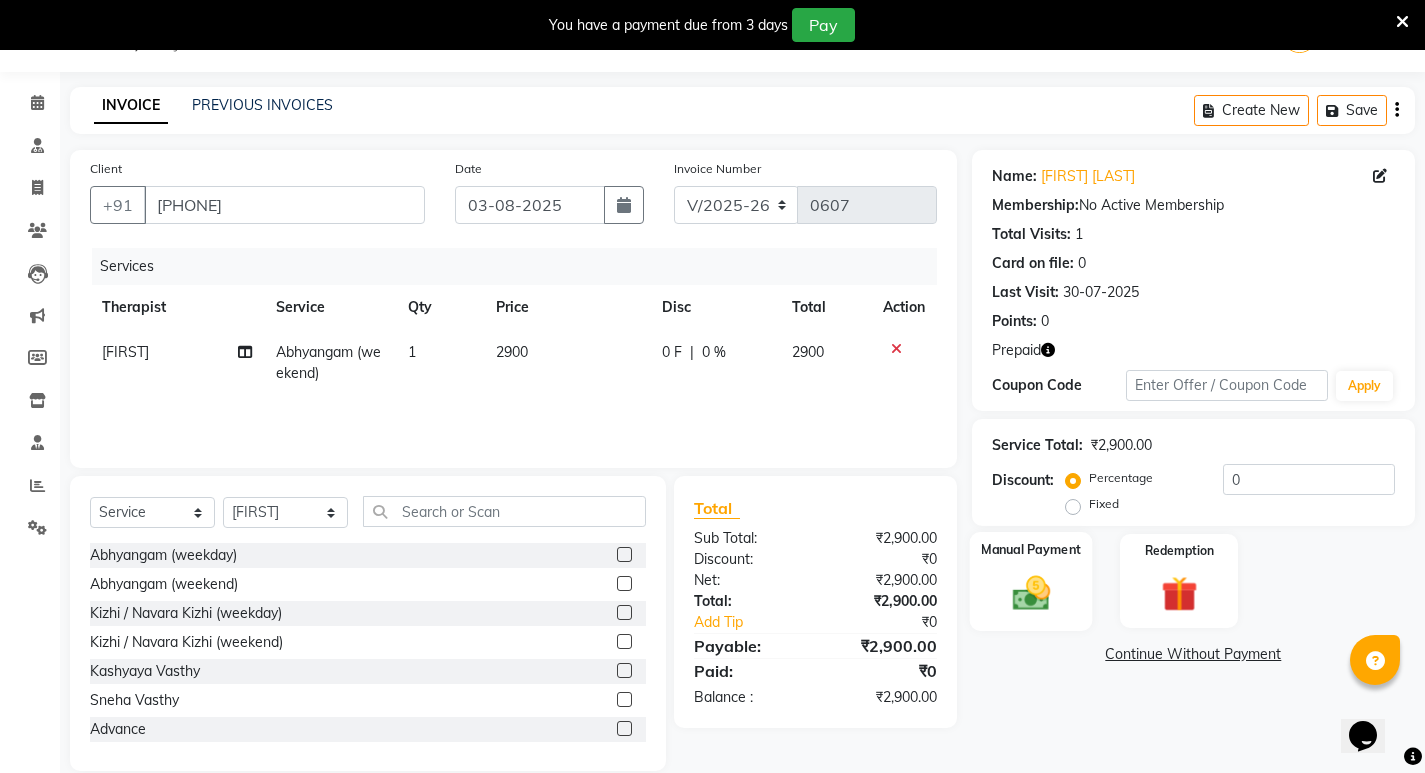 click 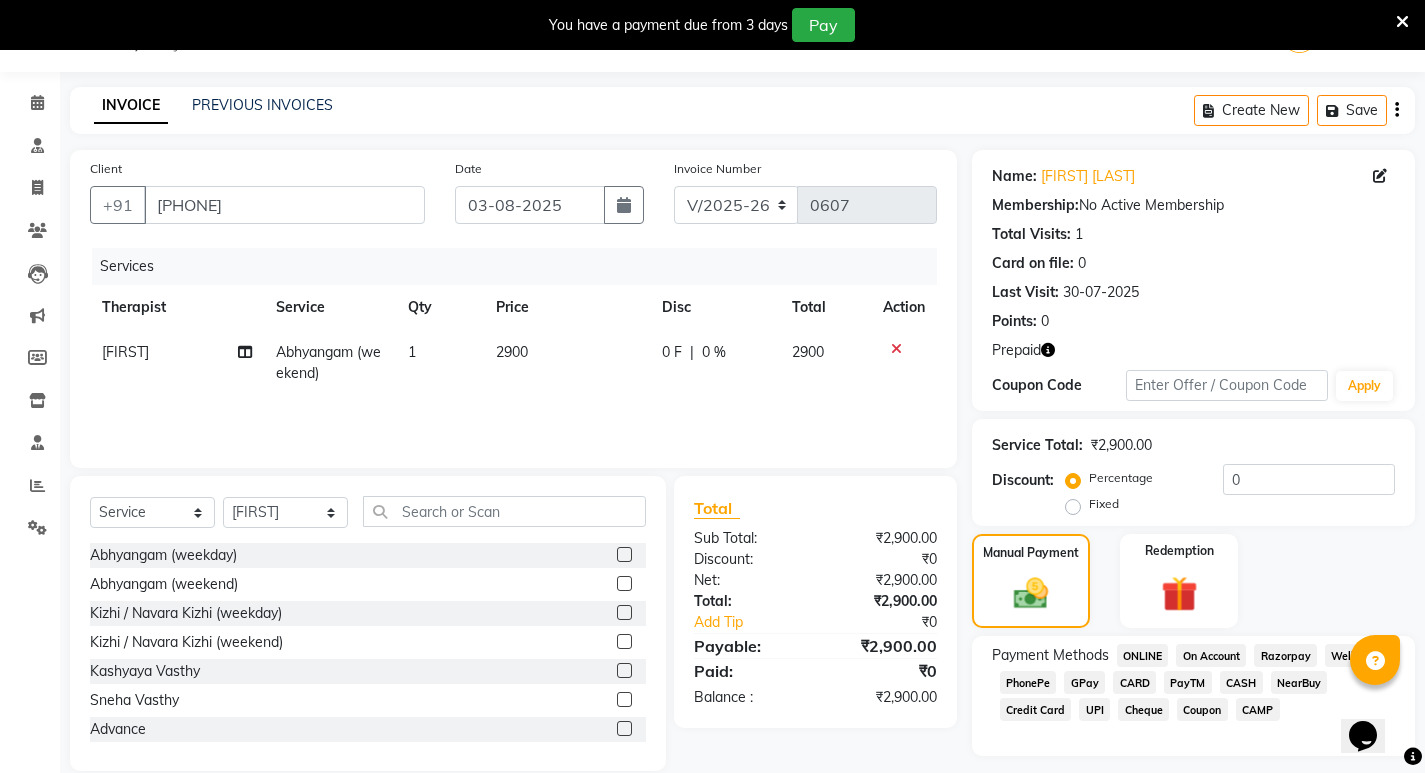 click on "CARD" 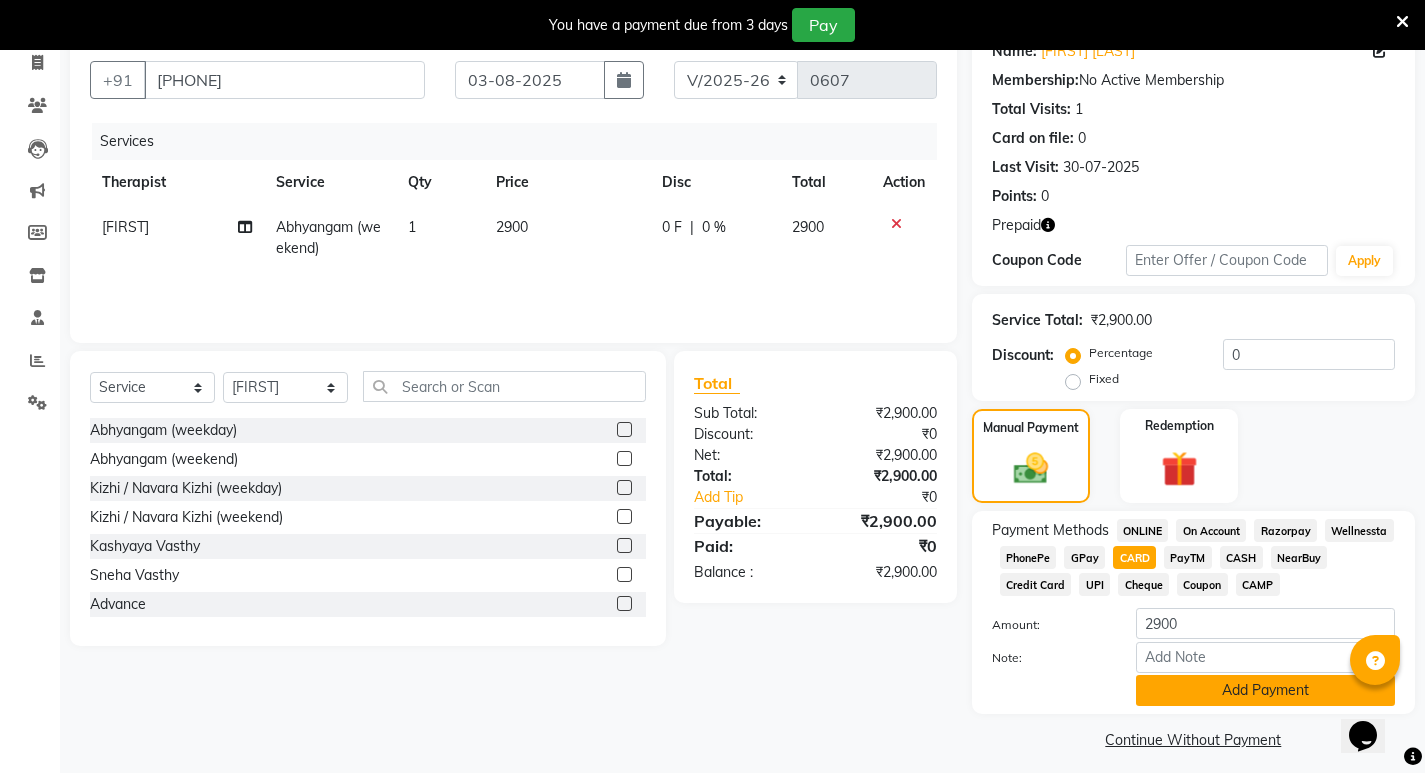 scroll, scrollTop: 187, scrollLeft: 0, axis: vertical 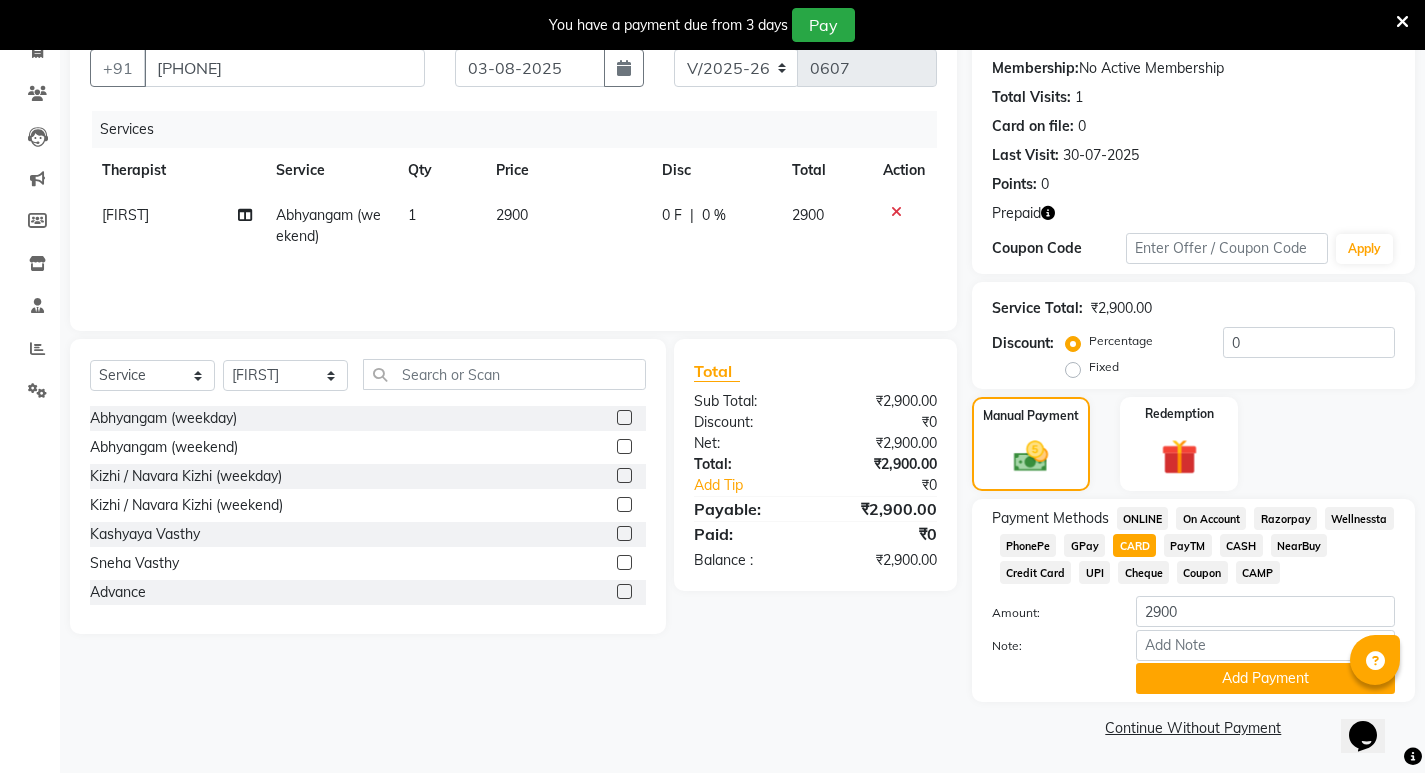 click on "CARD" 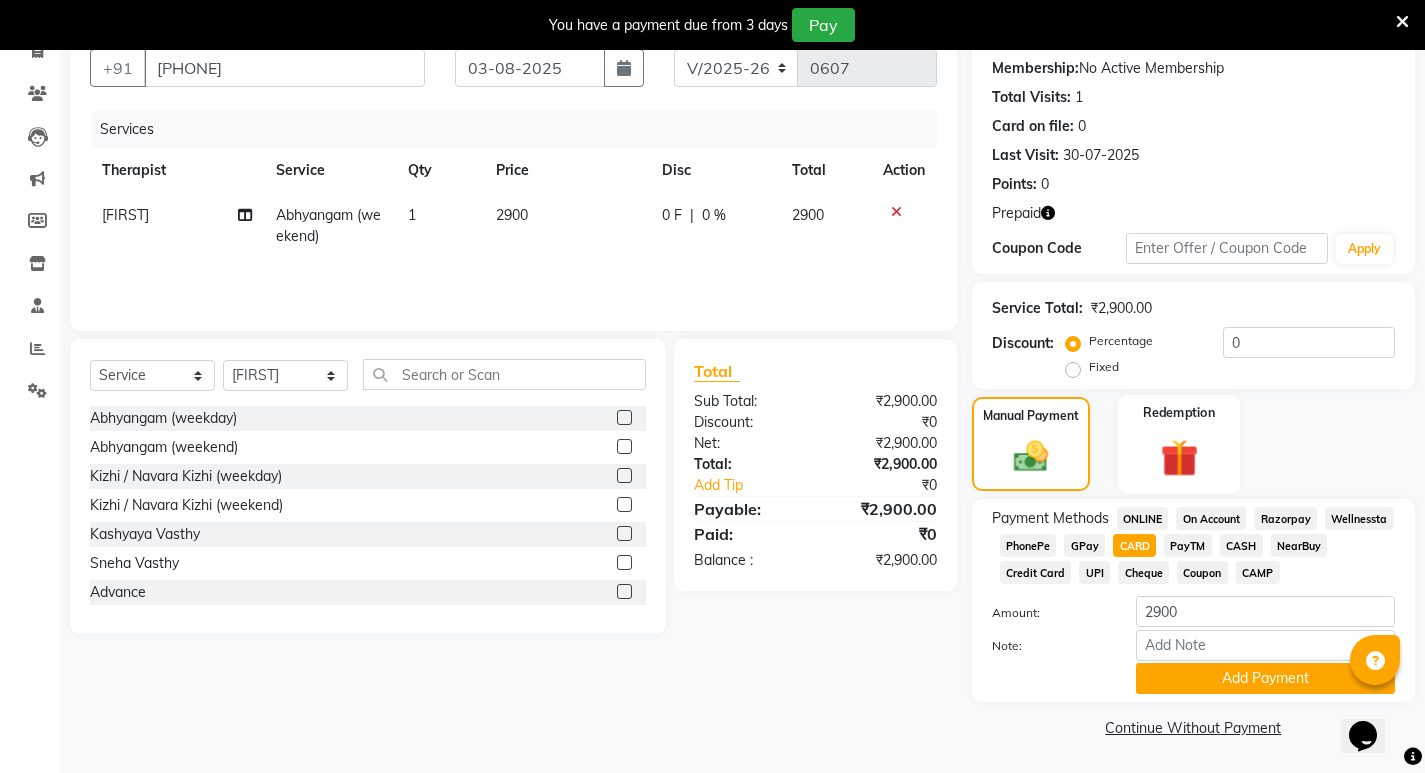 click 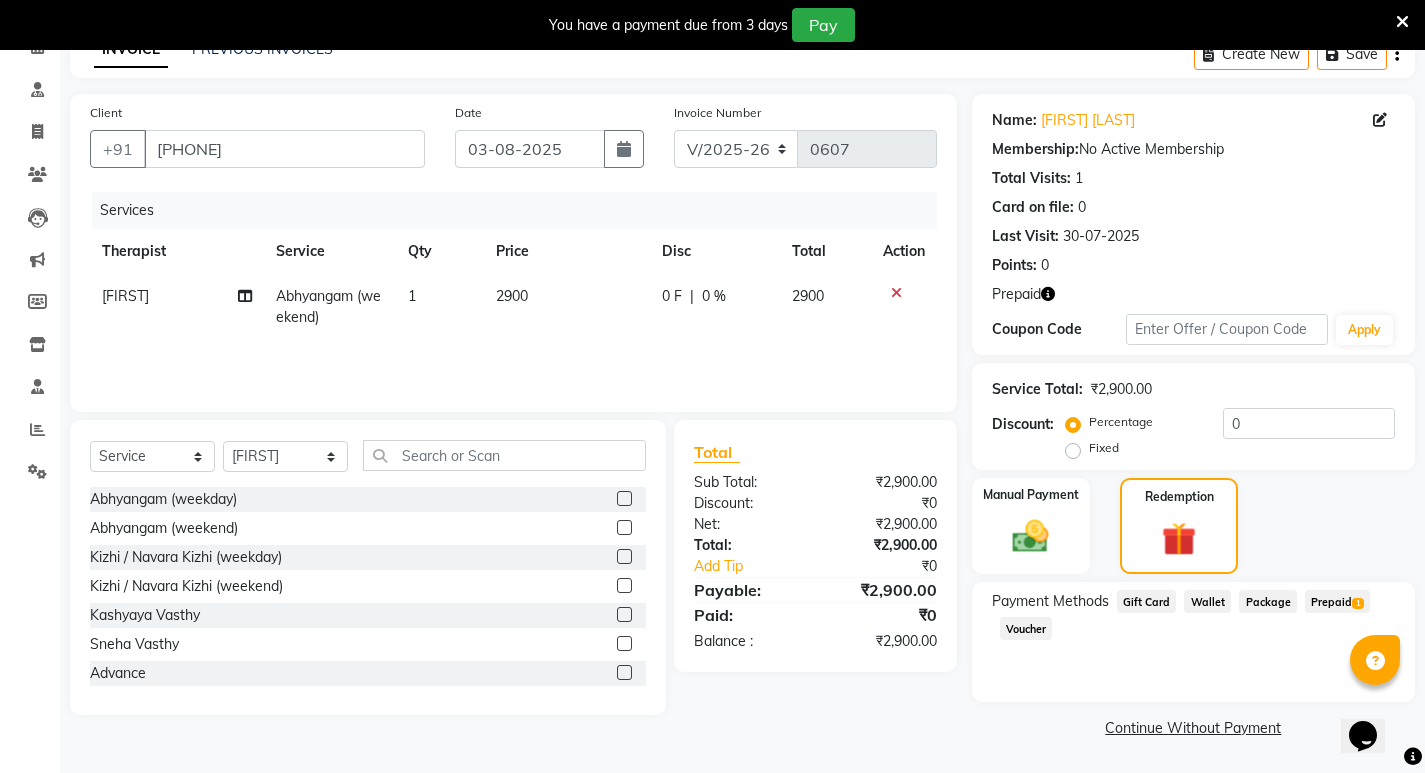 click on "Prepaid  1" 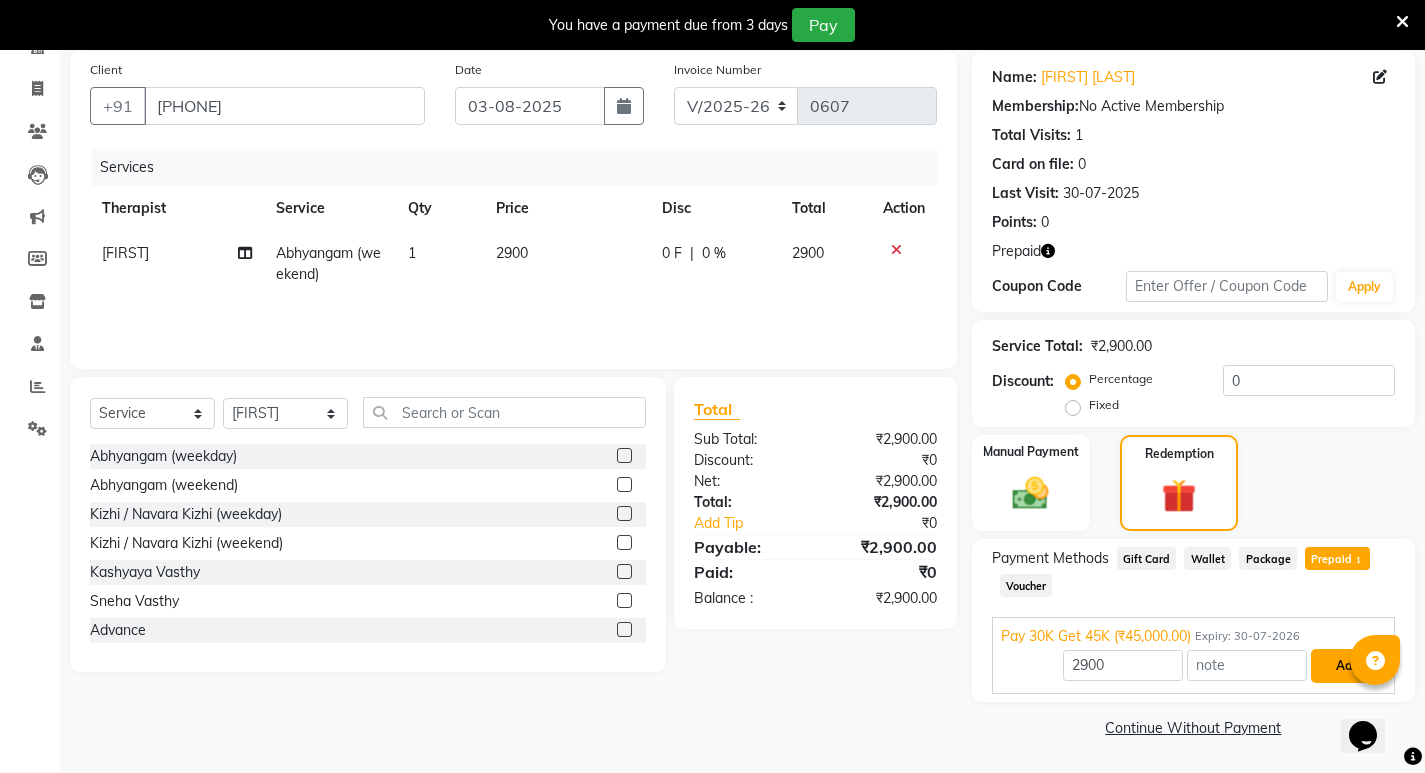 click on "Add" at bounding box center [1347, 666] 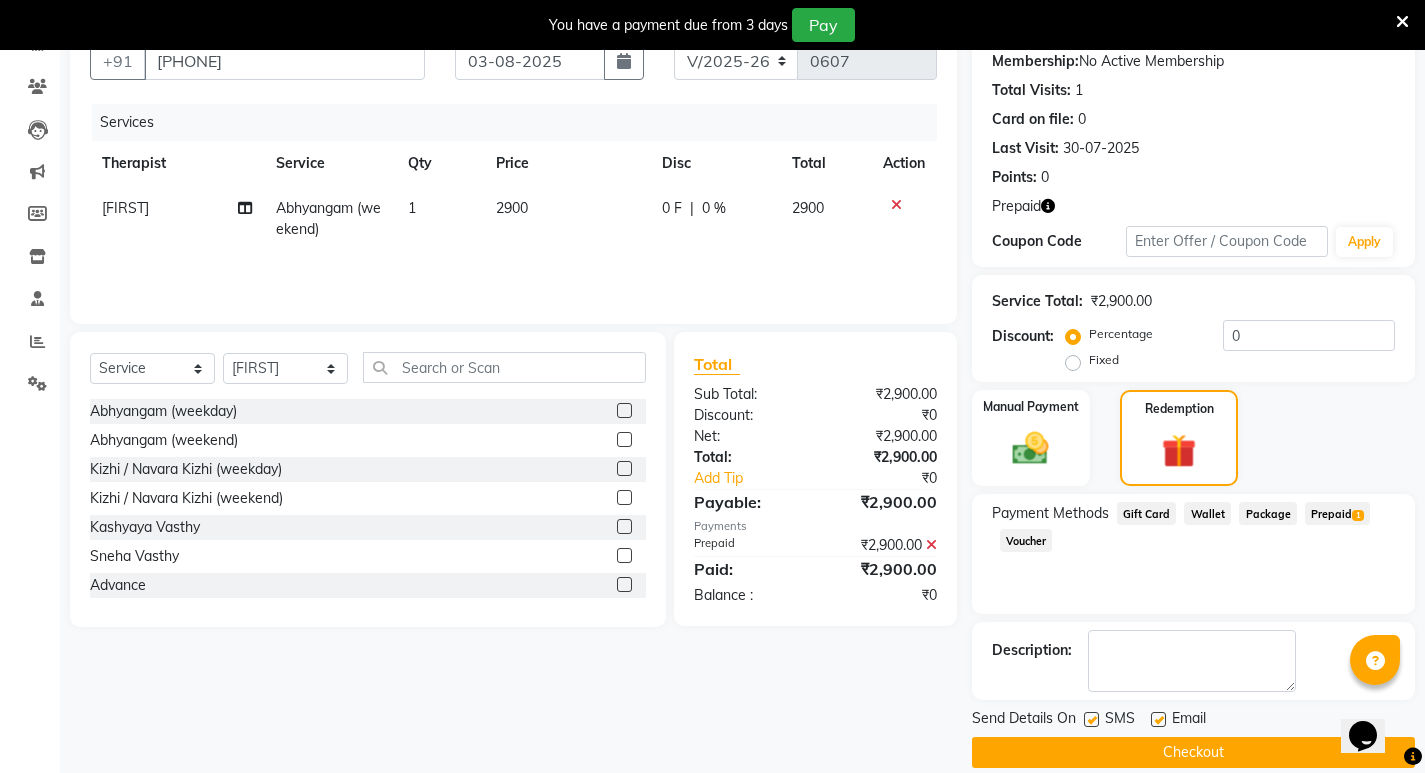 scroll, scrollTop: 219, scrollLeft: 0, axis: vertical 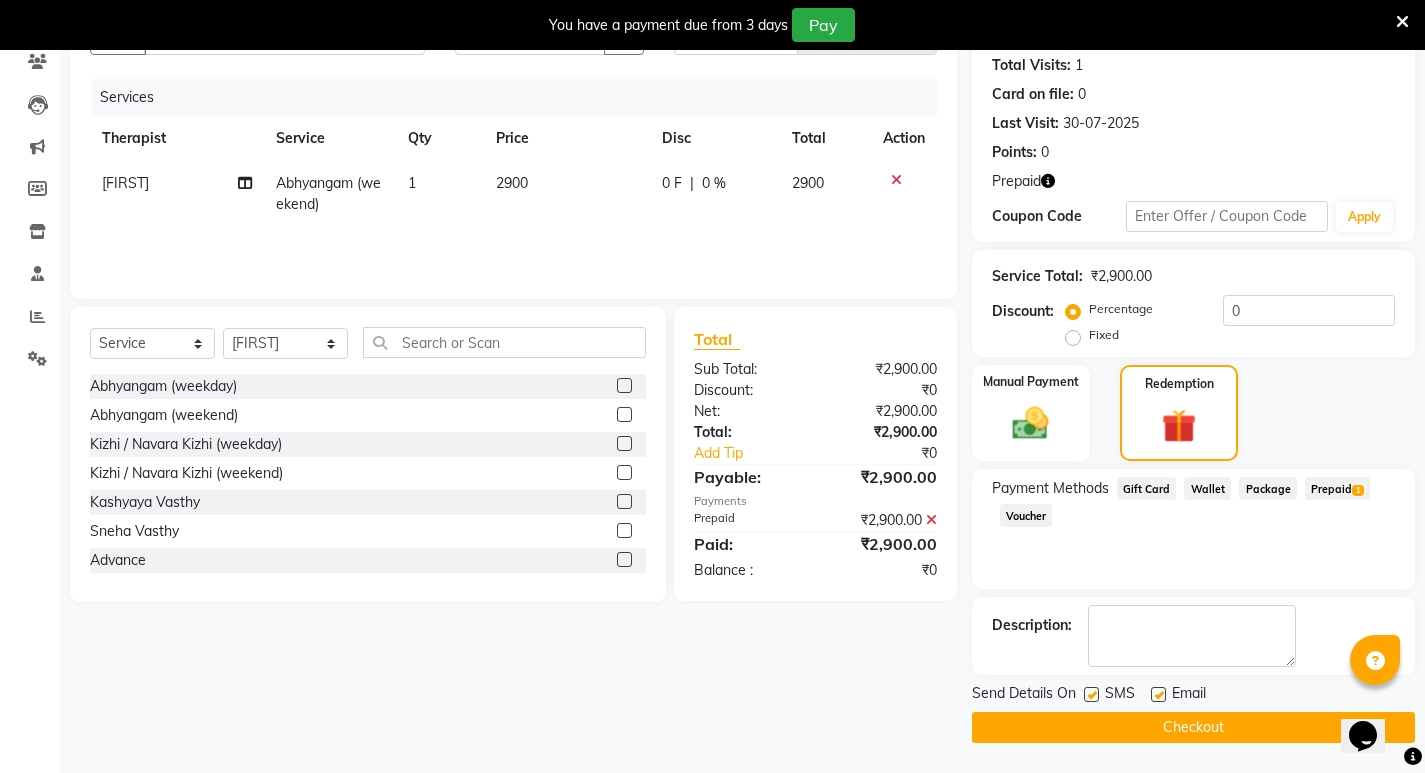 click on "Checkout" 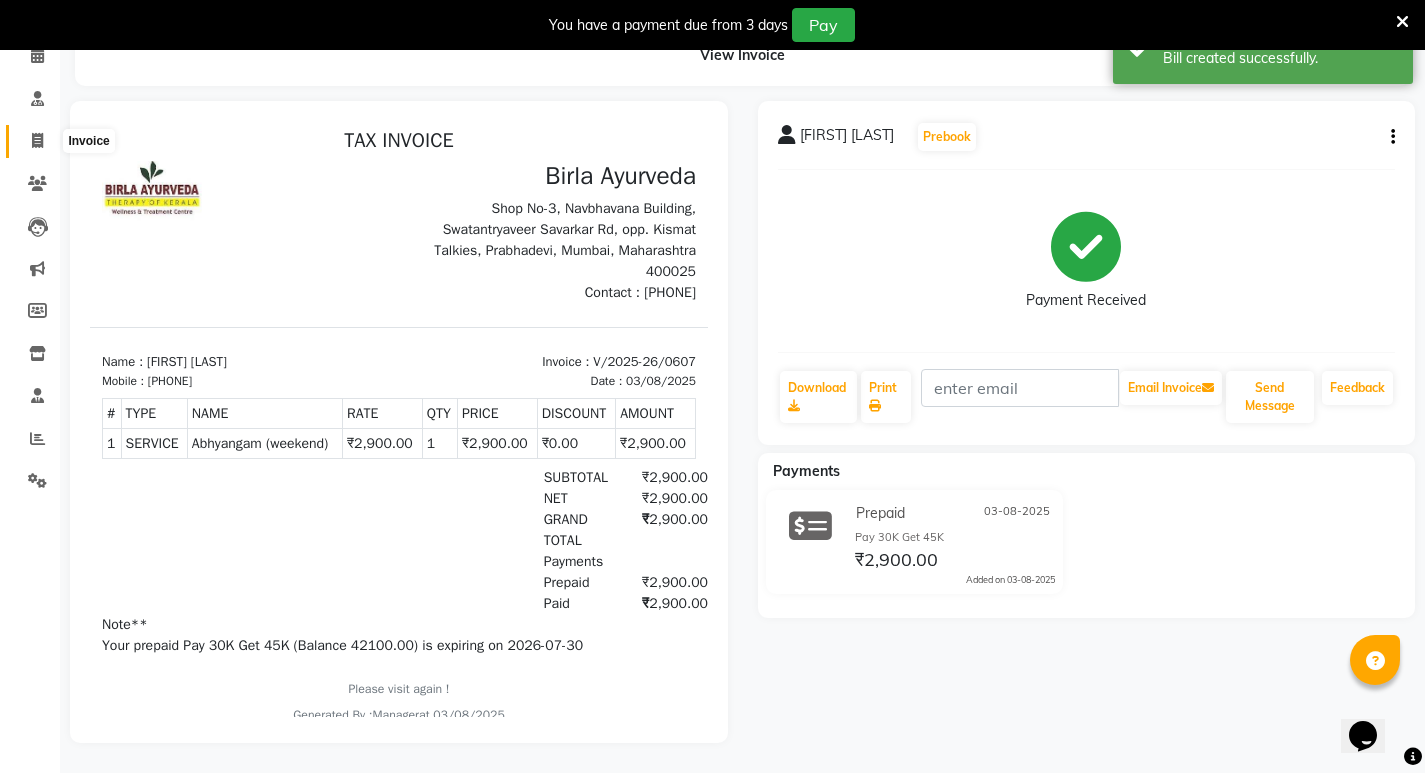 scroll, scrollTop: 0, scrollLeft: 0, axis: both 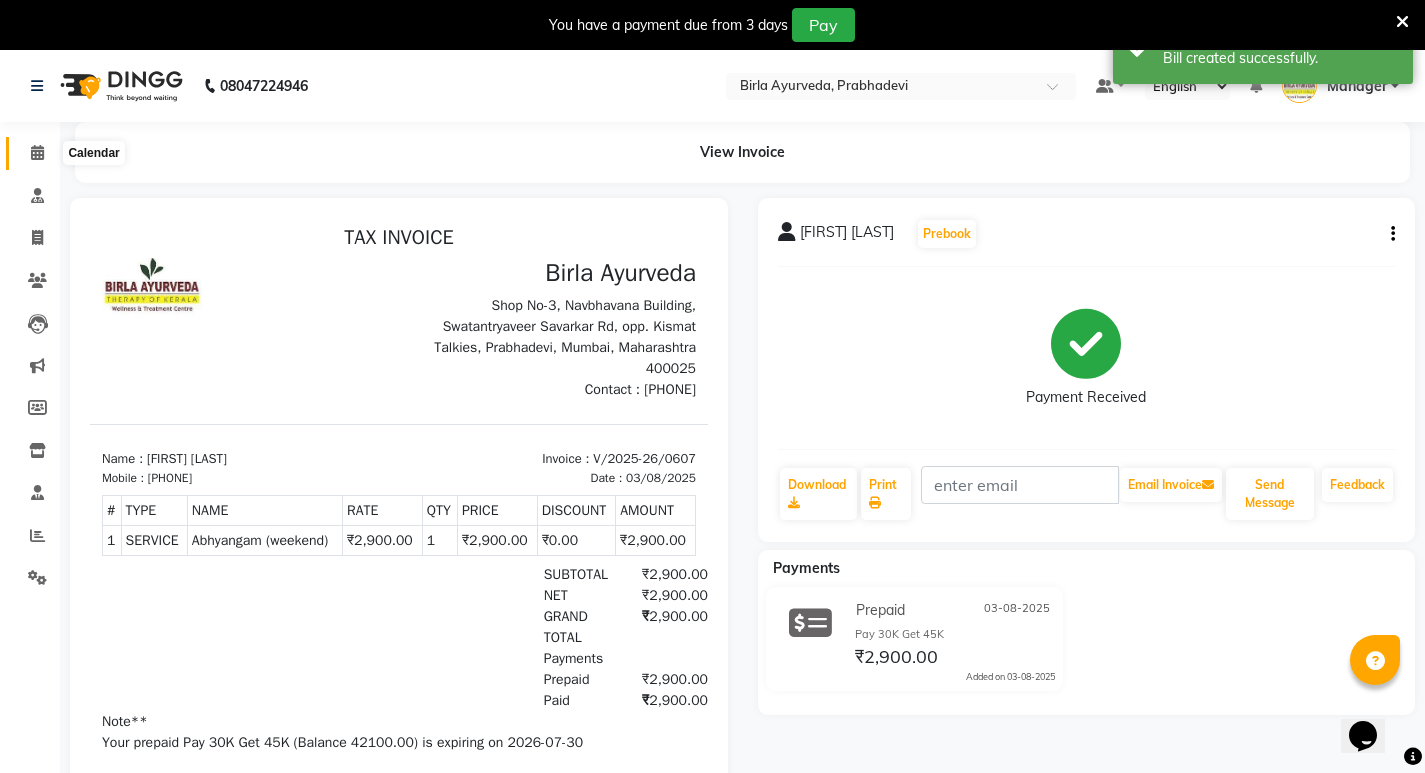 click 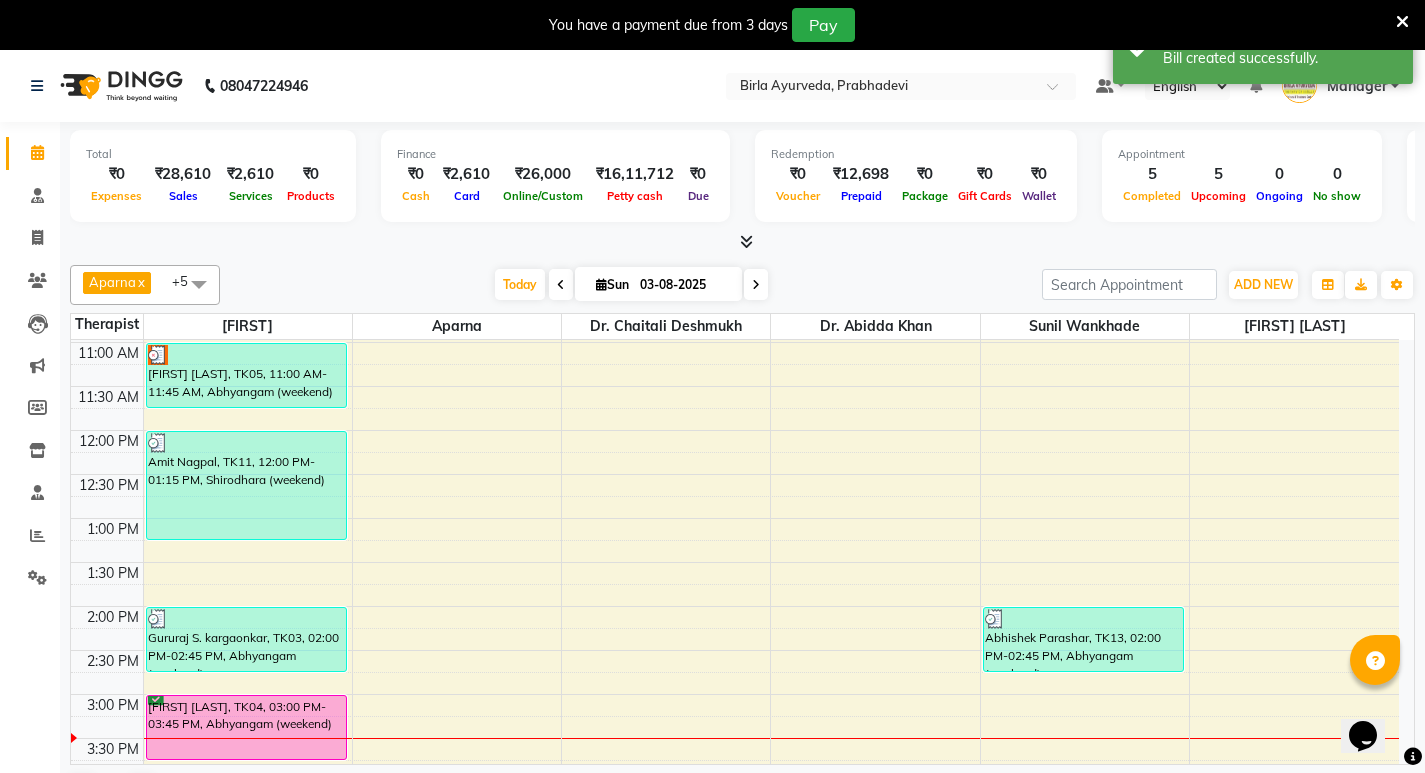 scroll, scrollTop: 500, scrollLeft: 0, axis: vertical 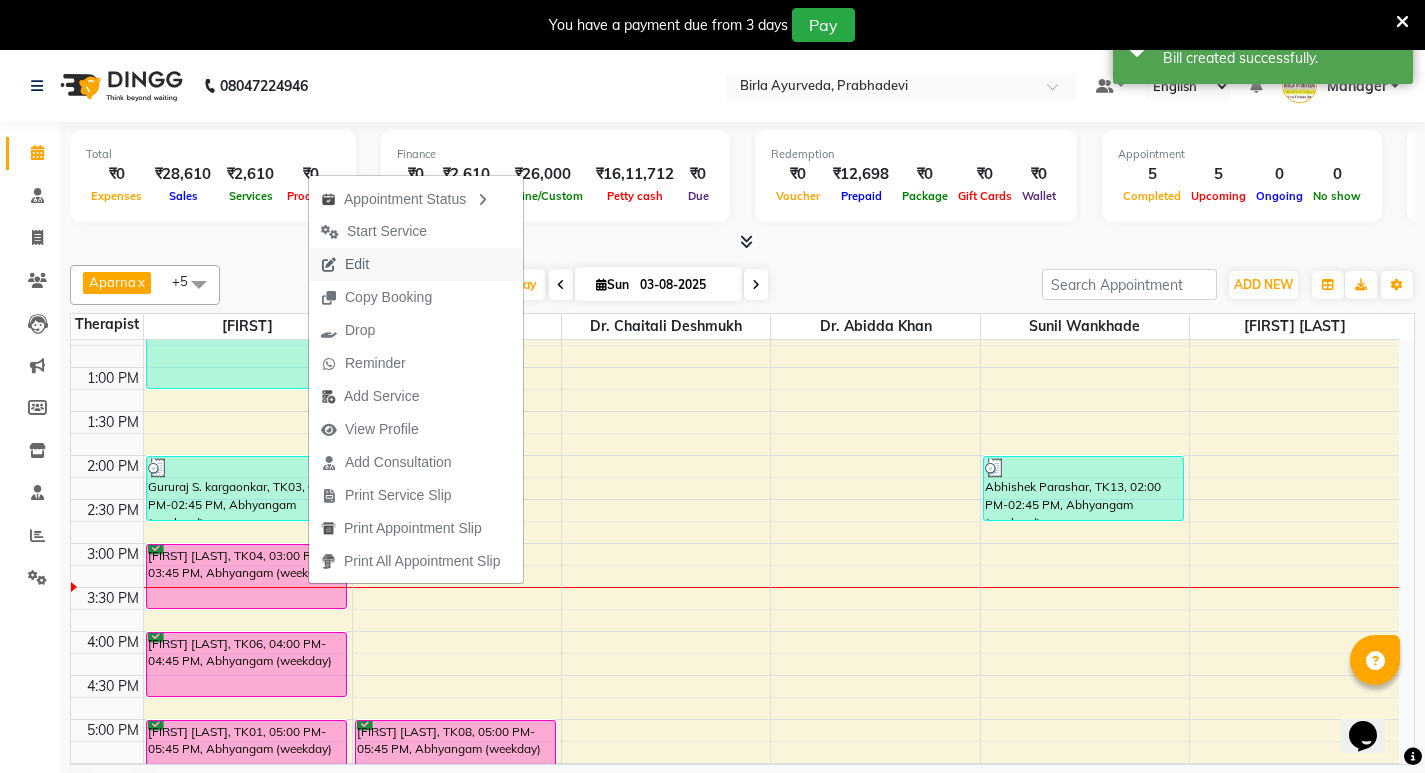 click on "Edit" at bounding box center (357, 264) 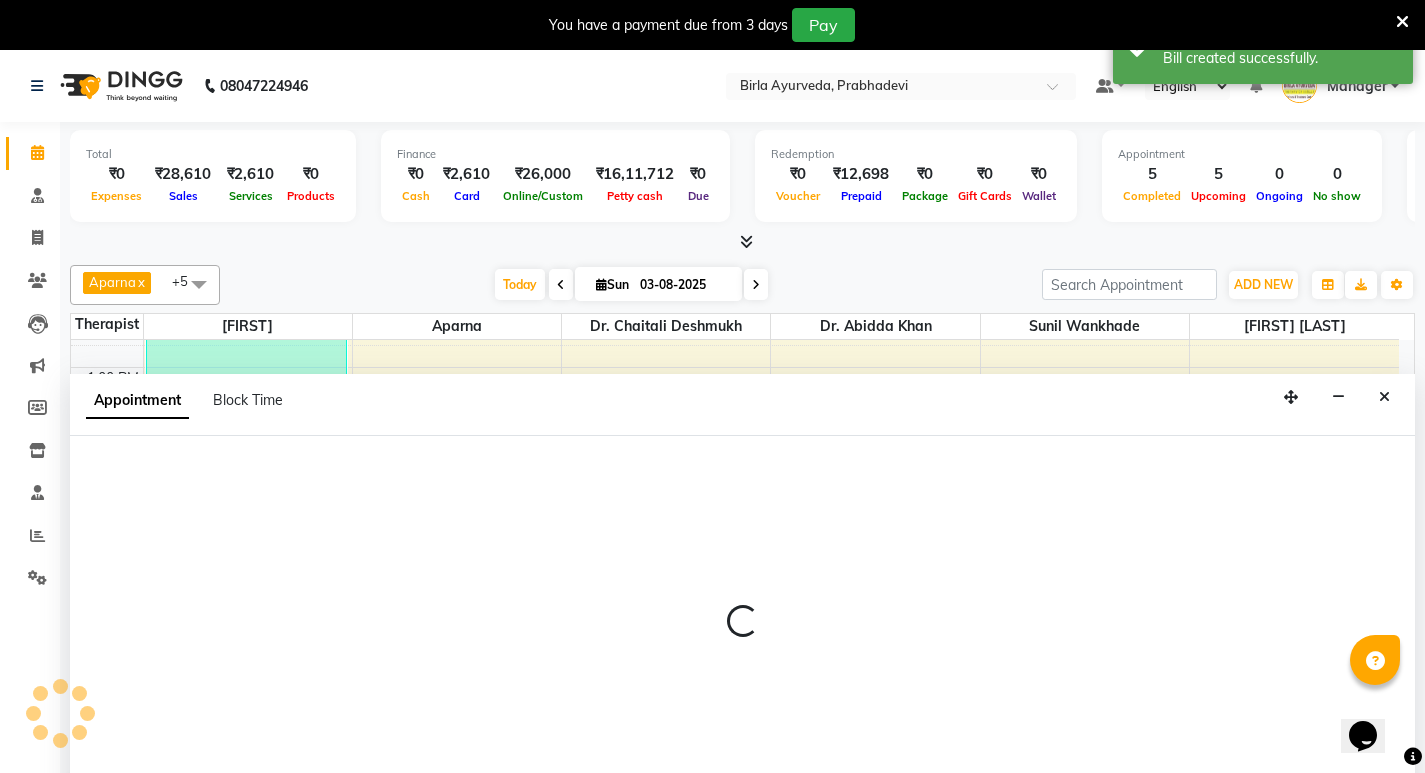 select on "confirm booking" 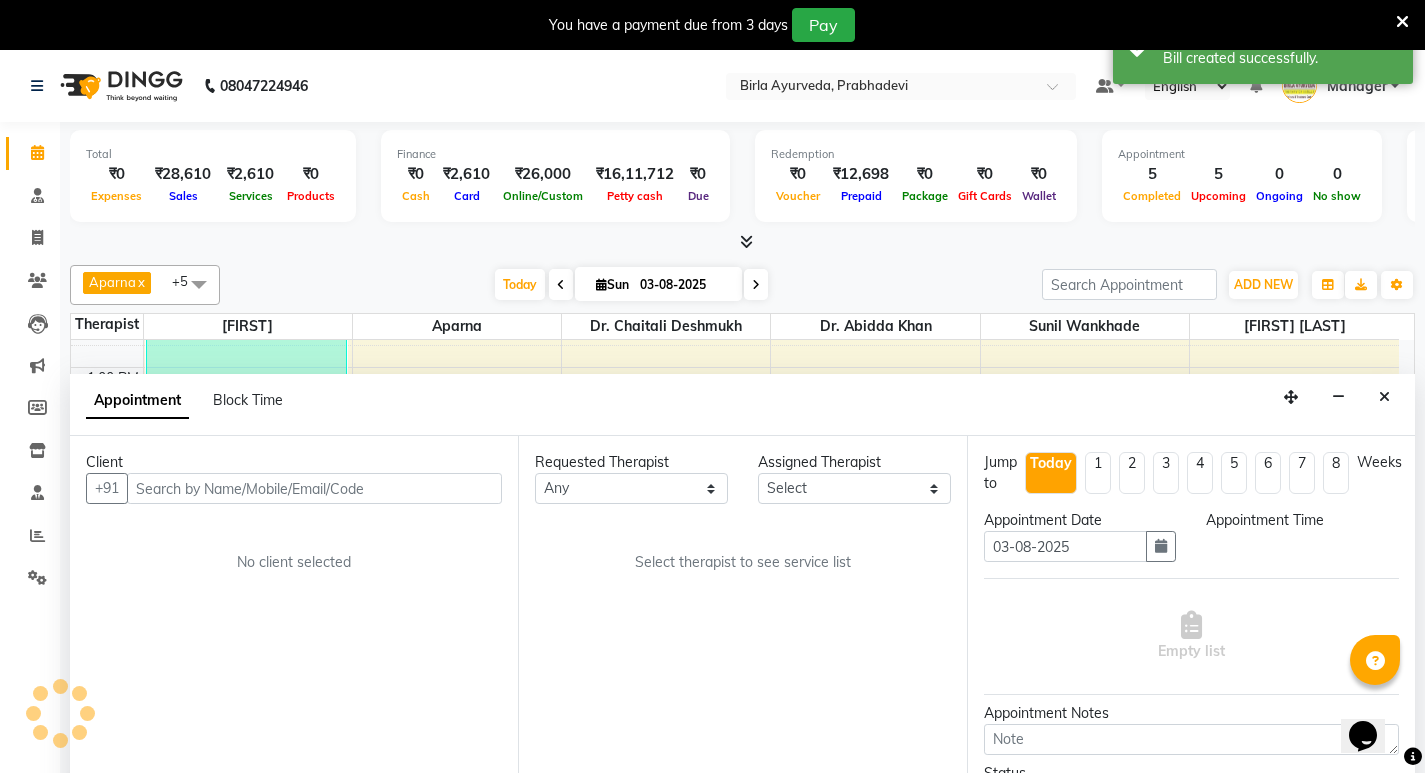 select on "53448" 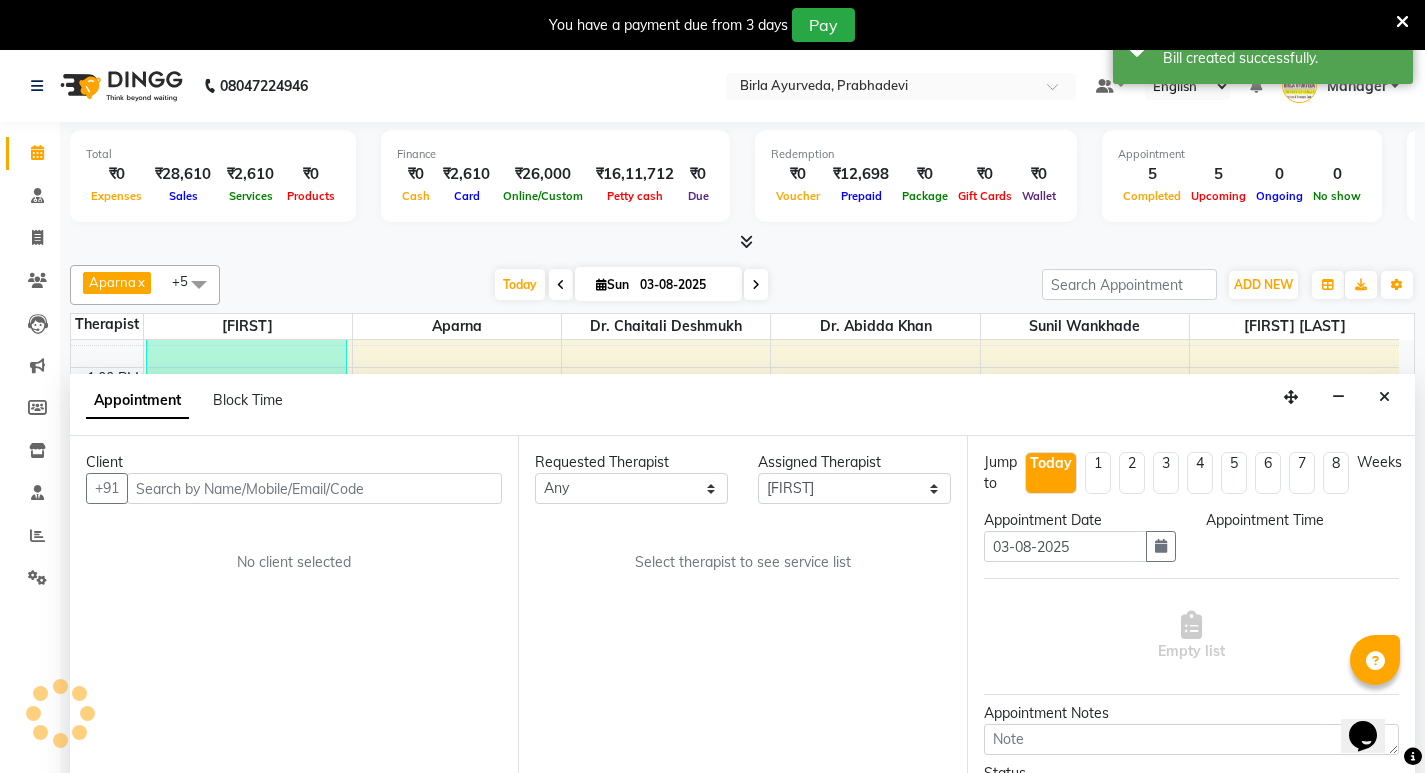 select on "900" 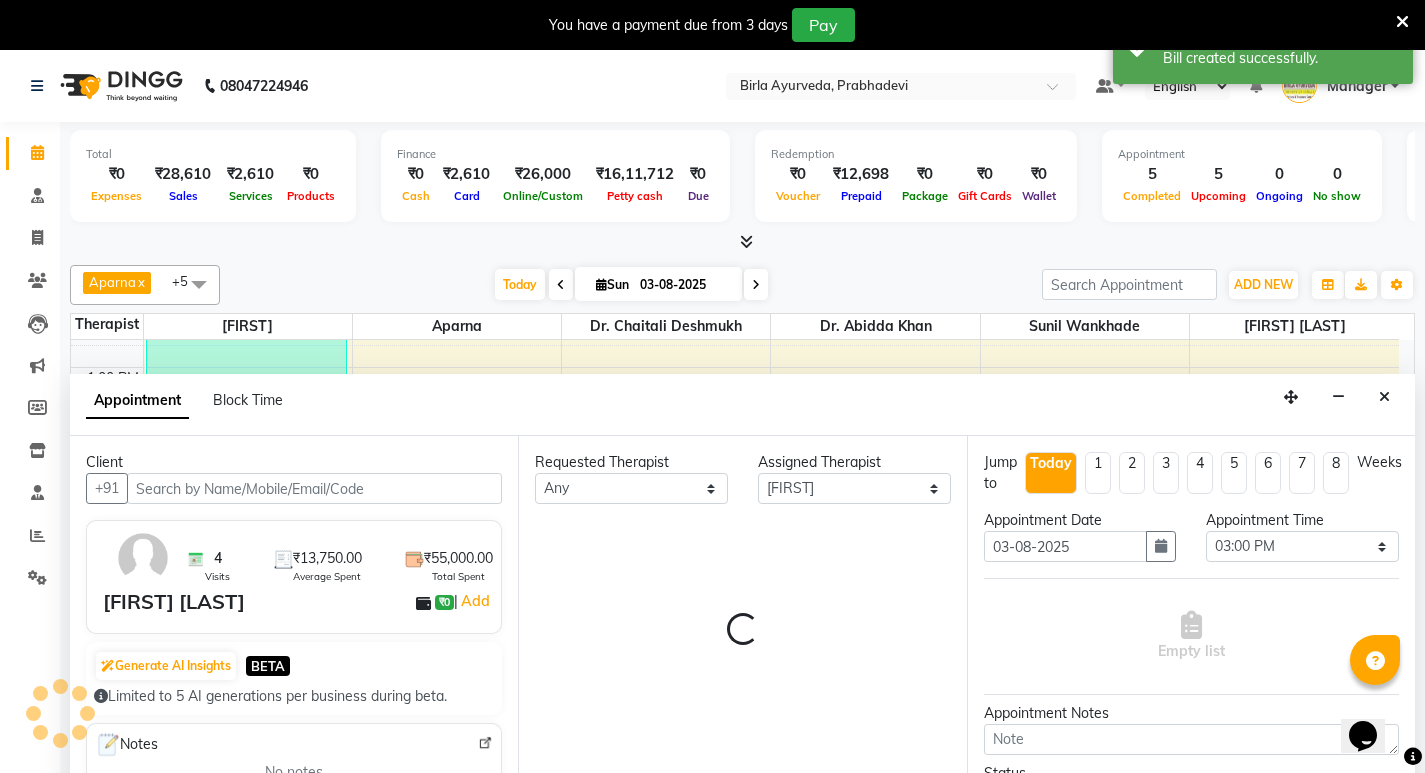 scroll, scrollTop: 51, scrollLeft: 0, axis: vertical 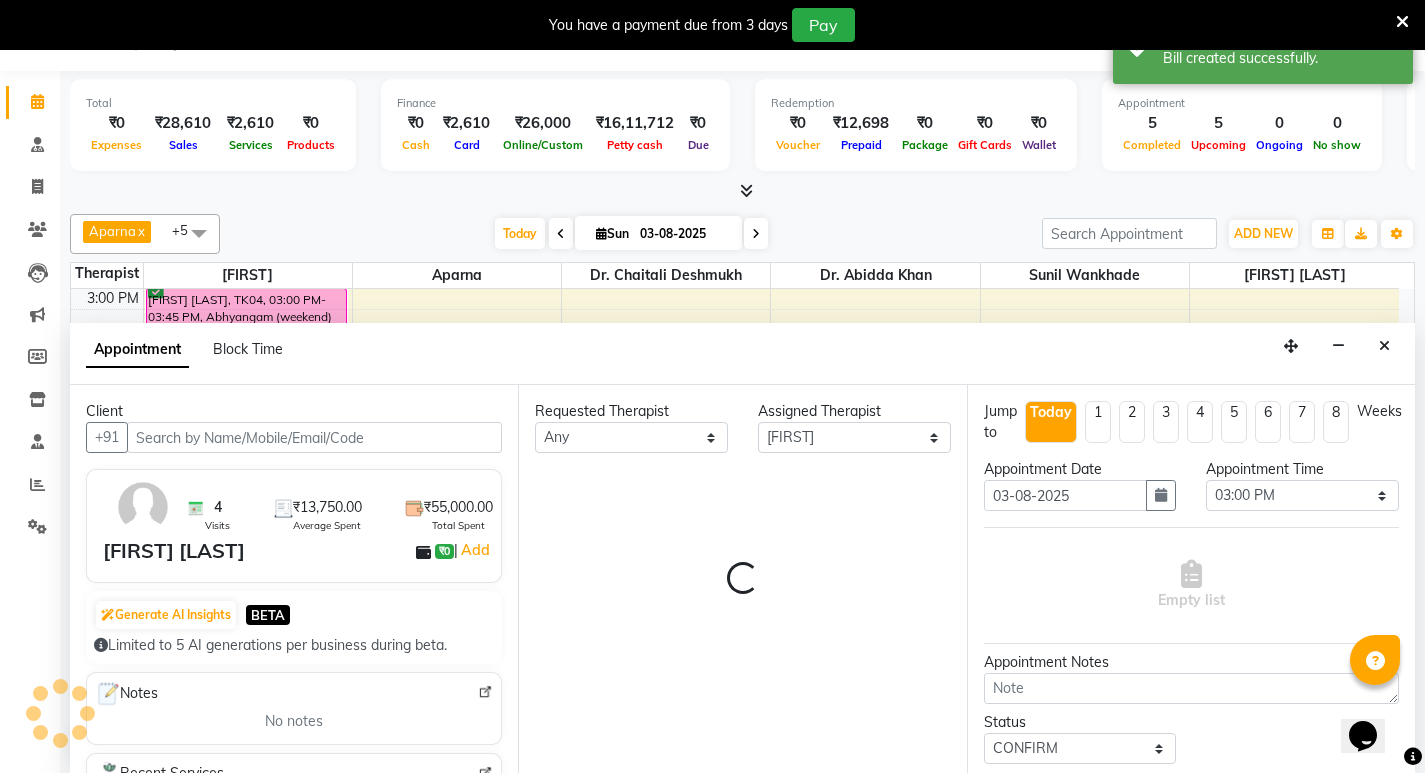 select on "3401" 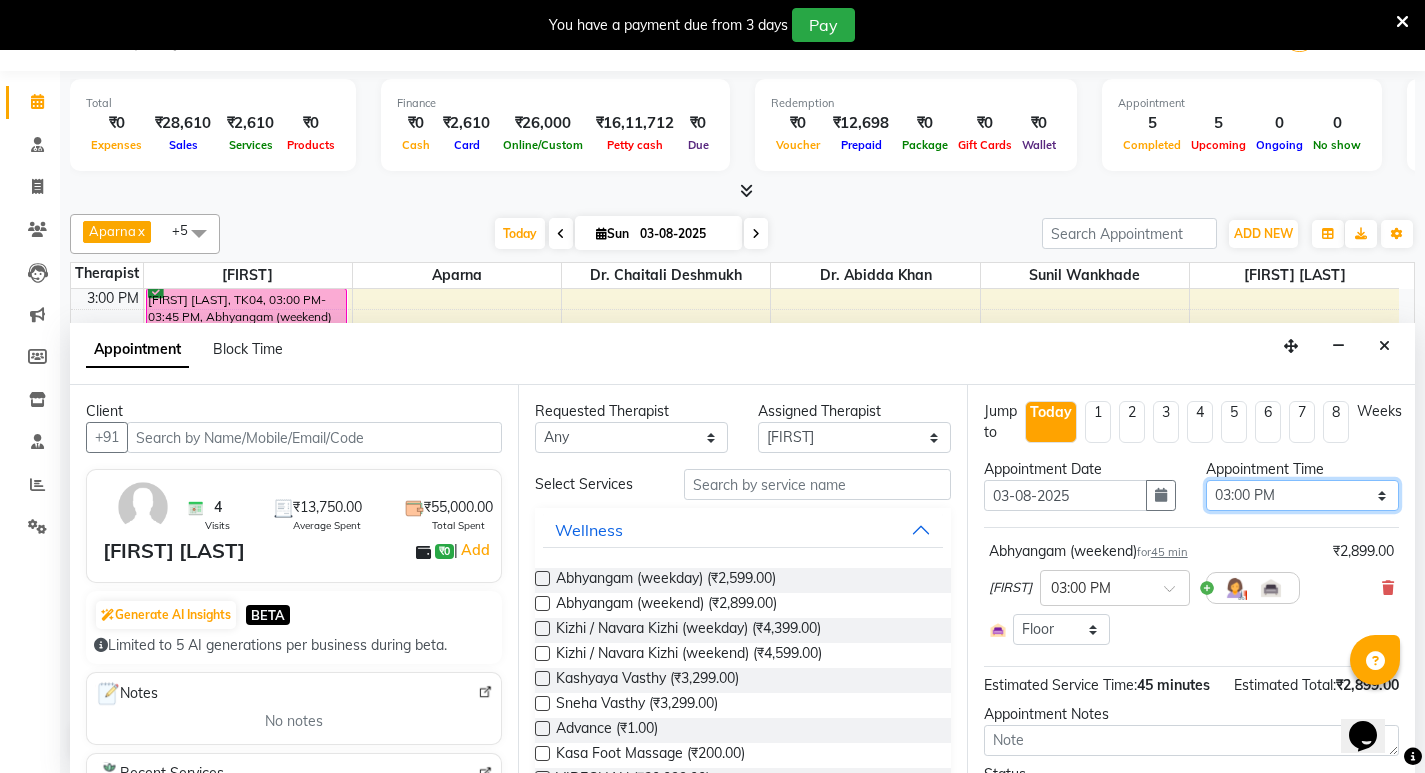 click on "Select 08:00 AM 08:15 AM 08:30 AM 08:45 AM 09:00 AM 09:15 AM 09:30 AM 09:45 AM 10:00 AM 10:15 AM 10:30 AM 10:45 AM 11:00 AM 11:15 AM 11:30 AM 11:45 AM 12:00 PM 12:15 PM 12:30 PM 12:45 PM 01:00 PM 01:15 PM 01:30 PM 01:45 PM 02:00 PM 02:15 PM 02:30 PM 02:45 PM 03:00 PM 03:15 PM 03:30 PM 03:45 PM 04:00 PM 04:15 PM 04:30 PM 04:45 PM 05:00 PM 05:15 PM 05:30 PM 05:45 PM 06:00 PM 06:15 PM 06:30 PM 06:45 PM 07:00 PM" at bounding box center (1302, 495) 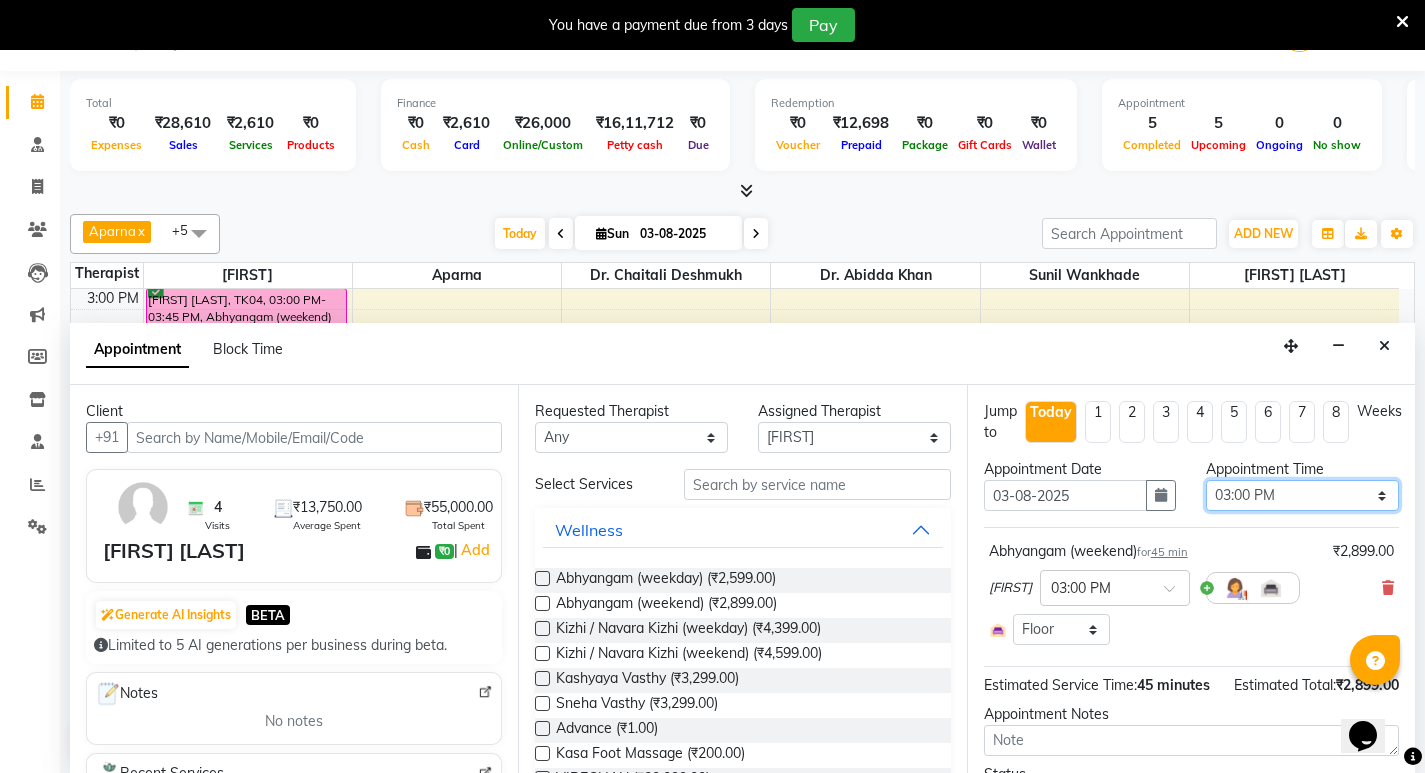 select on "960" 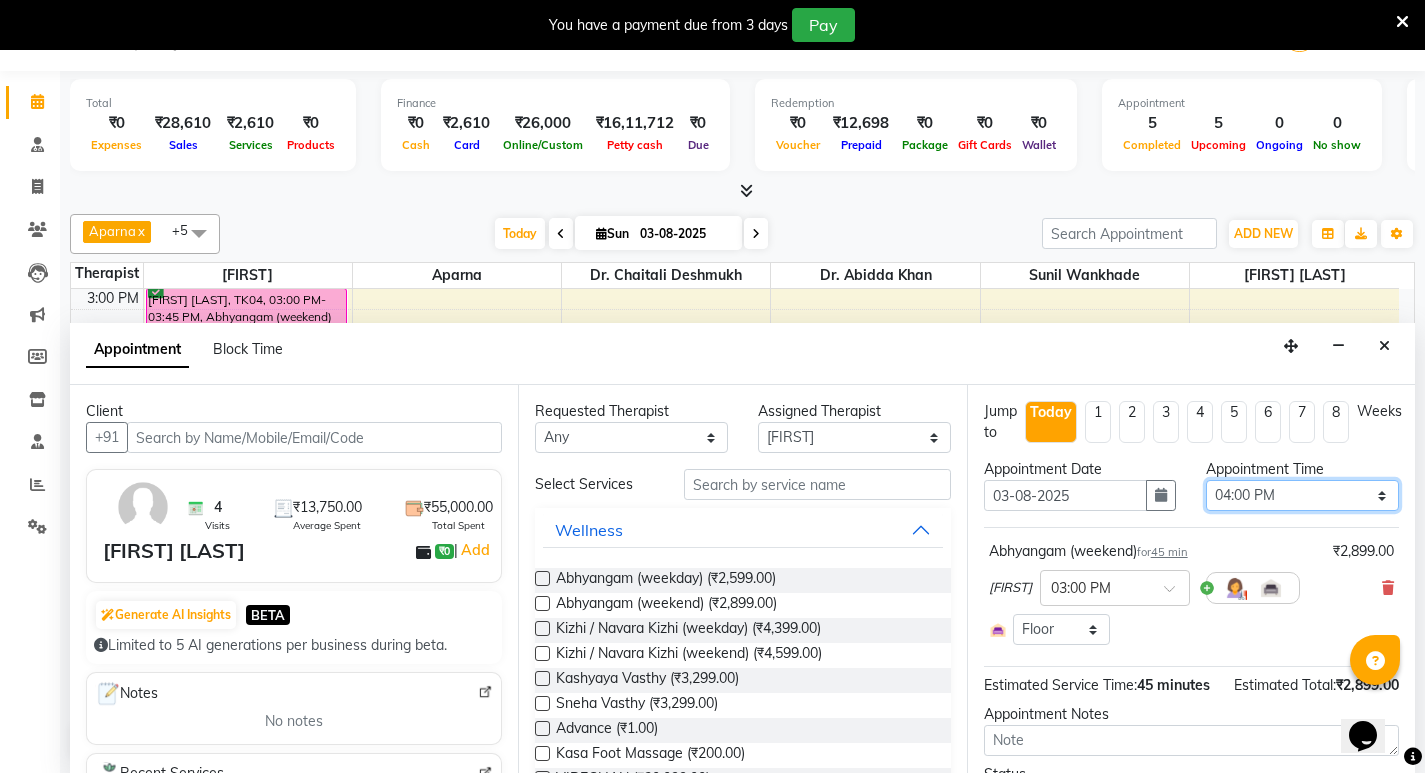 click on "Select 08:00 AM 08:15 AM 08:30 AM 08:45 AM 09:00 AM 09:15 AM 09:30 AM 09:45 AM 10:00 AM 10:15 AM 10:30 AM 10:45 AM 11:00 AM 11:15 AM 11:30 AM 11:45 AM 12:00 PM 12:15 PM 12:30 PM 12:45 PM 01:00 PM 01:15 PM 01:30 PM 01:45 PM 02:00 PM 02:15 PM 02:30 PM 02:45 PM 03:00 PM 03:15 PM 03:30 PM 03:45 PM 04:00 PM 04:15 PM 04:30 PM 04:45 PM 05:00 PM 05:15 PM 05:30 PM 05:45 PM 06:00 PM 06:15 PM 06:30 PM 06:45 PM 07:00 PM" at bounding box center [1302, 495] 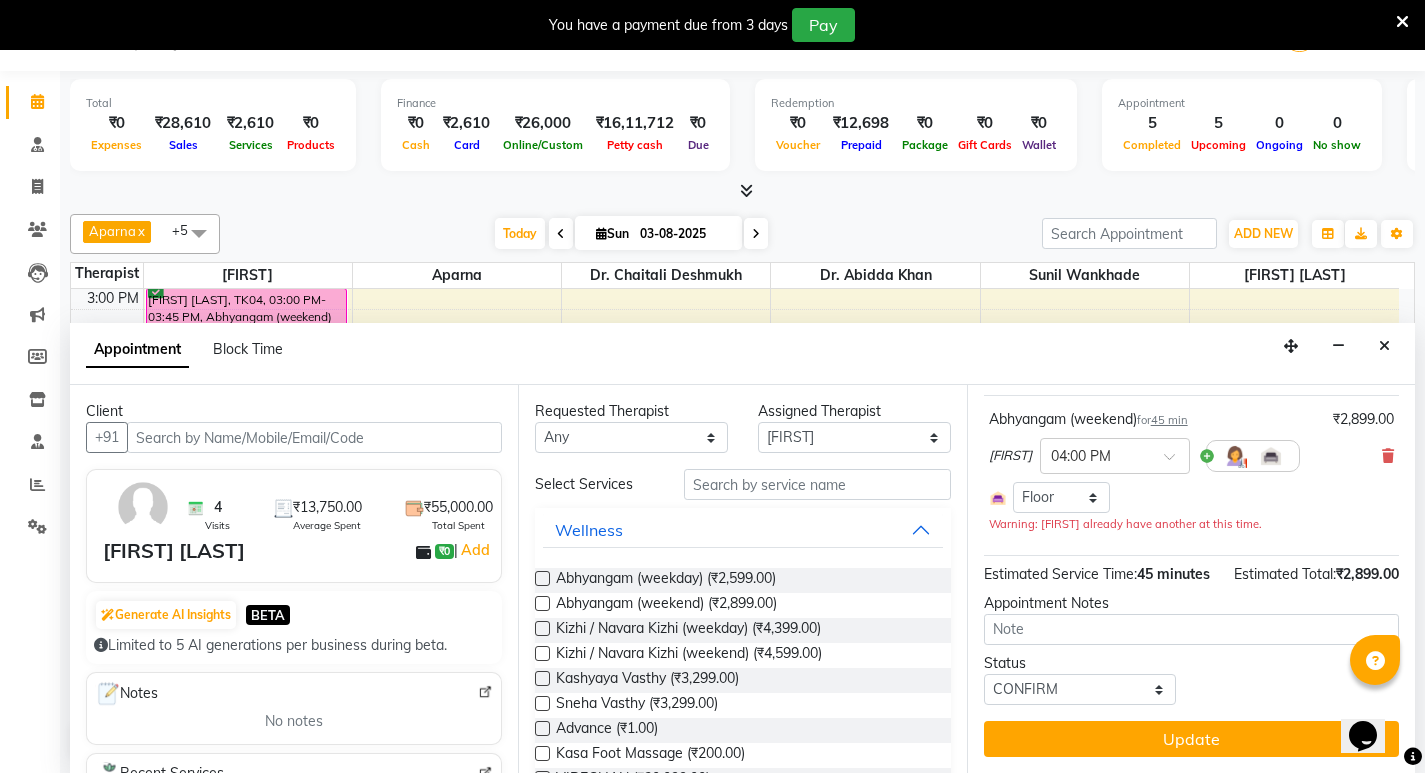 scroll, scrollTop: 153, scrollLeft: 0, axis: vertical 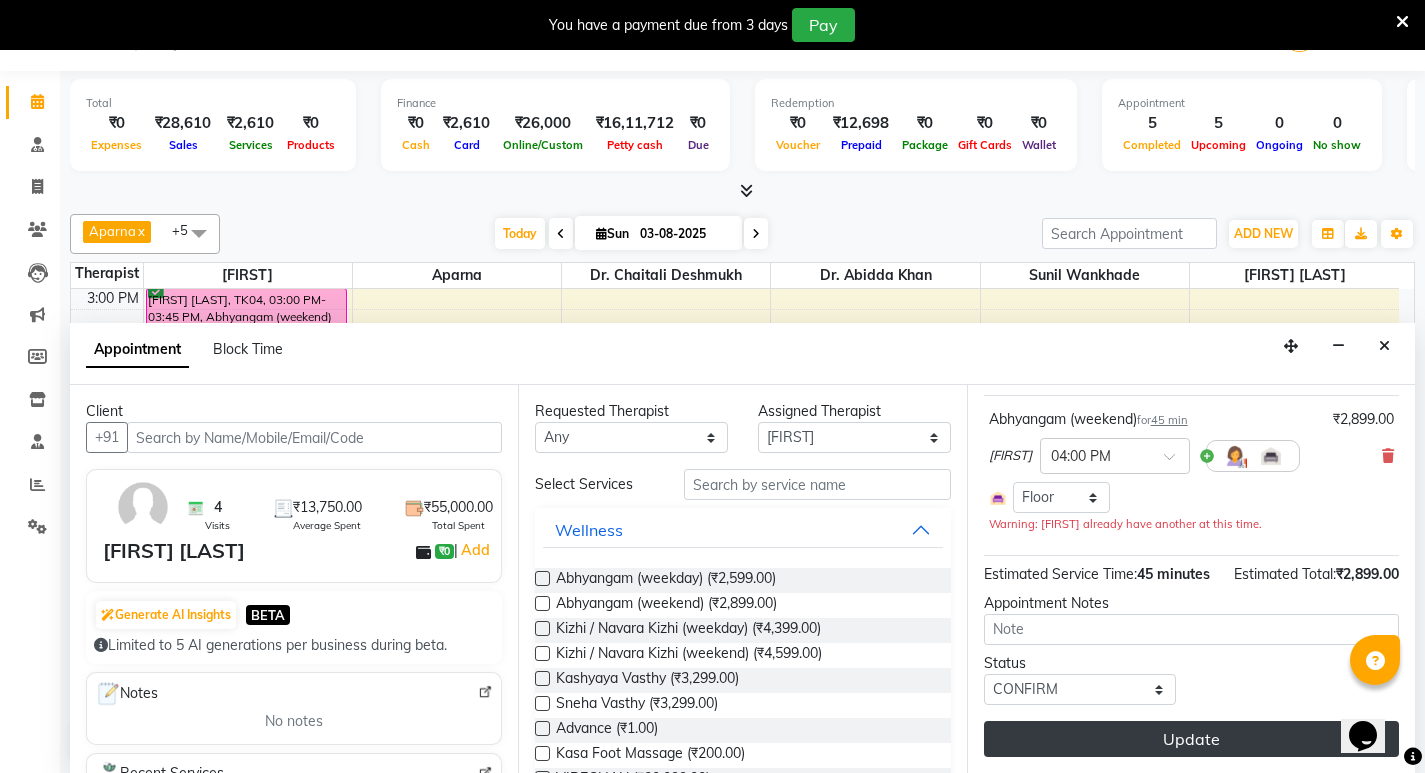 click on "Update" at bounding box center (1191, 739) 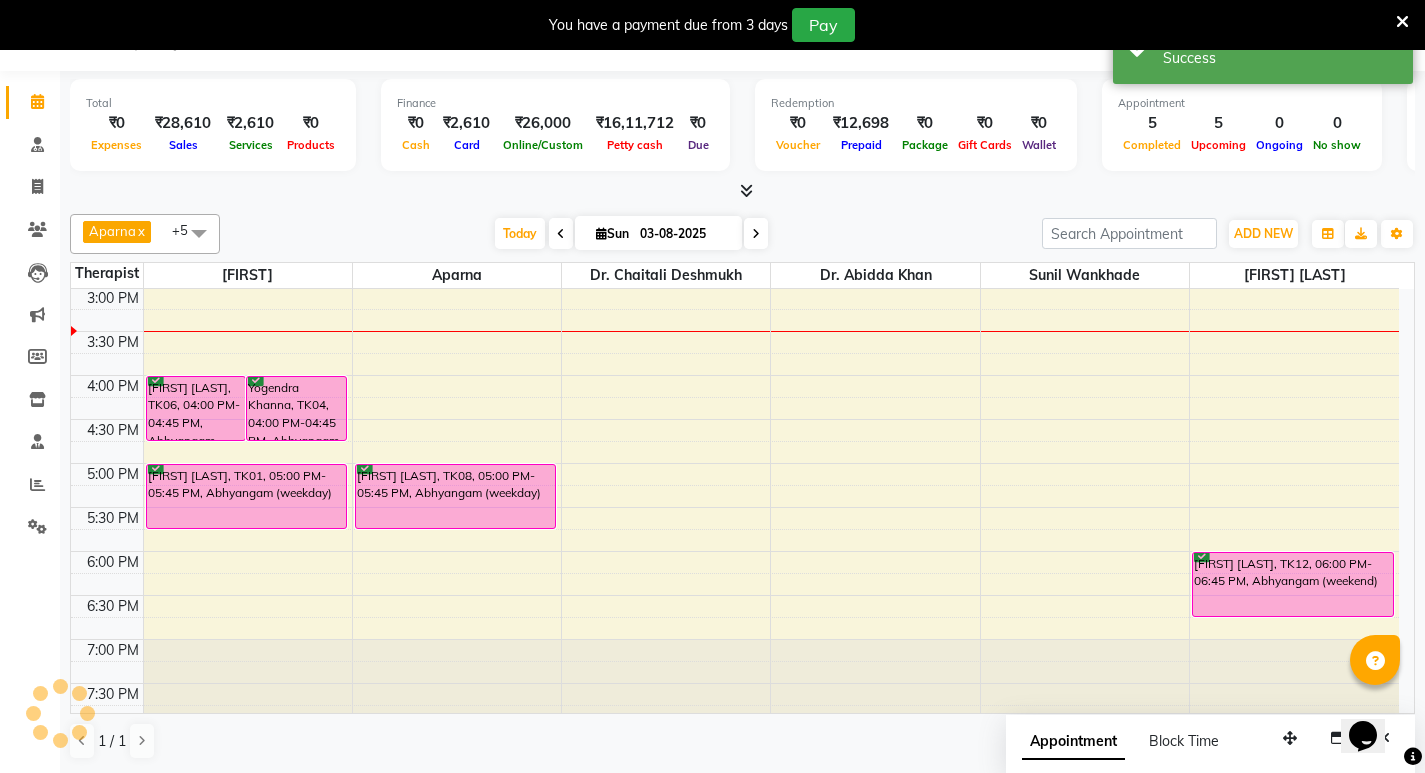 scroll, scrollTop: 0, scrollLeft: 0, axis: both 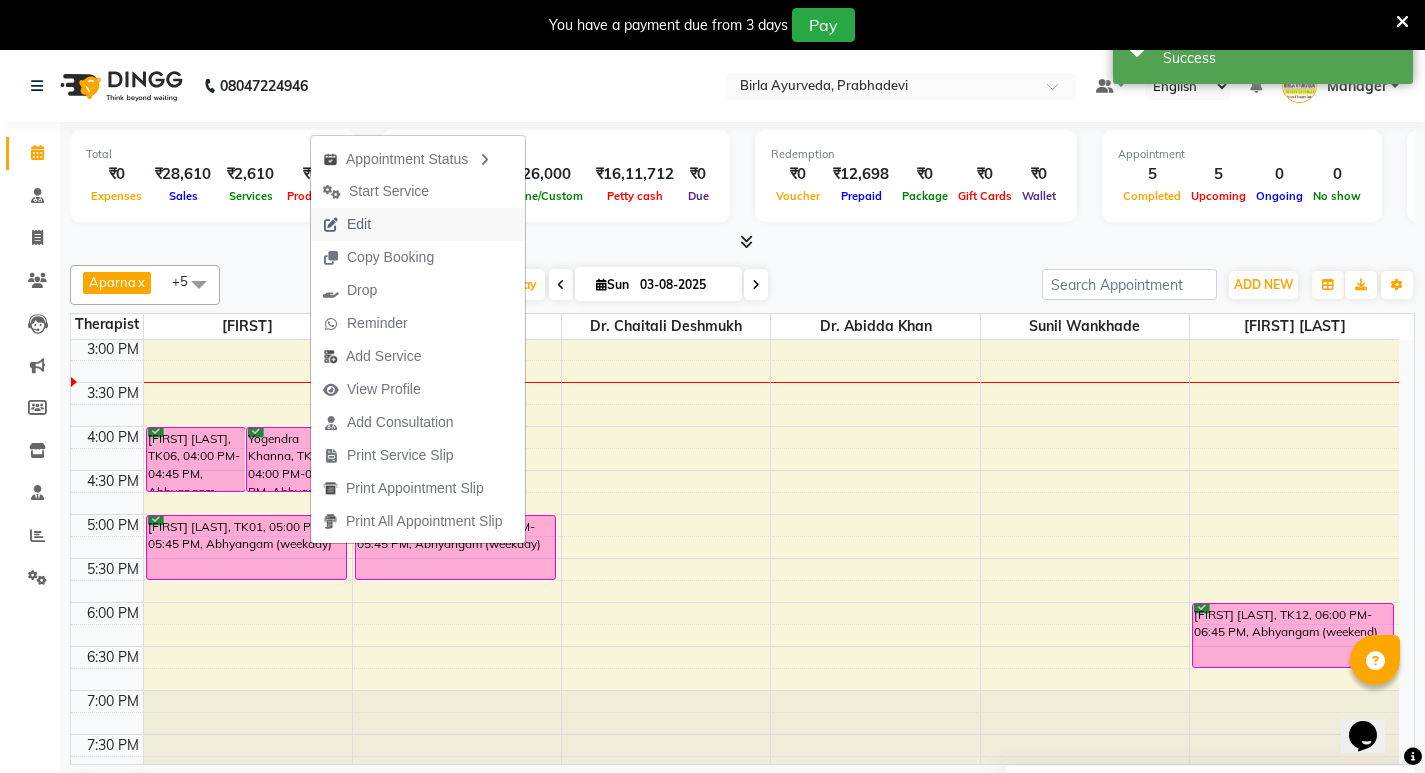 click on "Edit" at bounding box center [359, 224] 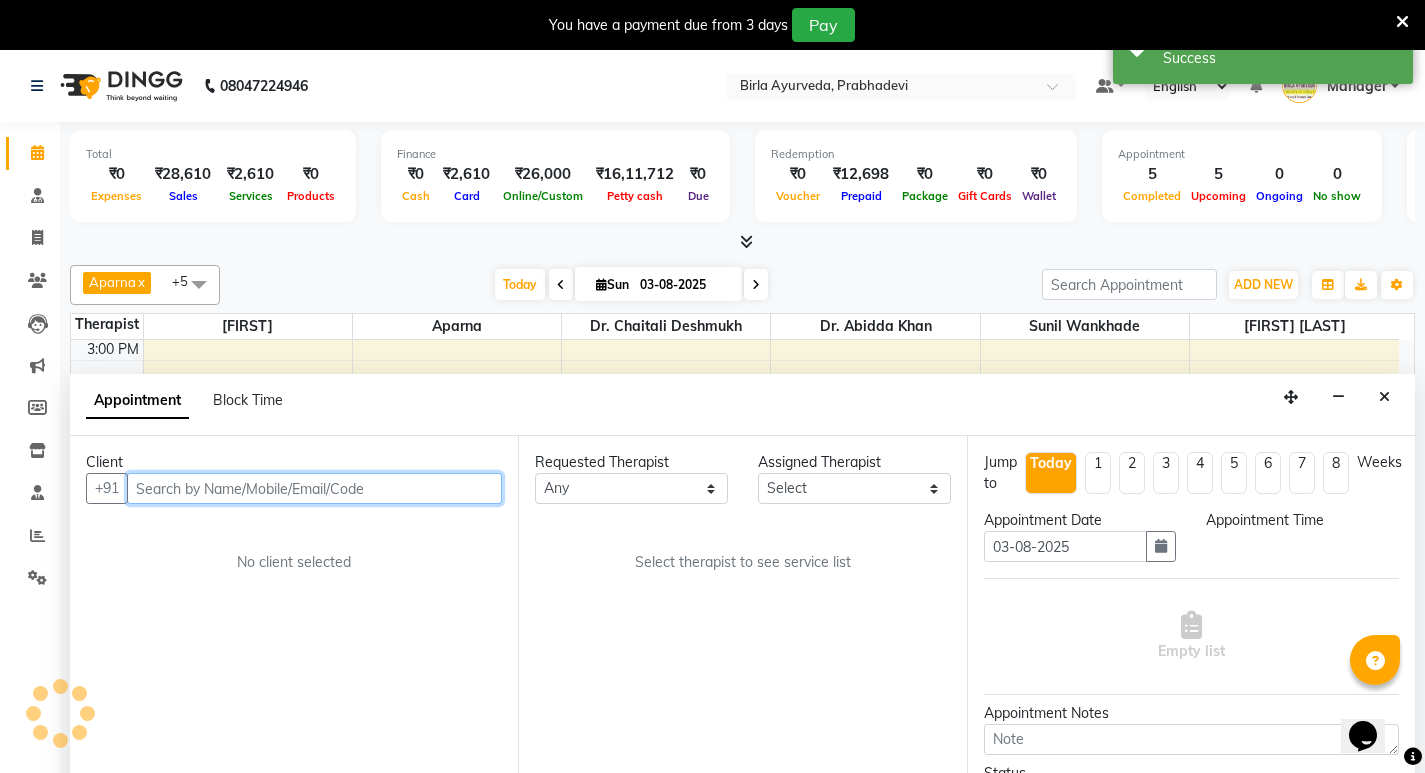 select on "53448" 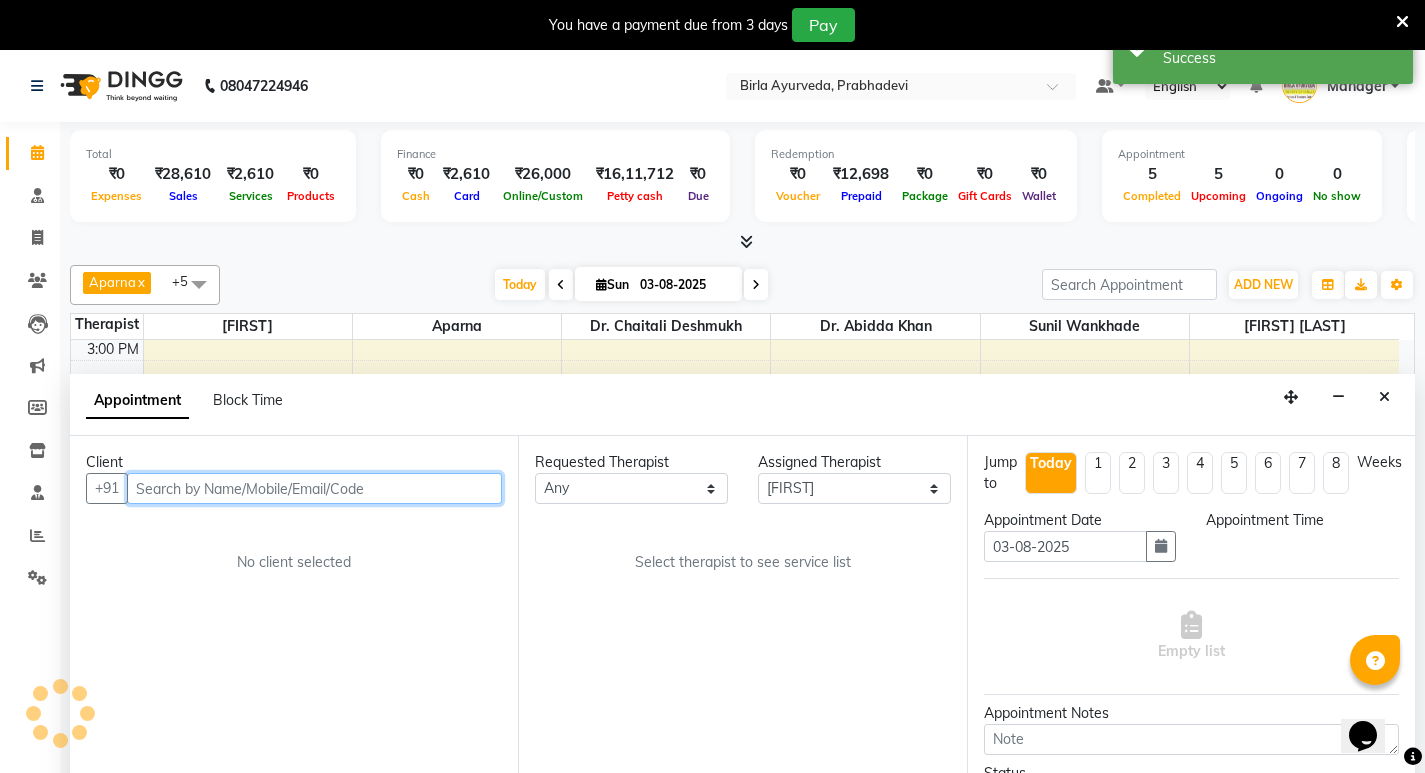 select on "1020" 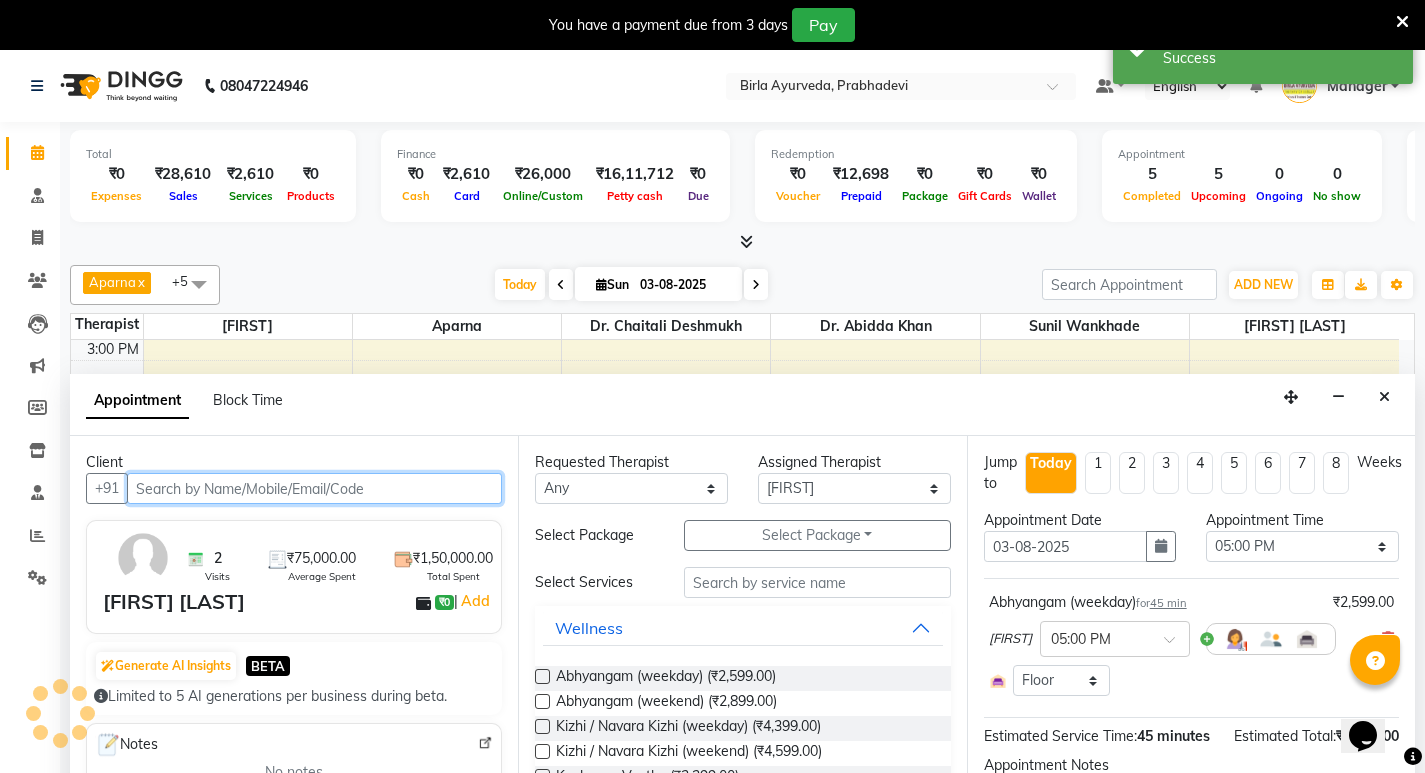 scroll, scrollTop: 51, scrollLeft: 0, axis: vertical 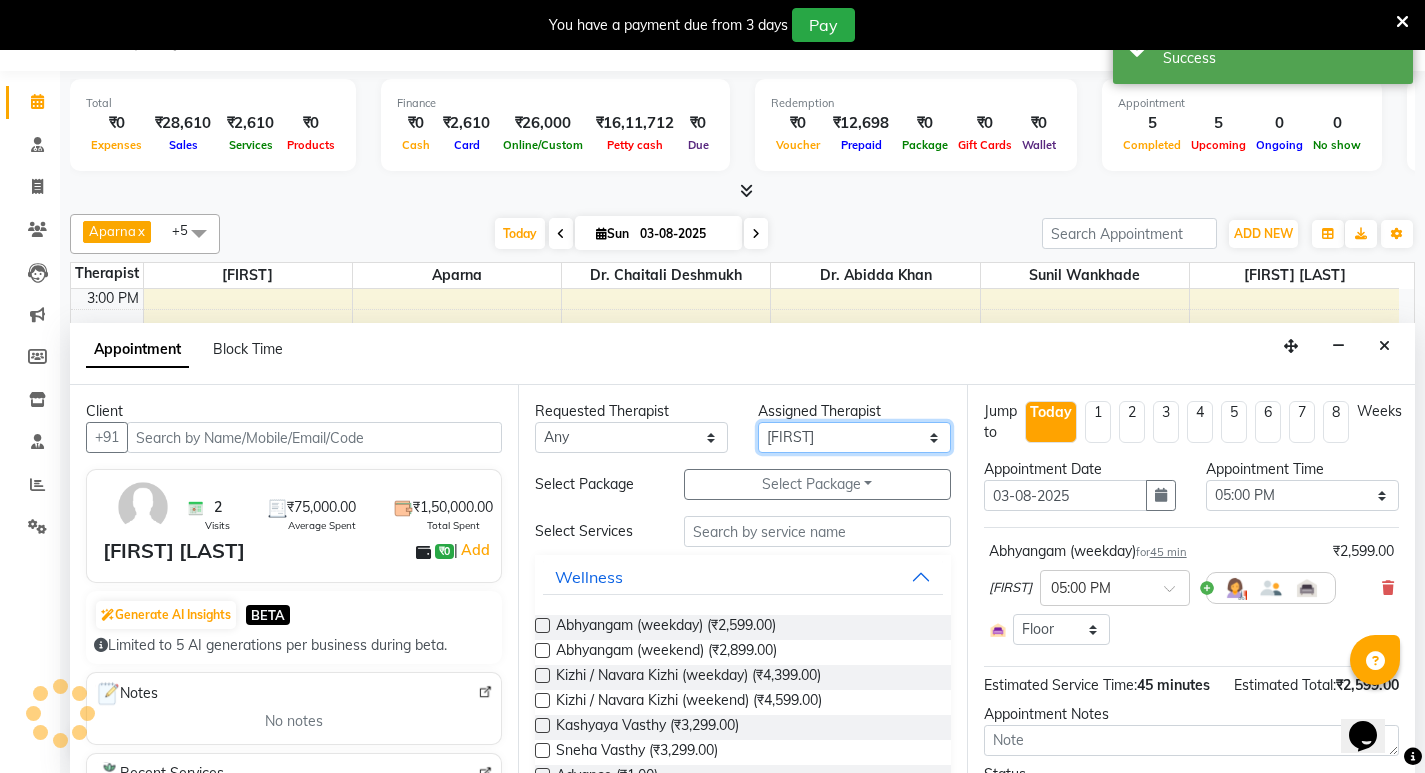 click on "Select [FIRST] [LAST] Amrutha  Anita Khatke Anjana Surendra Kalyani Aparna Avtar Jaiswal Bandu Dange Bibina Chandani Yadav Deepali Gaikwad Dr. [LAST] Khan Dr. Annu Prasad Dr. Chaitali Deshmukh Dr. [LAST] Dr. [LAST] Gloria Y Gloriya Hari Jainy M R KAMAL NIKAM Kavita Ambatkar Latika Sawant Pooja Mohite Priya Mishra Rajimon Gopalan RATHEESH KUMAR G KURUP Ratish [FIRST] [LAST] Shali K M Shani K Shibin Suddheesh K K Sunil Wankhade Sunita Fernandes Suraj Suvarna Gangurde Swati Tanvi Taral Tejaswini Gaonkar Vidya Vishwanath Vimal Lodh Vinayak Yogesh Parab" at bounding box center (854, 437) 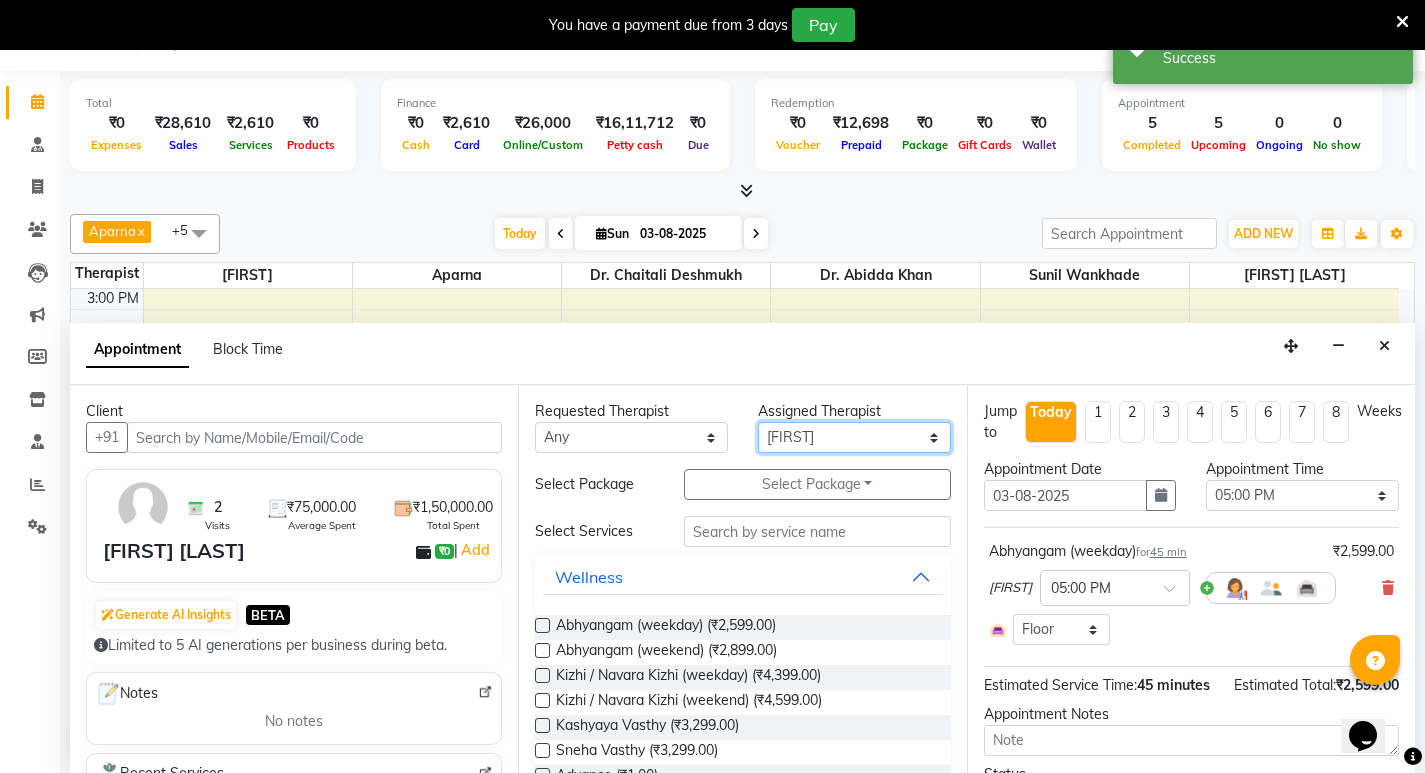 select on "56981" 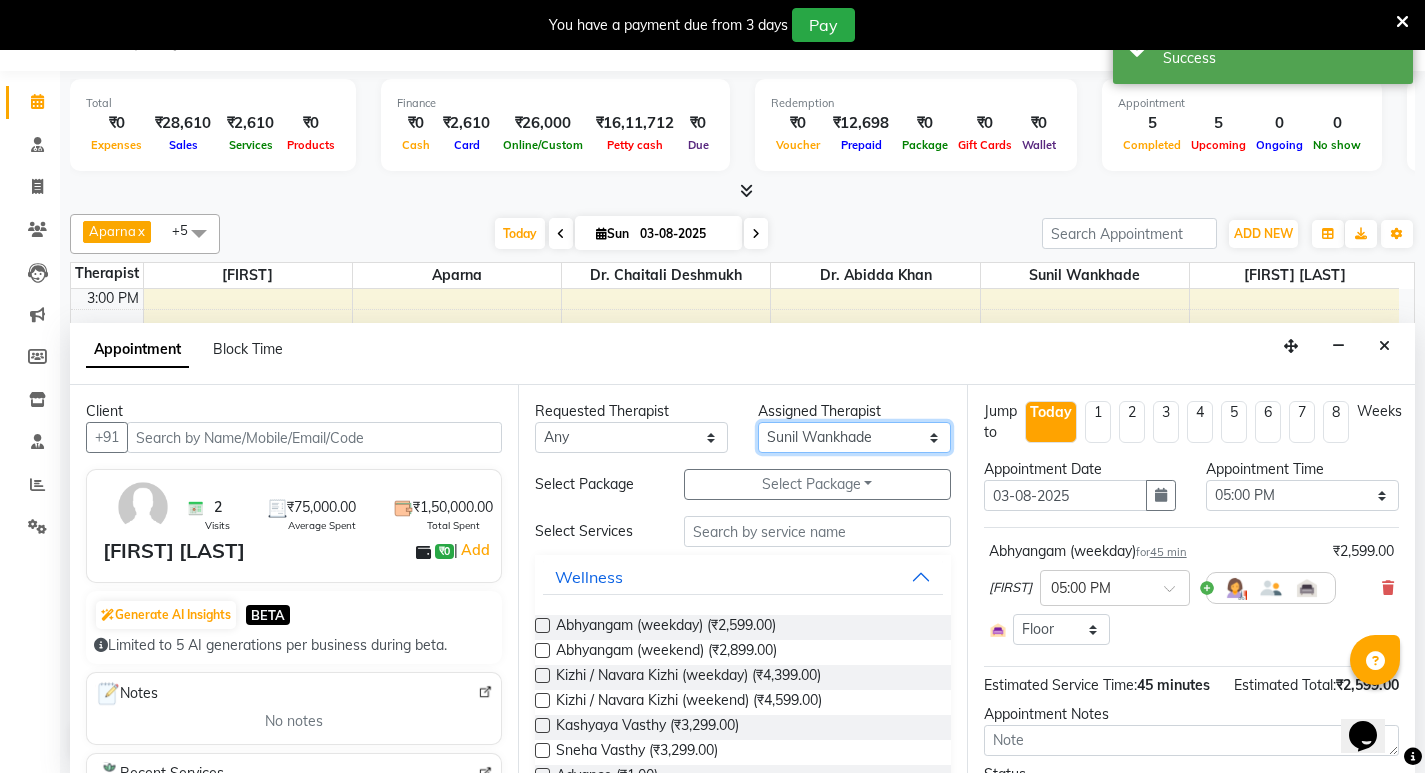 click on "Select [FIRST] [LAST] Amrutha  Anita Khatke Anjana Surendra Kalyani Aparna Avtar Jaiswal Bandu Dange Bibina Chandani Yadav Deepali Gaikwad Dr. [LAST] Khan Dr. Annu Prasad Dr. Chaitali Deshmukh Dr. [LAST] Dr. [LAST] Gloria Y Gloriya Hari Jainy M R KAMAL NIKAM Kavita Ambatkar Latika Sawant Pooja Mohite Priya Mishra Rajimon Gopalan RATHEESH KUMAR G KURUP Ratish [FIRST] [LAST] Shali K M Shani K Shibin Suddheesh K K Sunil Wankhade Sunita Fernandes Suraj Suvarna Gangurde Swati Tanvi Taral Tejaswini Gaonkar Vidya Vishwanath Vimal Lodh Vinayak Yogesh Parab" at bounding box center (854, 437) 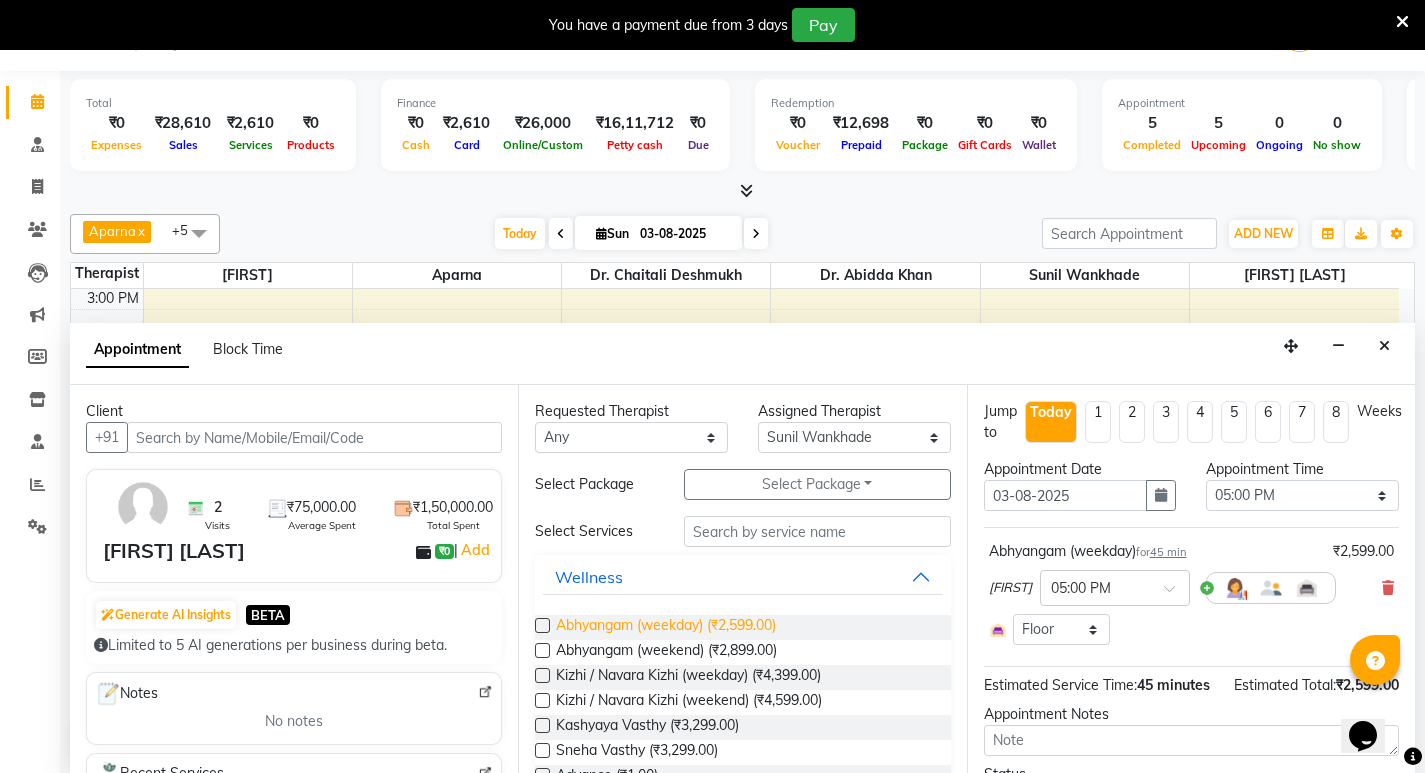 click on "Abhyangam  (weekday) (₹2,599.00)" at bounding box center [666, 627] 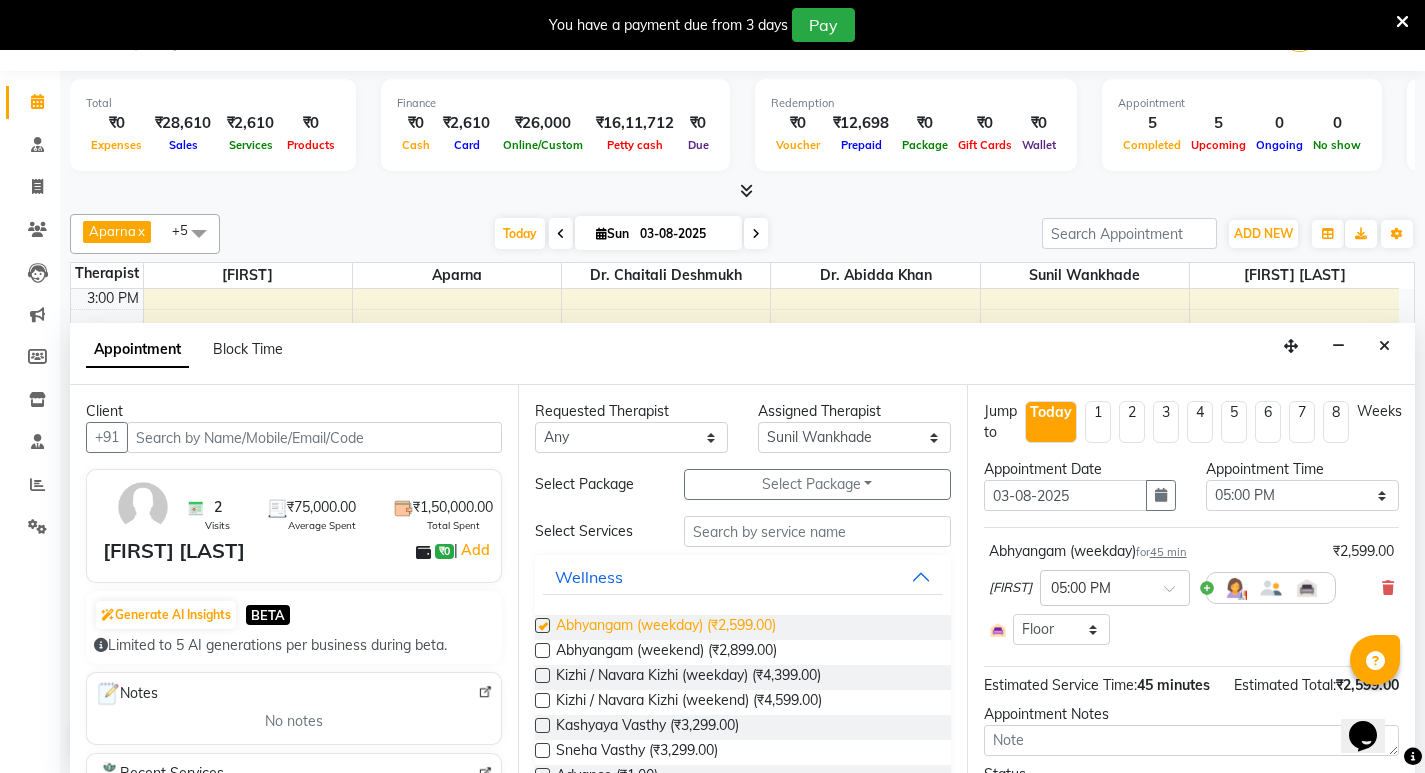 checkbox on "false" 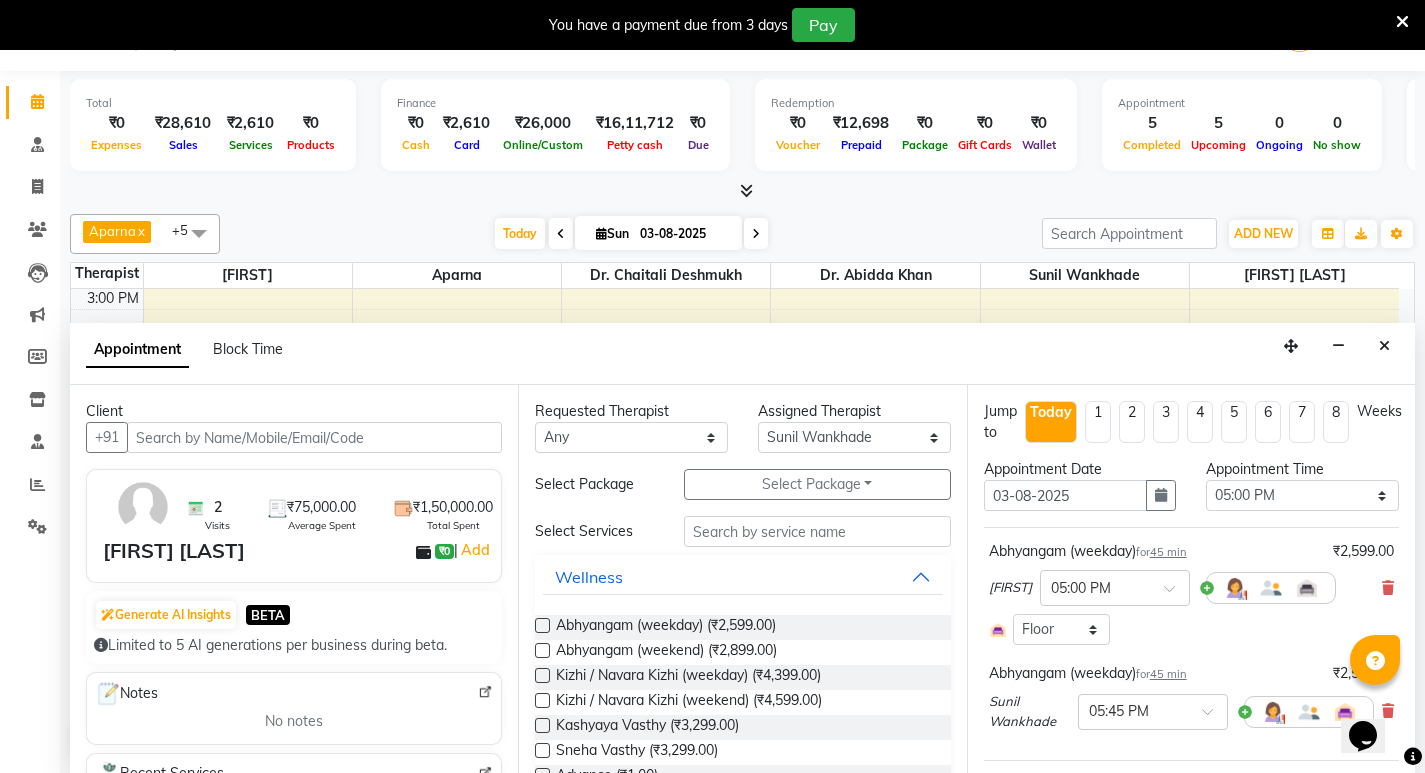 click at bounding box center (1388, 588) 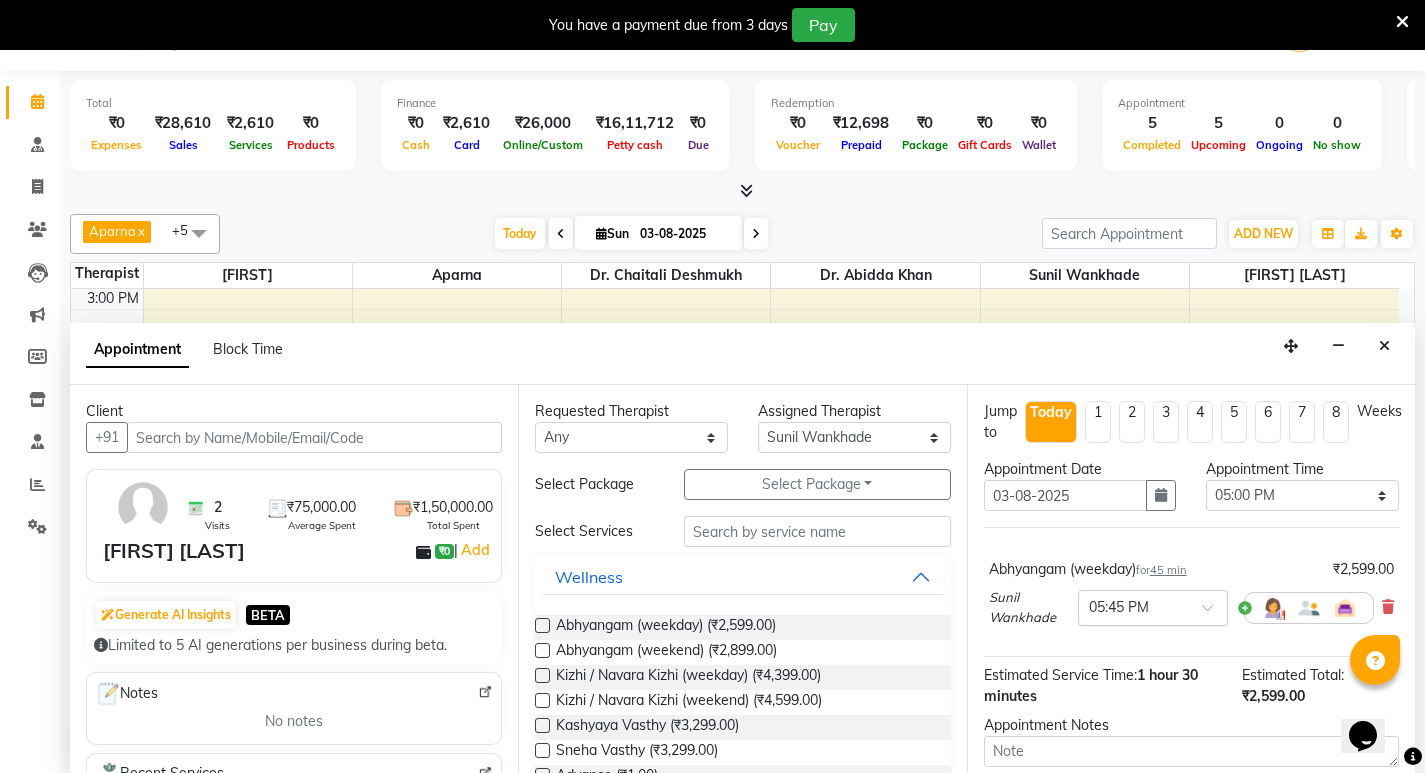 click at bounding box center (1214, 613) 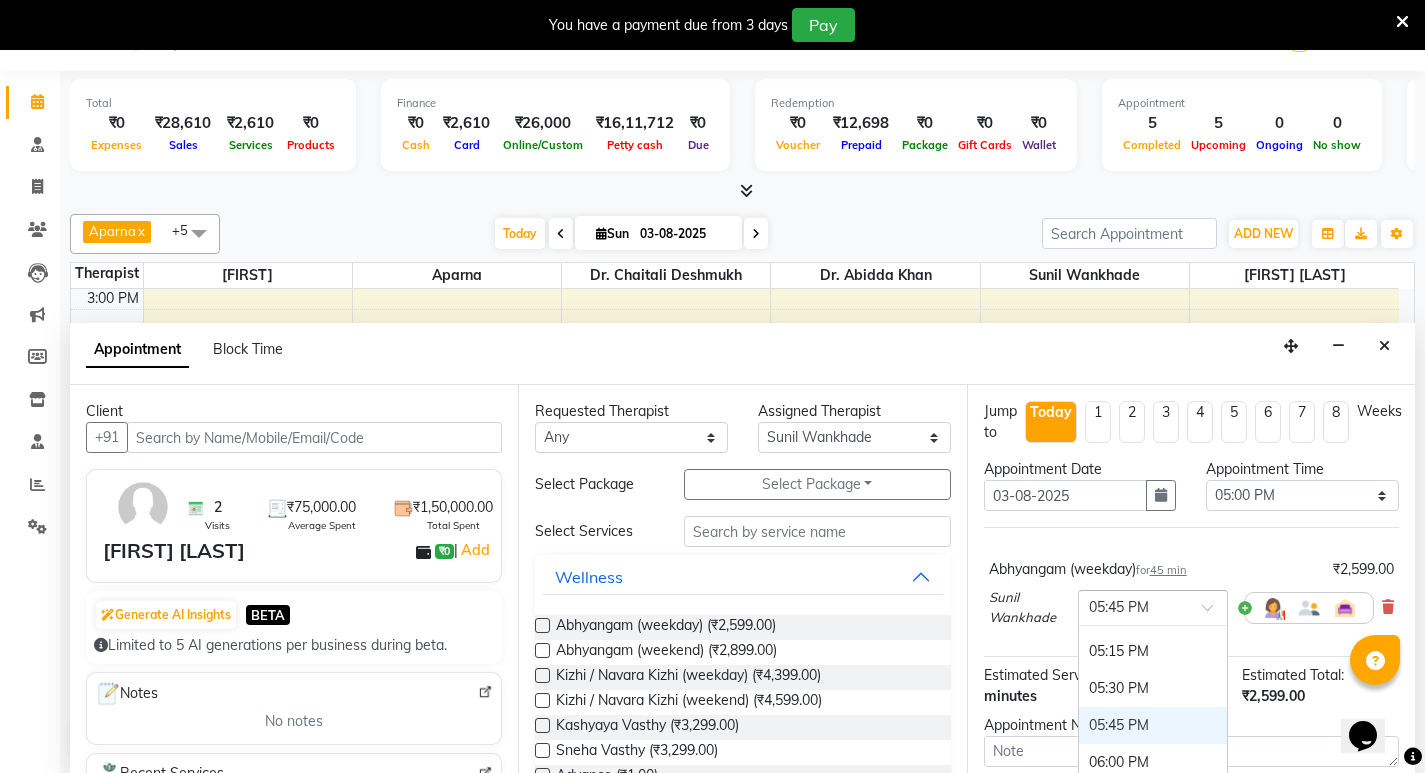 scroll, scrollTop: 1341, scrollLeft: 0, axis: vertical 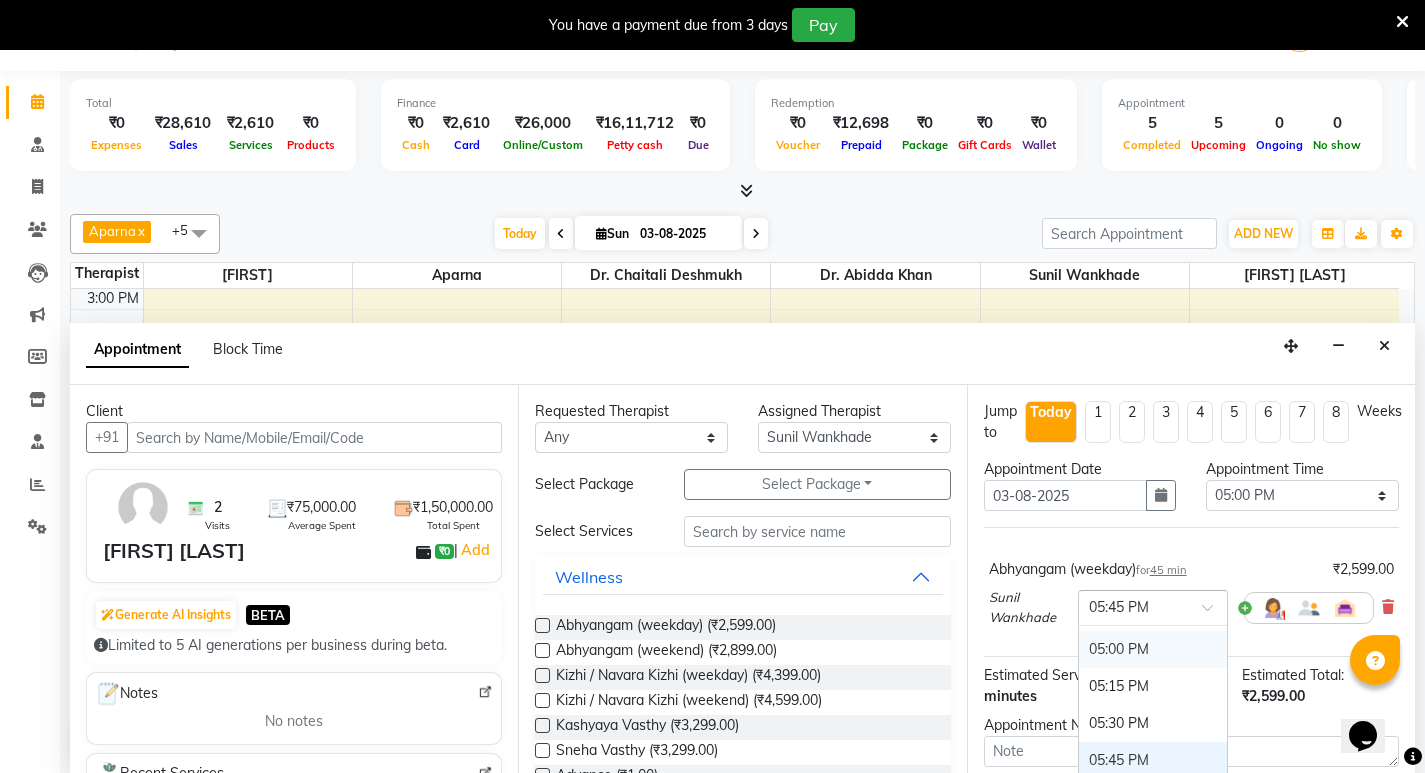 click on "05:00 PM" at bounding box center [1153, 649] 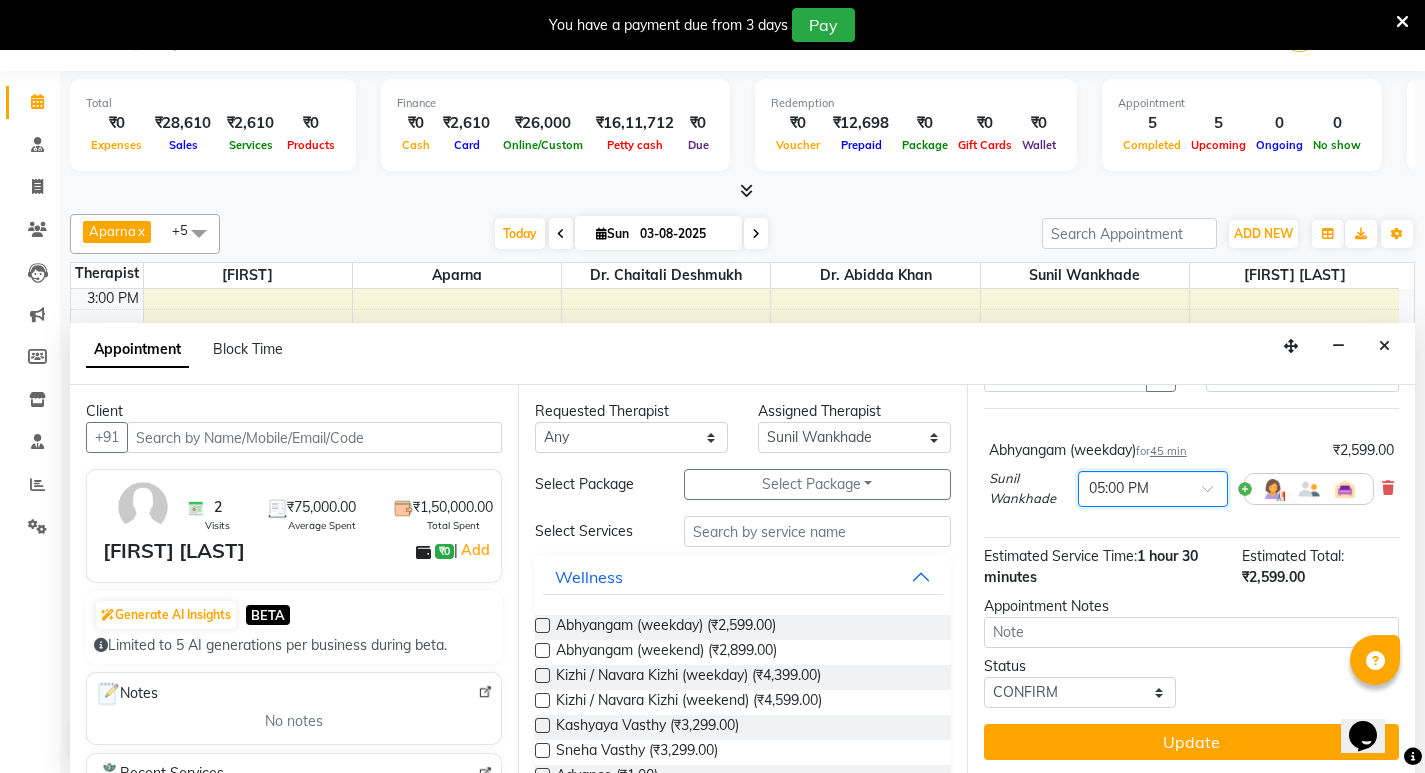 scroll, scrollTop: 122, scrollLeft: 0, axis: vertical 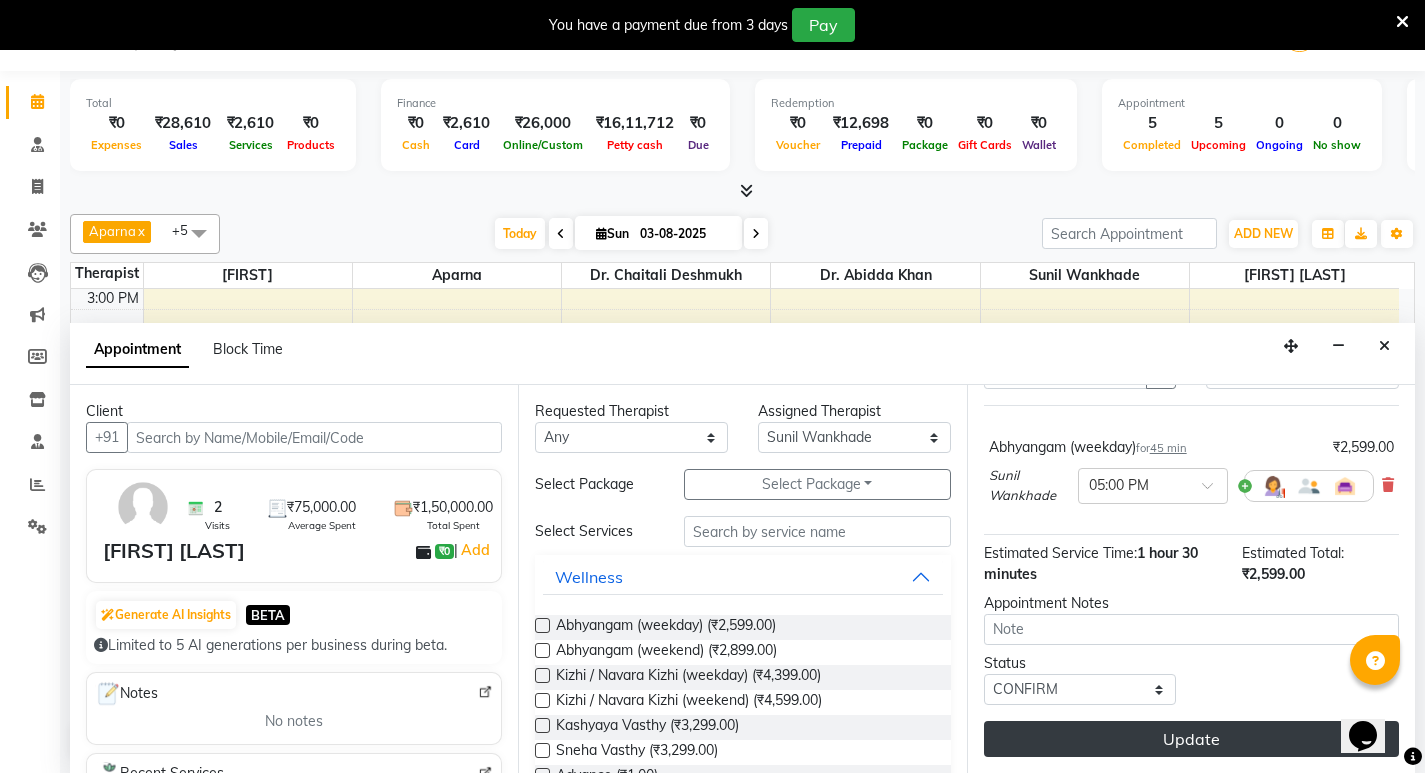 click on "Update" at bounding box center [1191, 739] 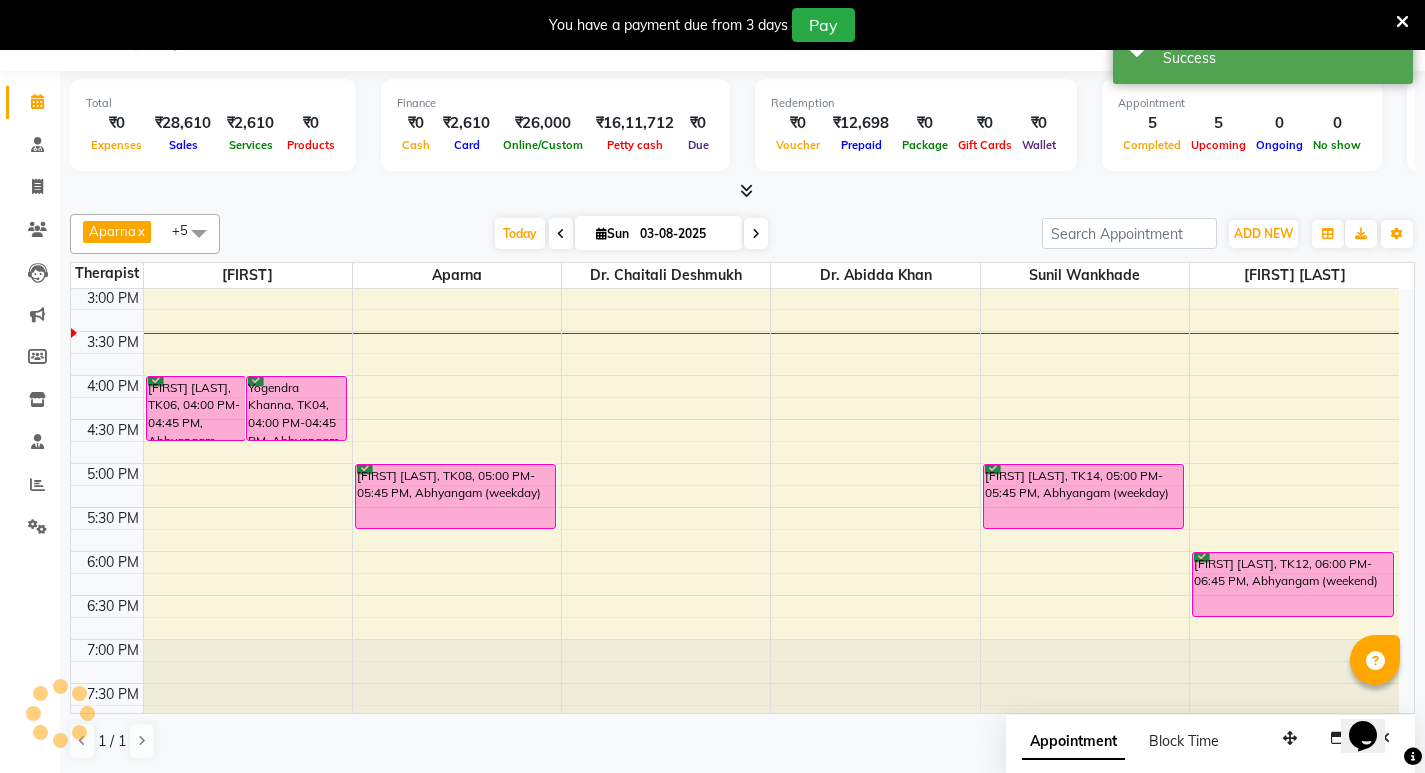 scroll, scrollTop: 0, scrollLeft: 0, axis: both 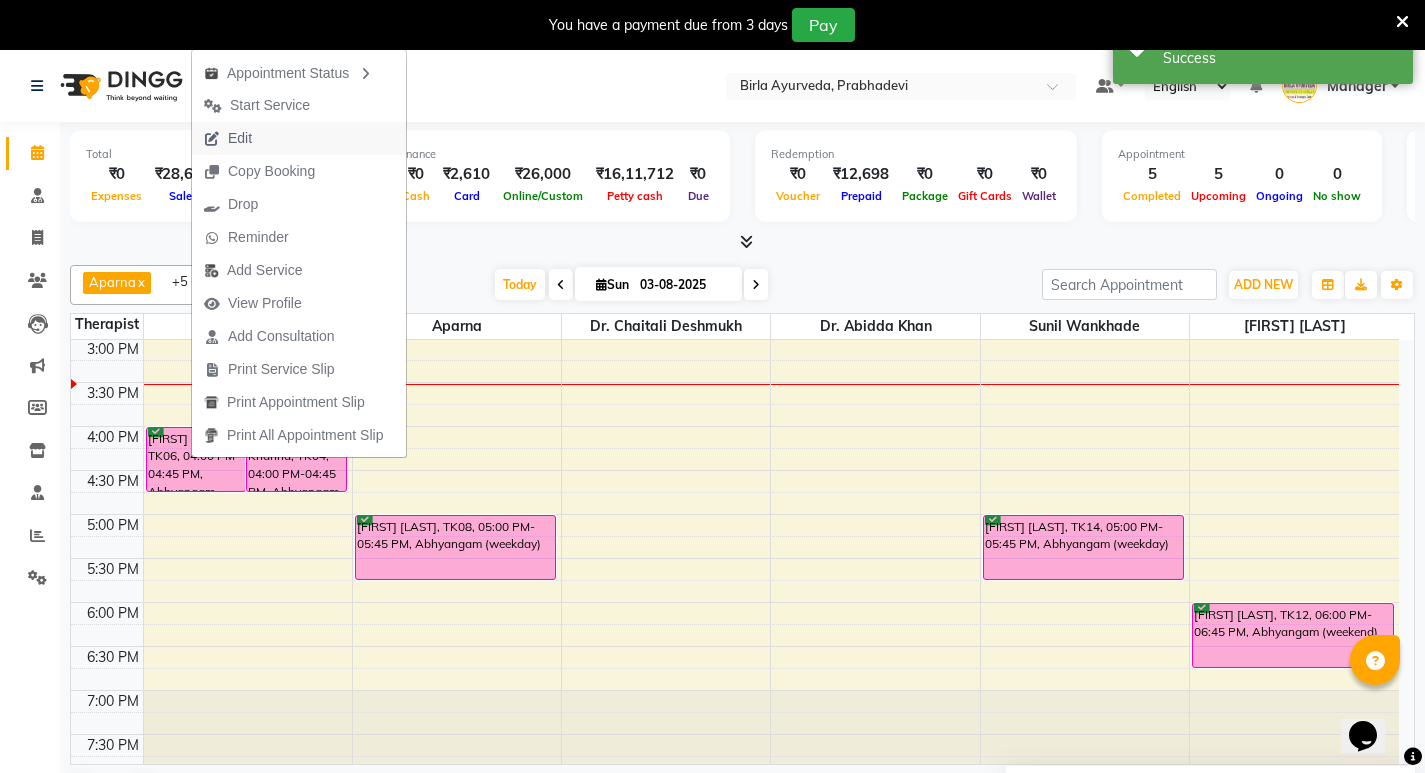 click on "Edit" at bounding box center (299, 138) 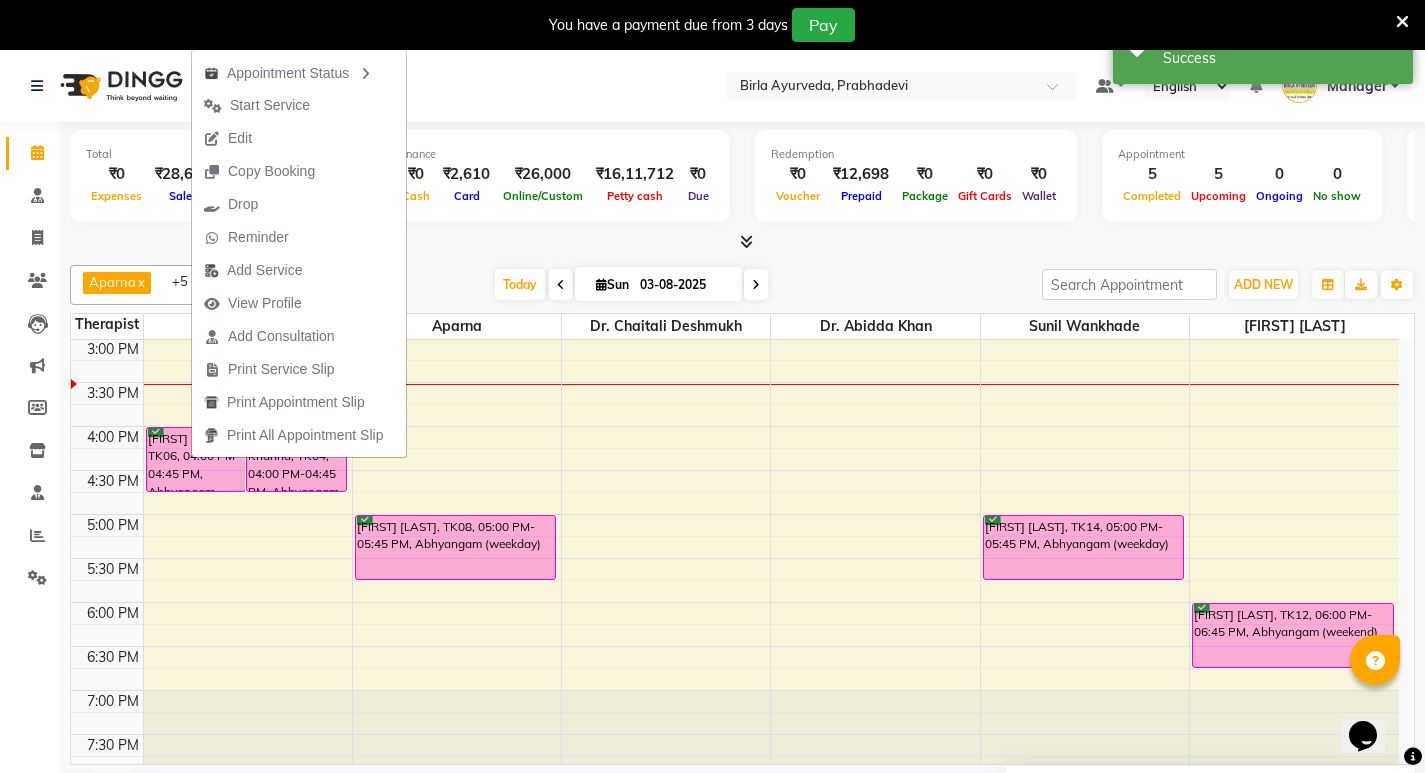 select on "tentative" 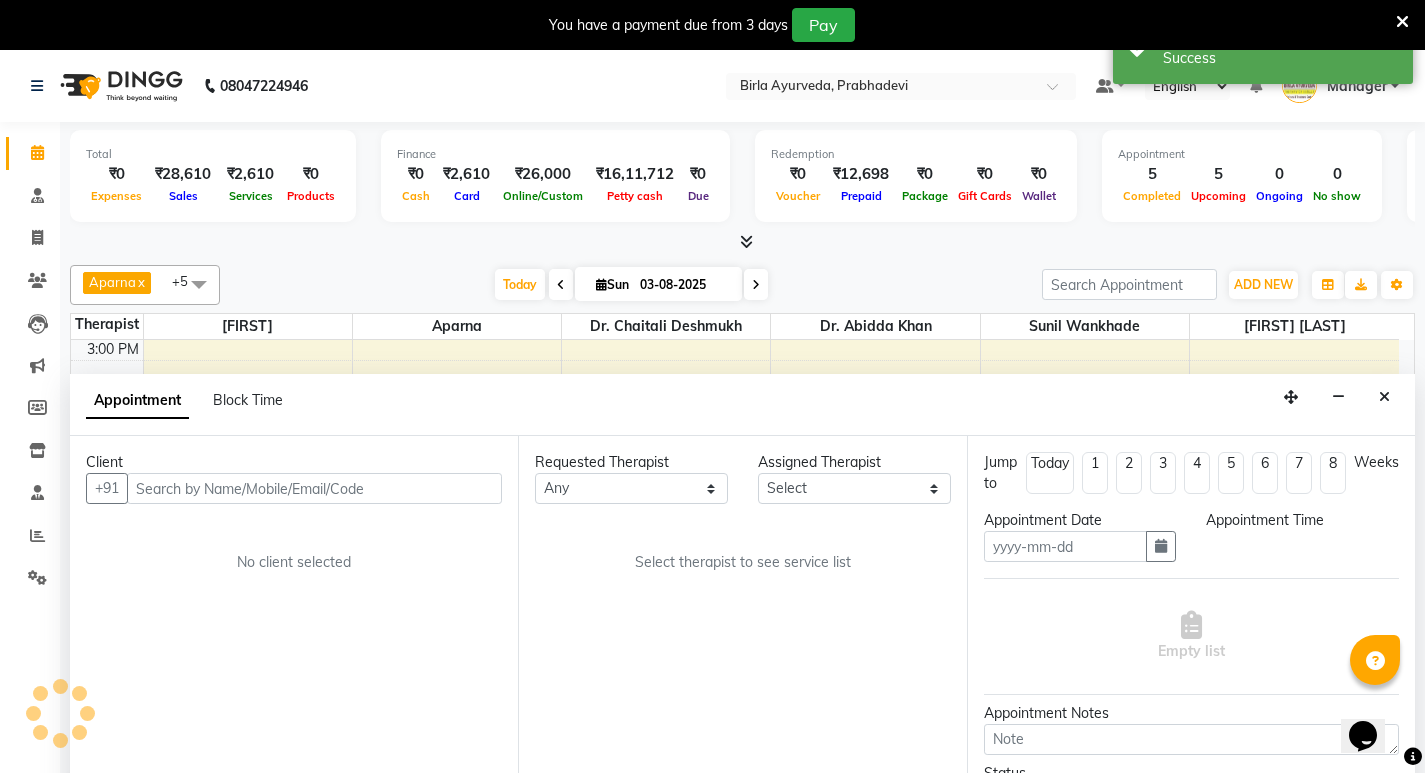 scroll, scrollTop: 51, scrollLeft: 0, axis: vertical 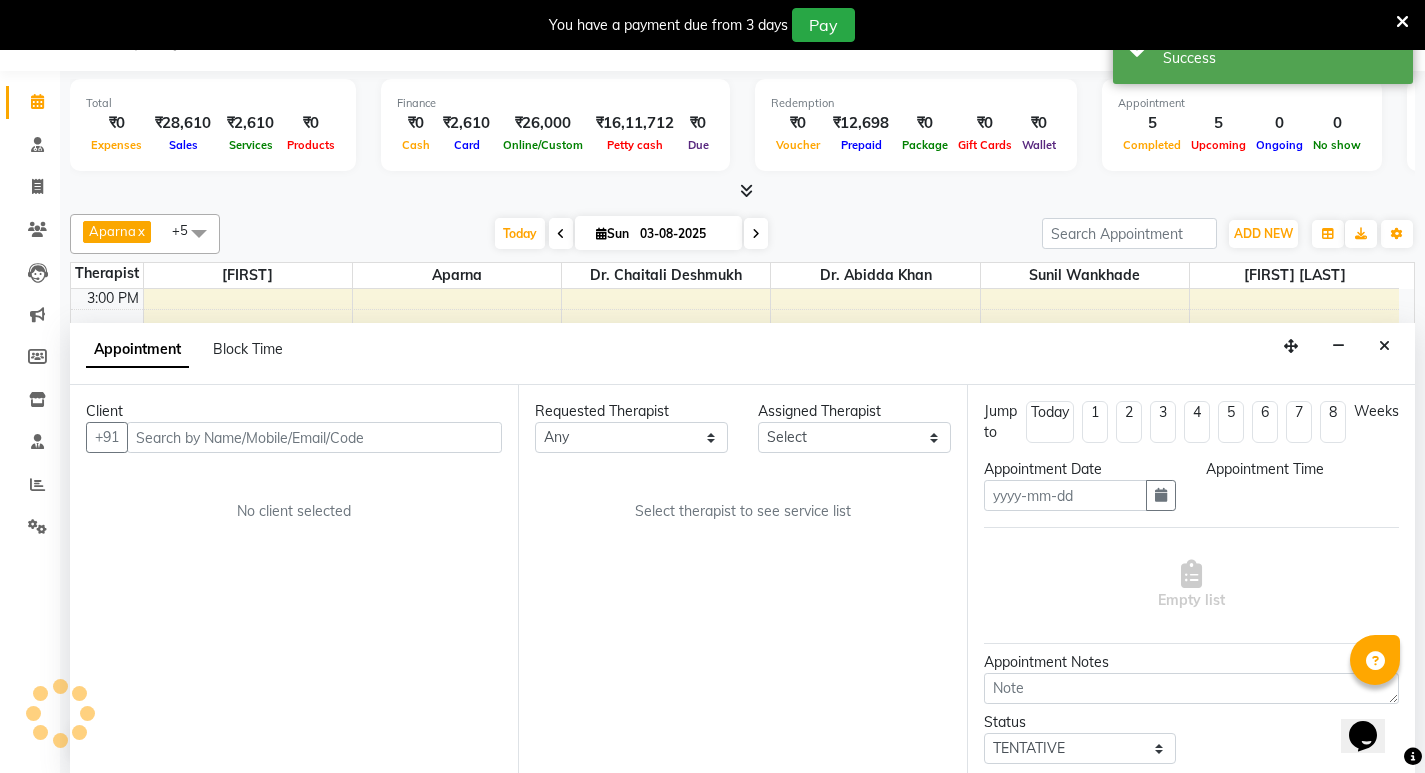 type on "03-08-2025" 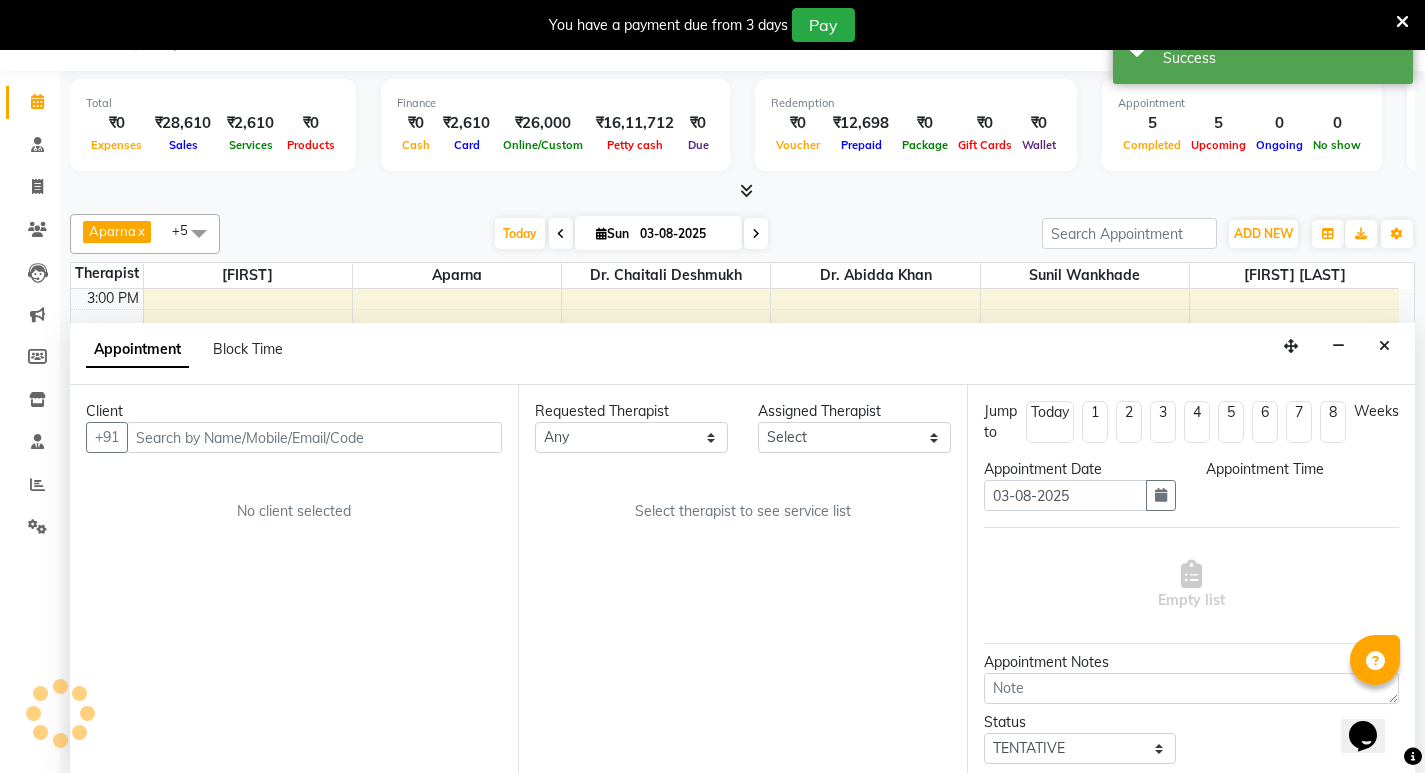 select on "confirm booking" 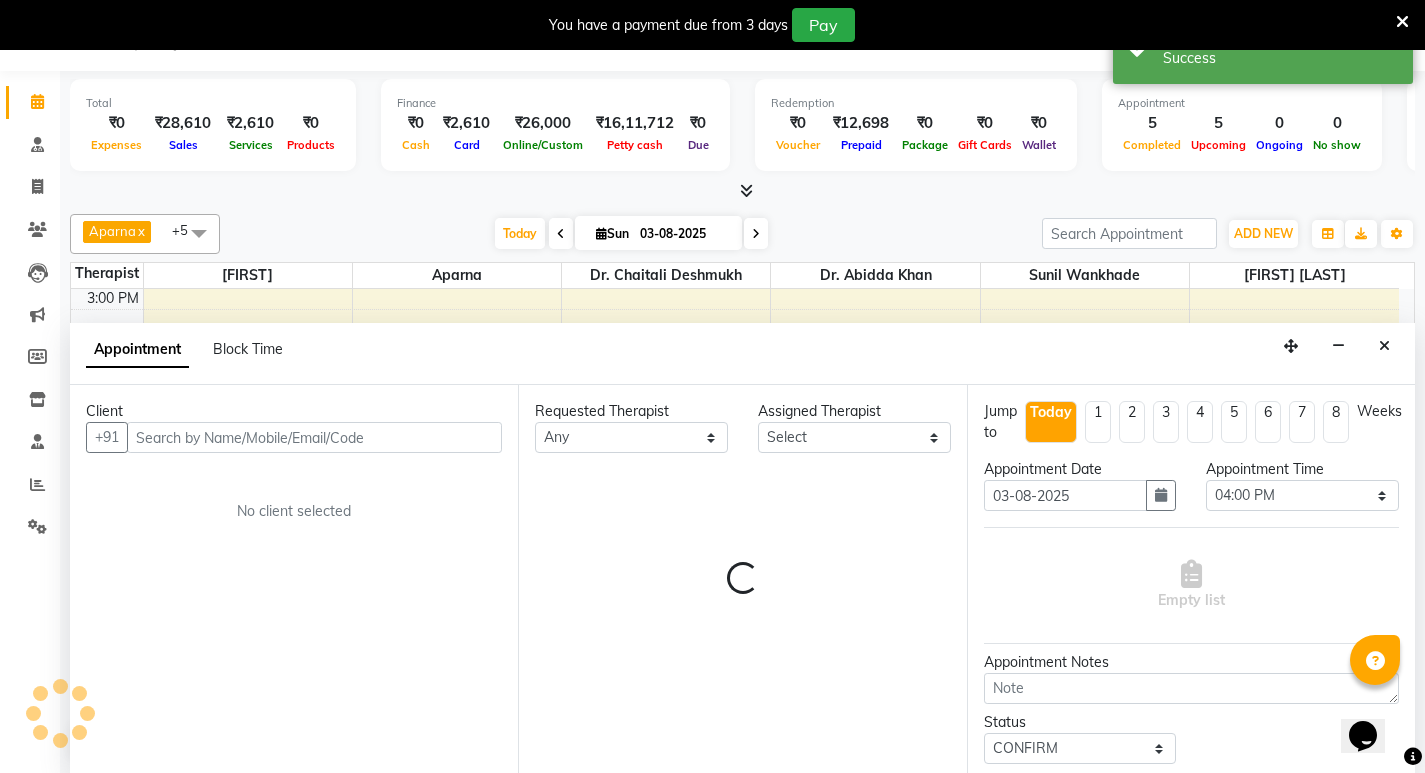 scroll, scrollTop: 705, scrollLeft: 0, axis: vertical 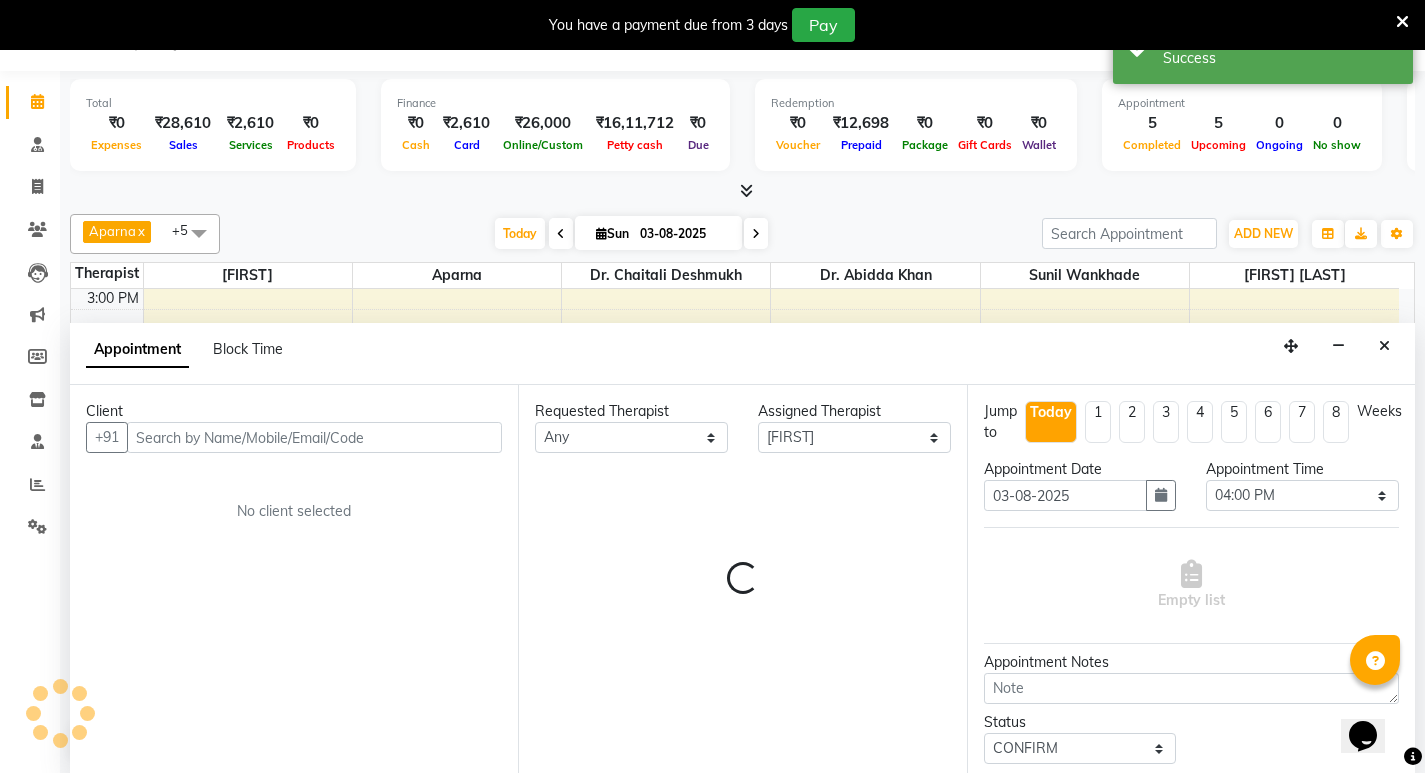 select on "3401" 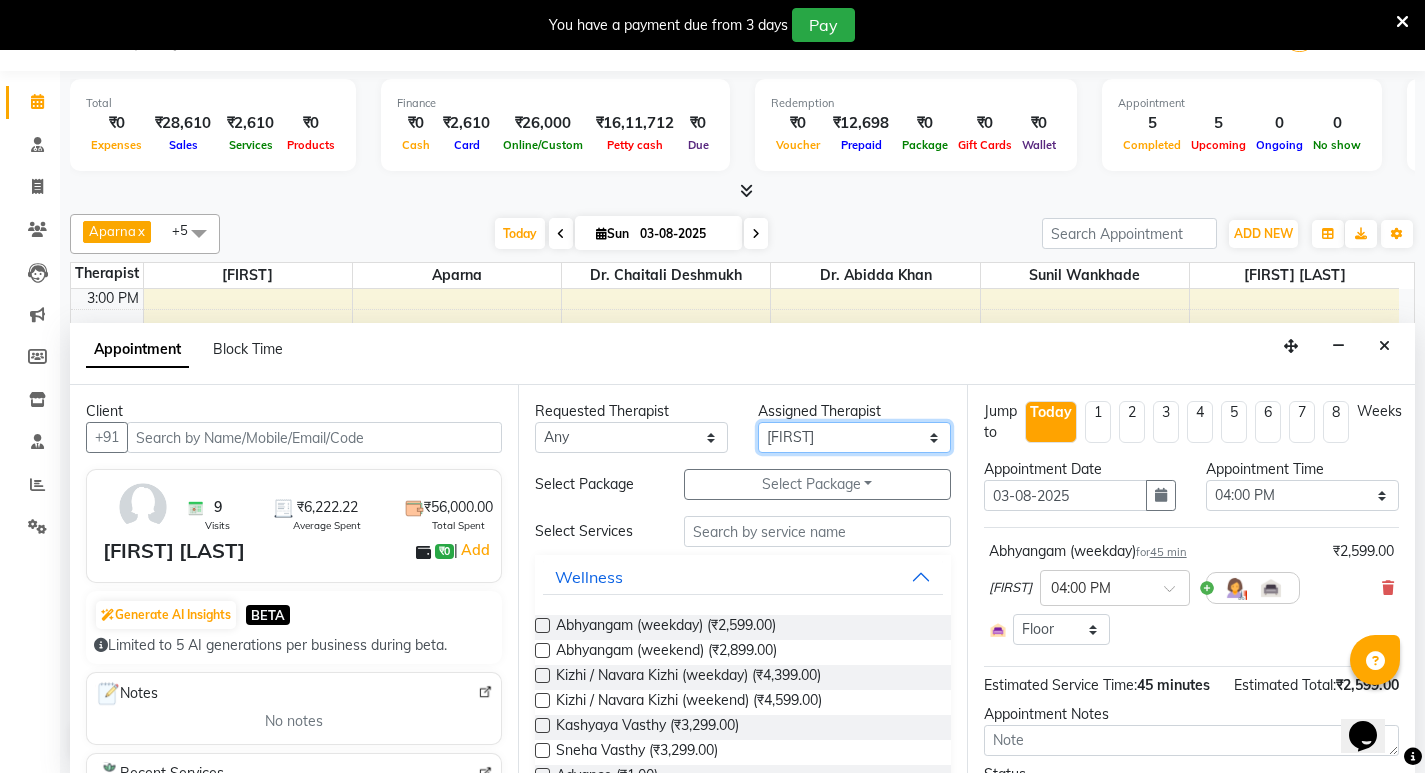 click on "Select [FIRST] [LAST] Amrutha  Anita Khatke Anjana Surendra Kalyani Aparna Avtar Jaiswal Bandu Dange Bibina Chandani Yadav Deepali Gaikwad Dr. [LAST] Khan Dr. Annu Prasad Dr. Chaitali Deshmukh Dr. [LAST] Dr. [LAST] Gloria Y Gloriya Hari Jainy M R KAMAL NIKAM Kavita Ambatkar Latika Sawant Pooja Mohite Priya Mishra Rajimon Gopalan RATHEESH KUMAR G KURUP Ratish [FIRST] [LAST] Shali K M Shani K Shibin Suddheesh K K Sunil Wankhade Sunita Fernandes Suraj Suvarna Gangurde Swati Tanvi Taral Tejaswini Gaonkar Vidya Vishwanath Vimal Lodh Vinayak Yogesh Parab" at bounding box center (854, 437) 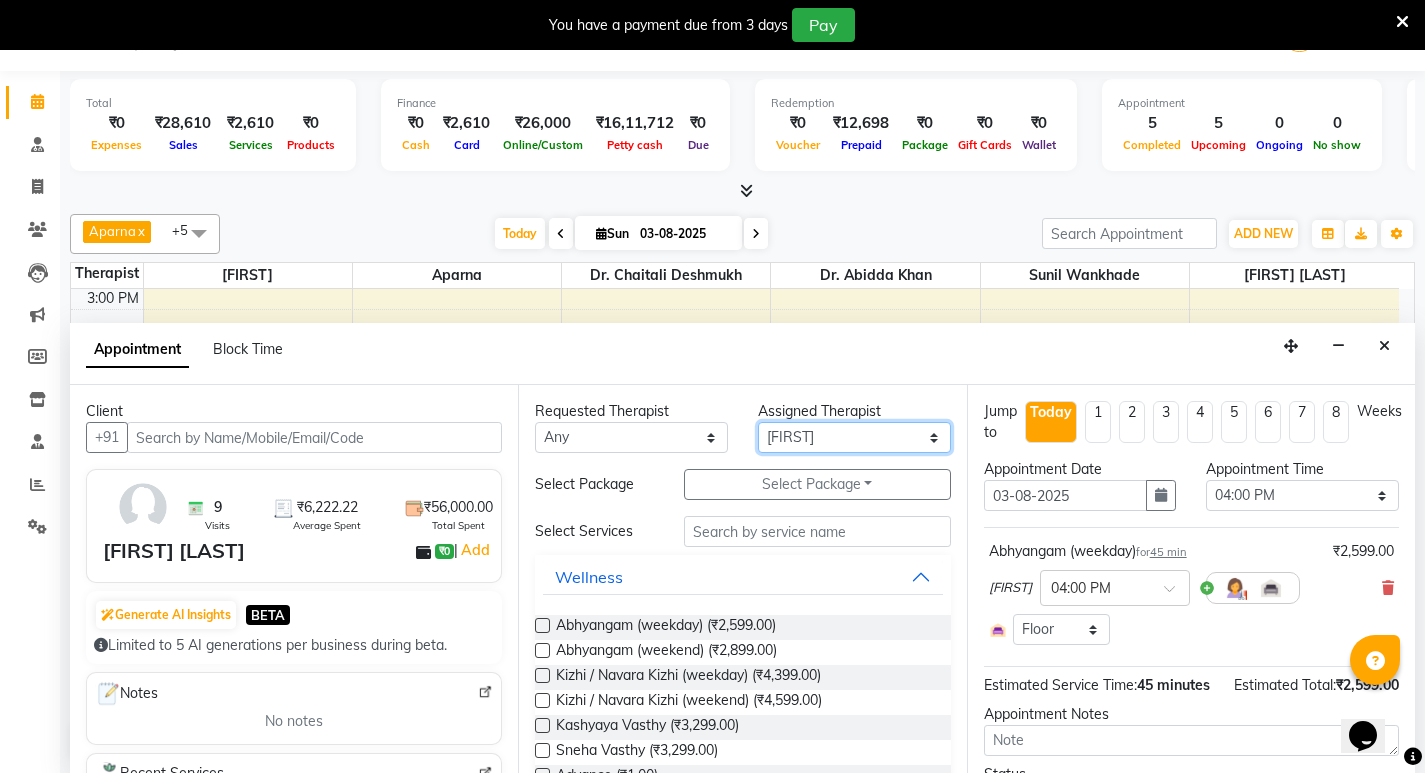 select on "56981" 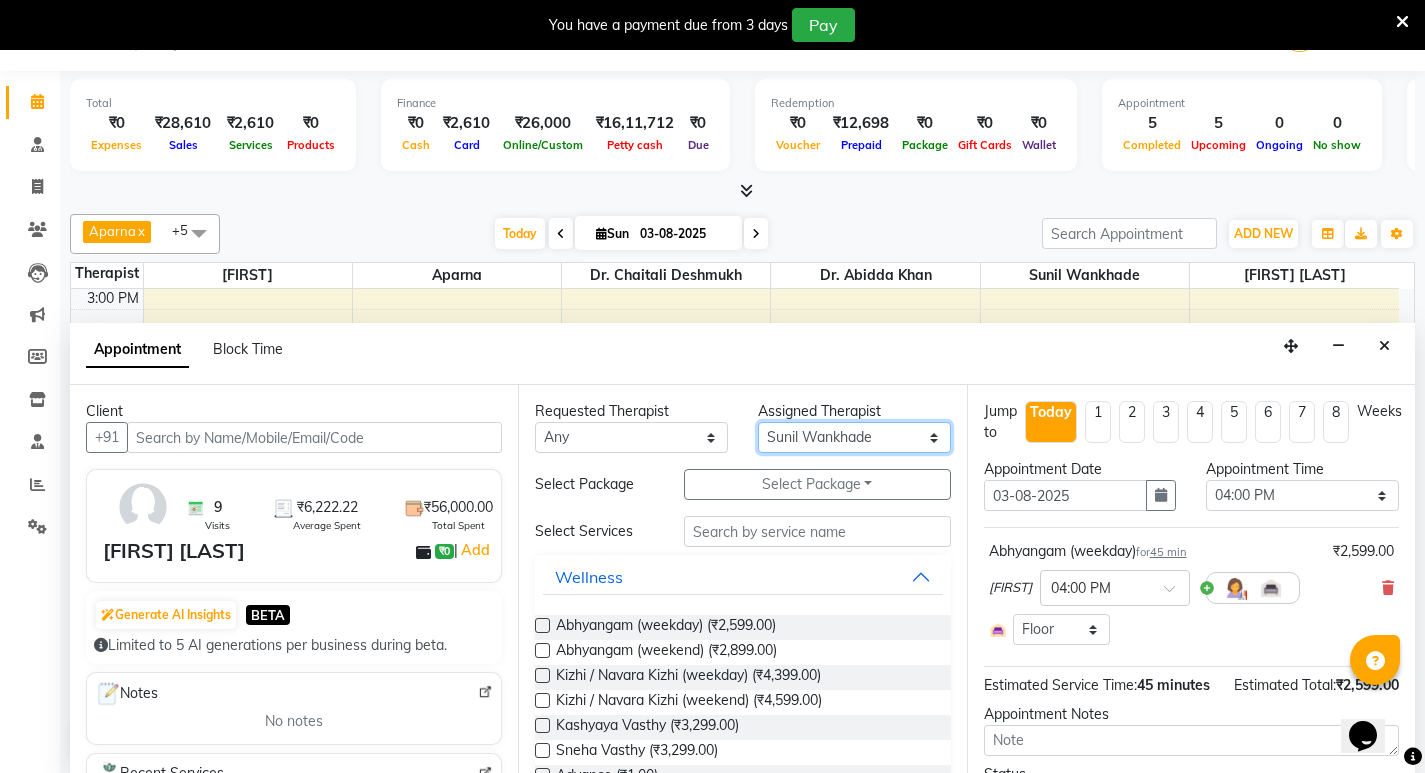 click on "Select [FIRST] [LAST] Amrutha  Anita Khatke Anjana Surendra Kalyani Aparna Avtar Jaiswal Bandu Dange Bibina Chandani Yadav Deepali Gaikwad Dr. [LAST] Khan Dr. Annu Prasad Dr. Chaitali Deshmukh Dr. [LAST] Dr. [LAST] Gloria Y Gloriya Hari Jainy M R KAMAL NIKAM Kavita Ambatkar Latika Sawant Pooja Mohite Priya Mishra Rajimon Gopalan RATHEESH KUMAR G KURUP Ratish [FIRST] [LAST] Shali K M Shani K Shibin Suddheesh K K Sunil Wankhade Sunita Fernandes Suraj Suvarna Gangurde Swati Tanvi Taral Tejaswini Gaonkar Vidya Vishwanath Vimal Lodh Vinayak Yogesh Parab" at bounding box center (854, 437) 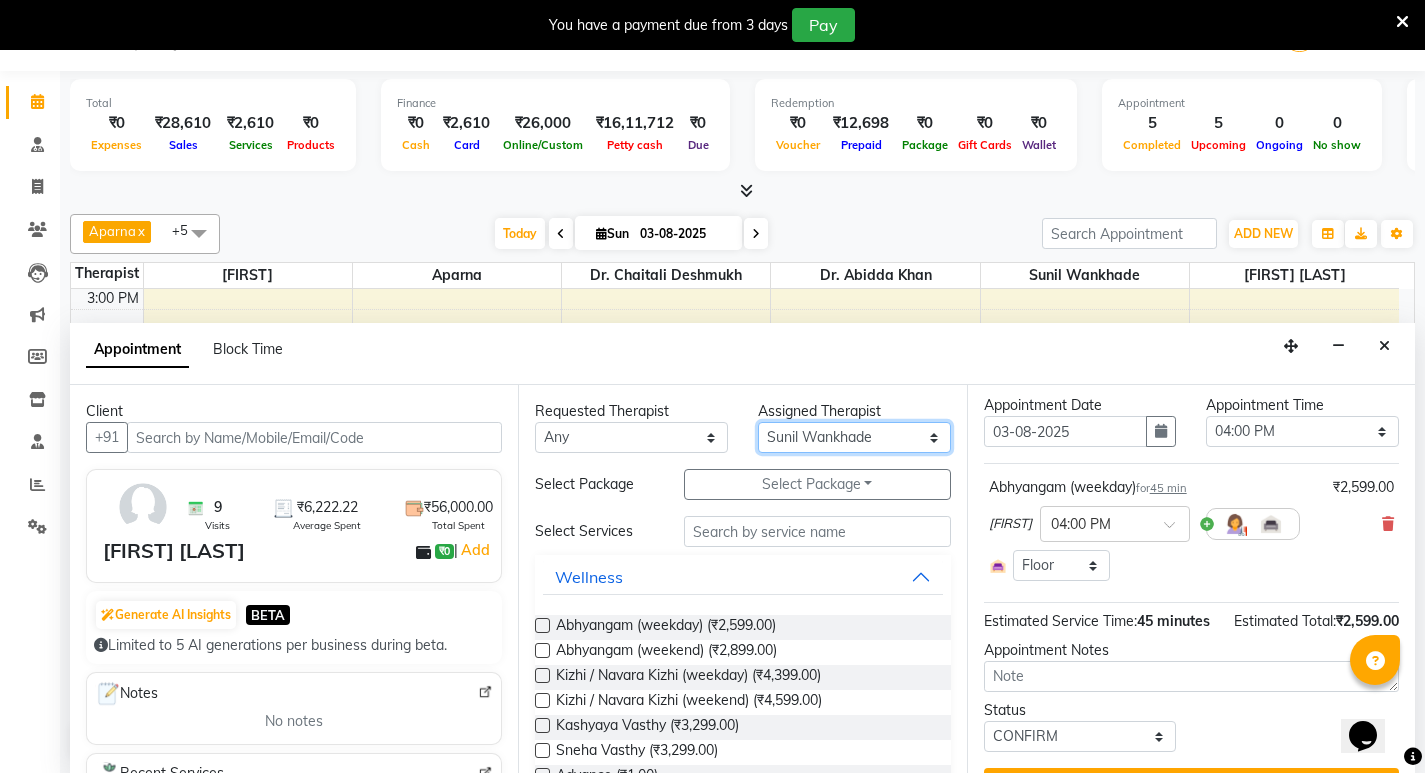 scroll, scrollTop: 132, scrollLeft: 0, axis: vertical 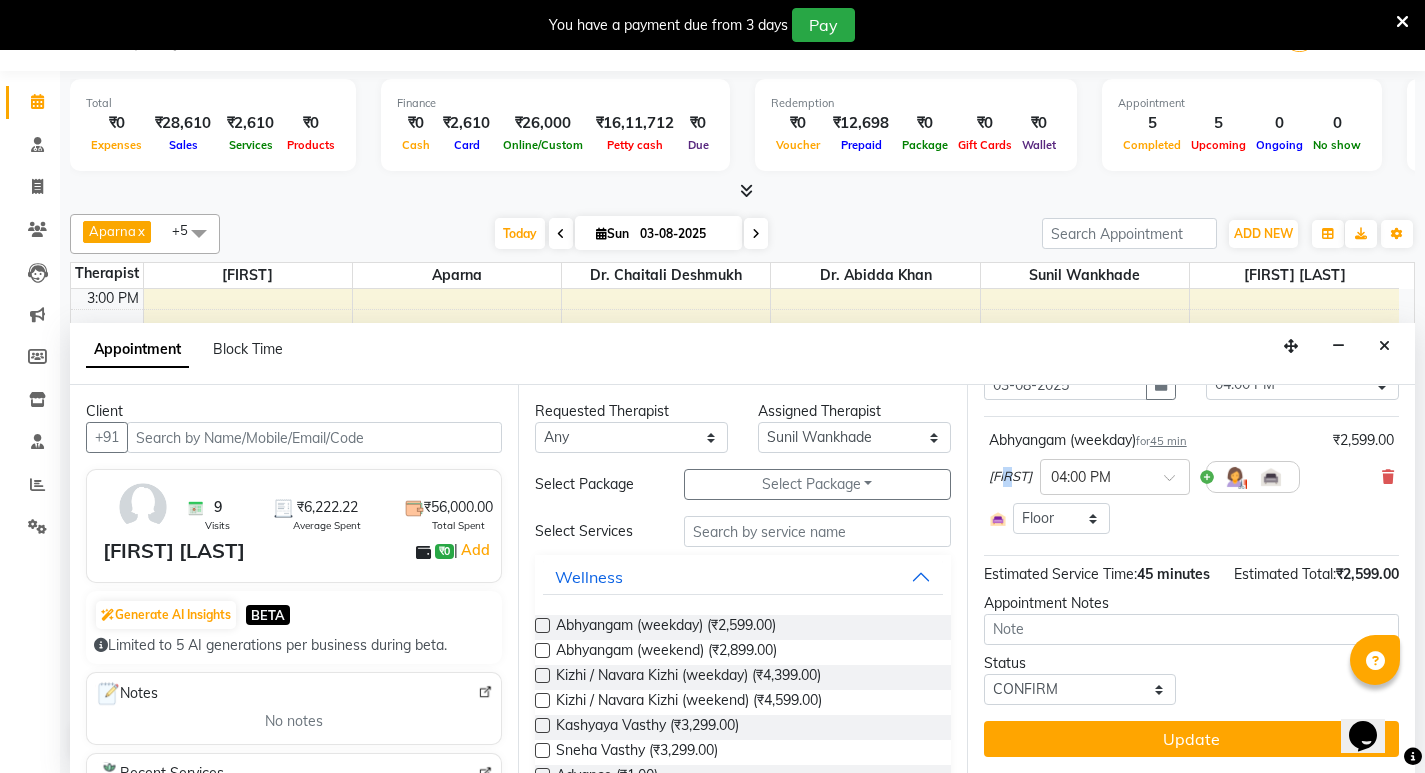 click on "[FIRST]" at bounding box center (1010, 477) 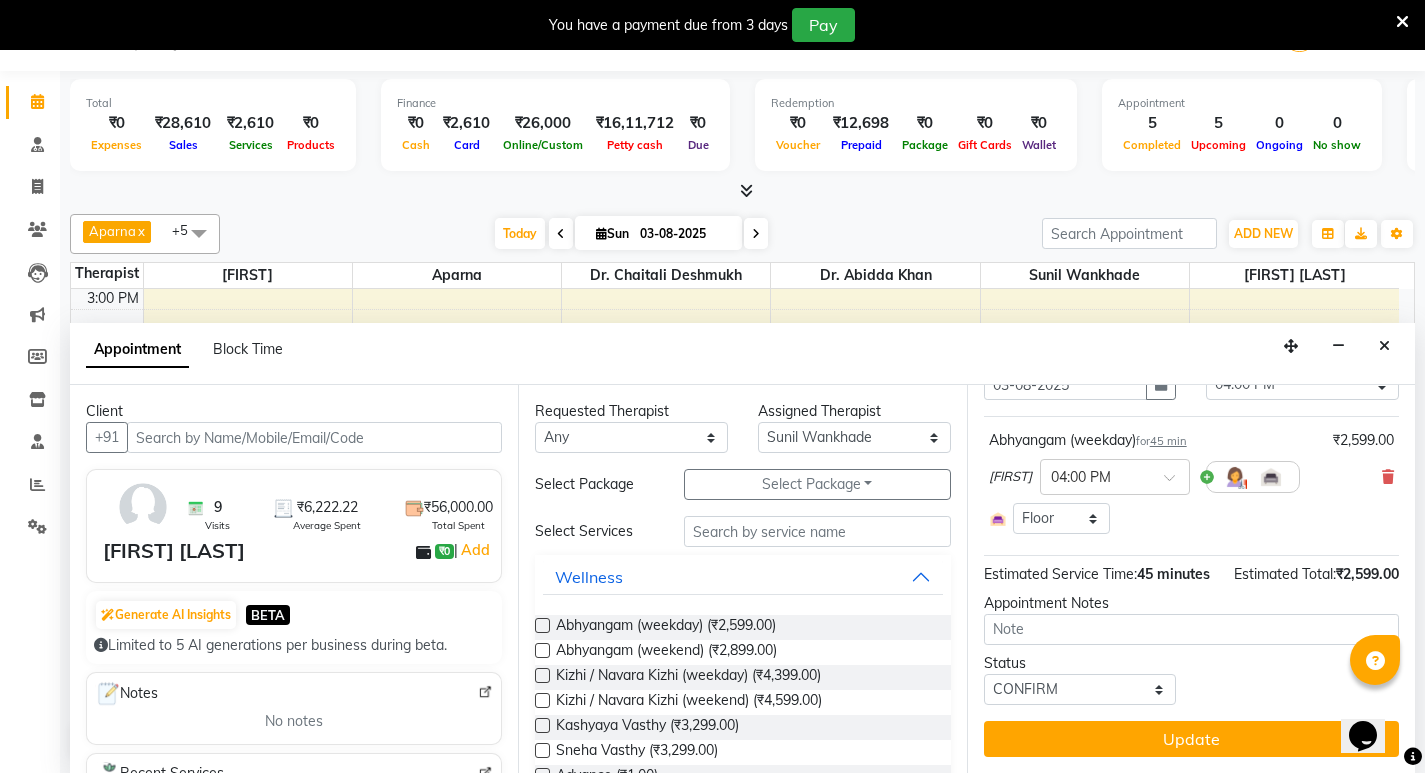 click on "[FIRST]" at bounding box center [1010, 477] 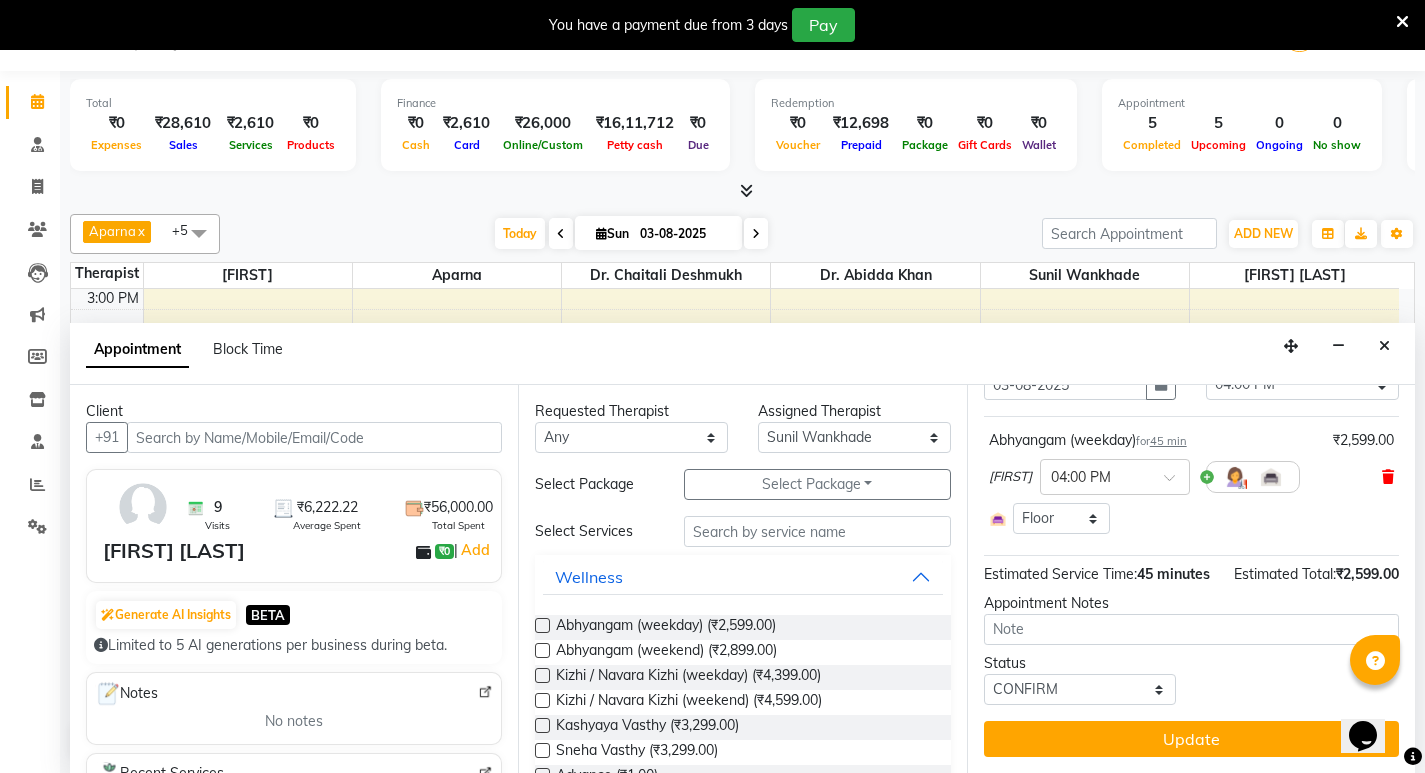 click at bounding box center (1388, 477) 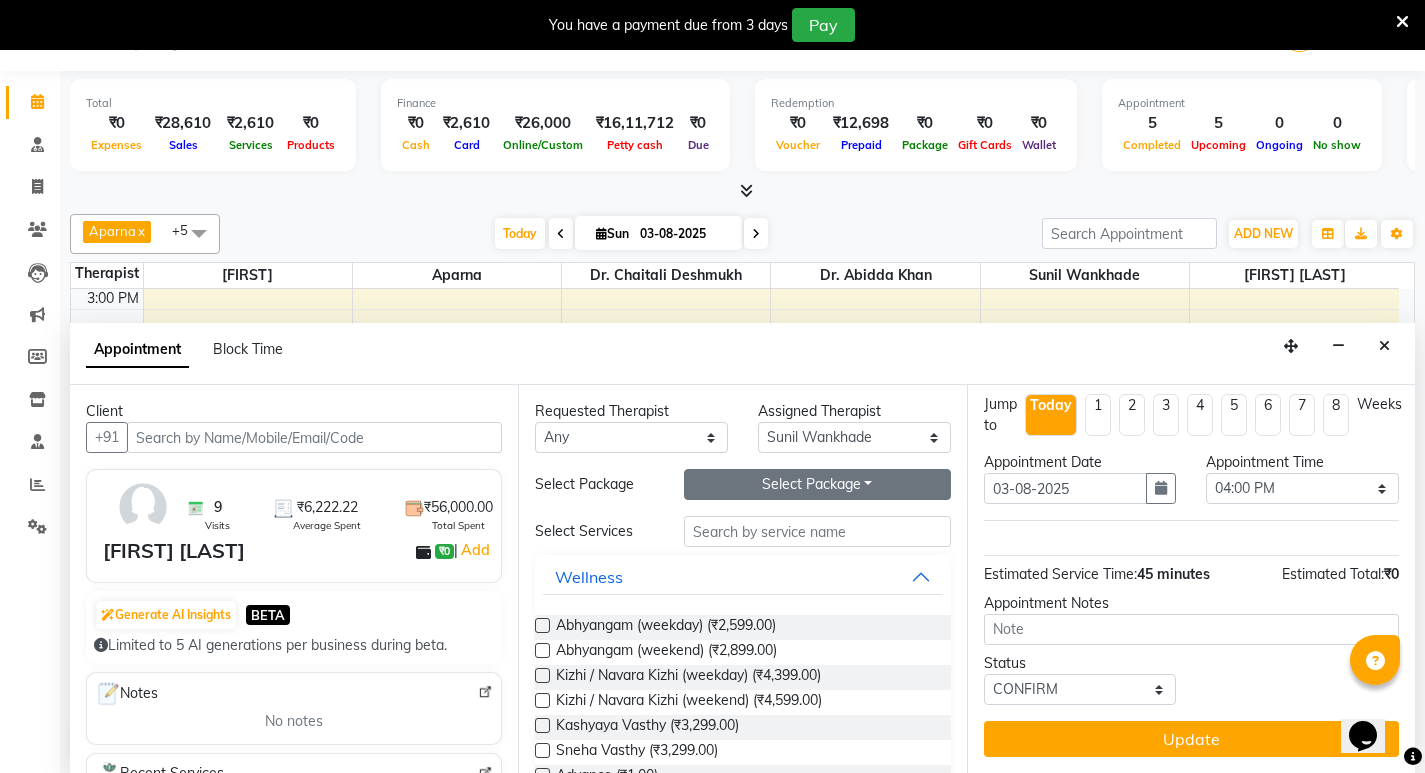 click on "Select Package  Toggle Dropdown" at bounding box center (817, 484) 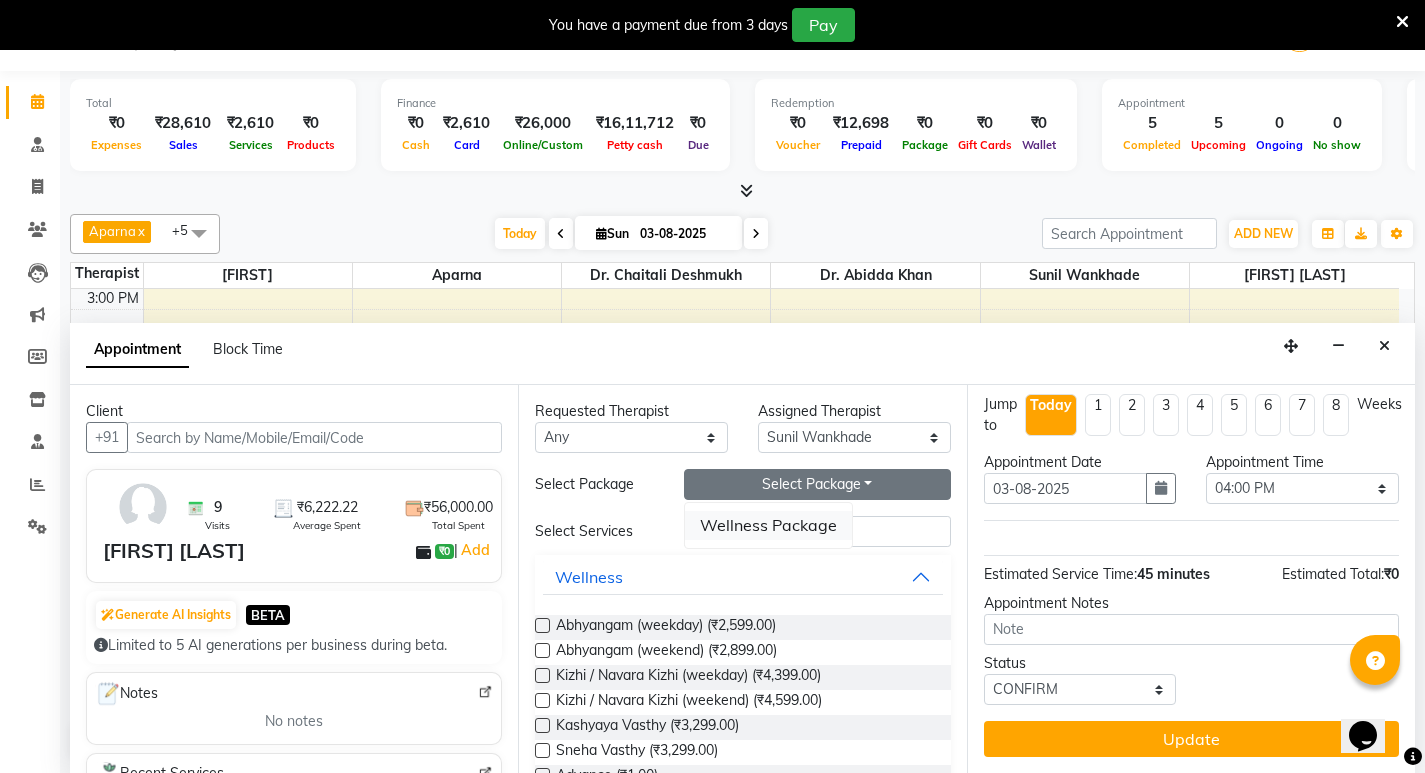click on "Wellness Package" at bounding box center (768, 525) 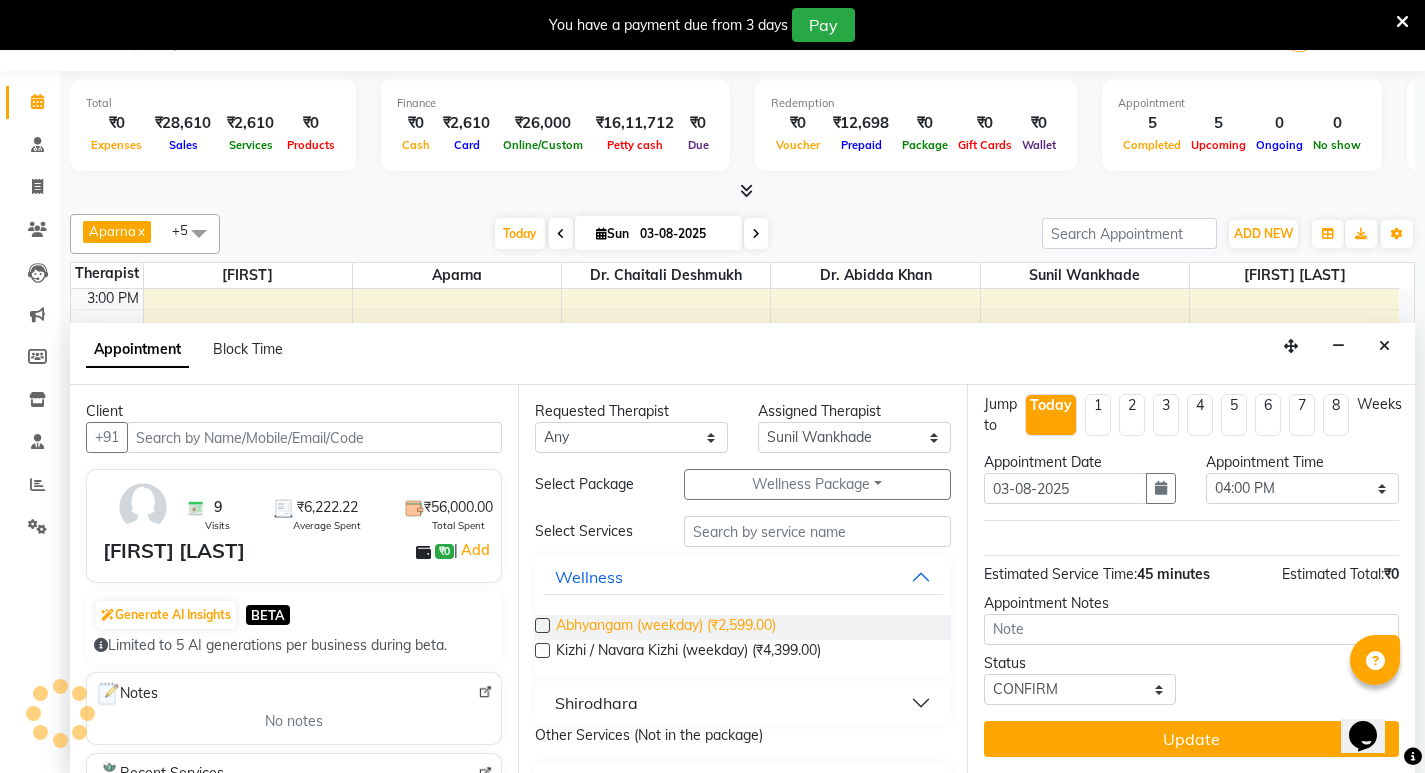 click on "Abhyangam  (weekday) (₹2,599.00)" at bounding box center [666, 627] 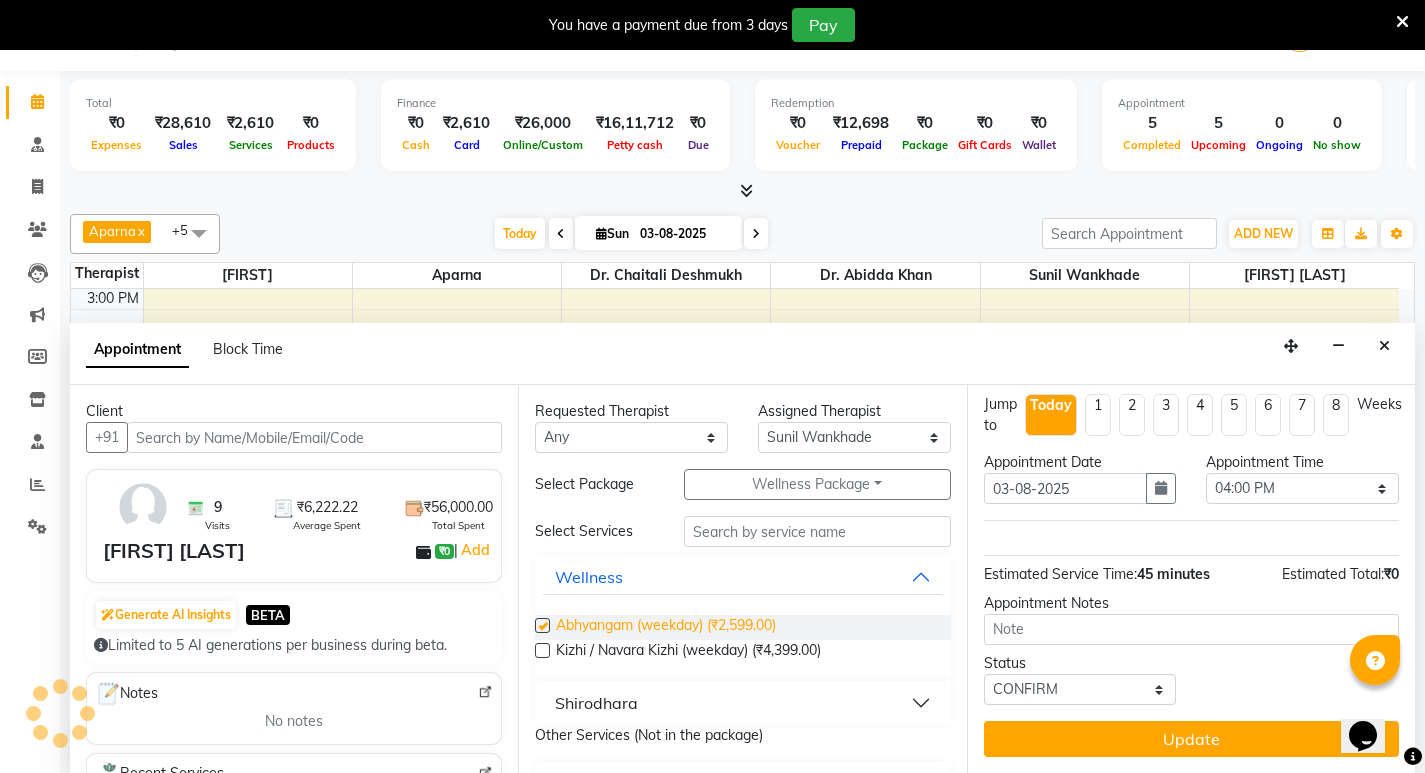 scroll, scrollTop: 119, scrollLeft: 0, axis: vertical 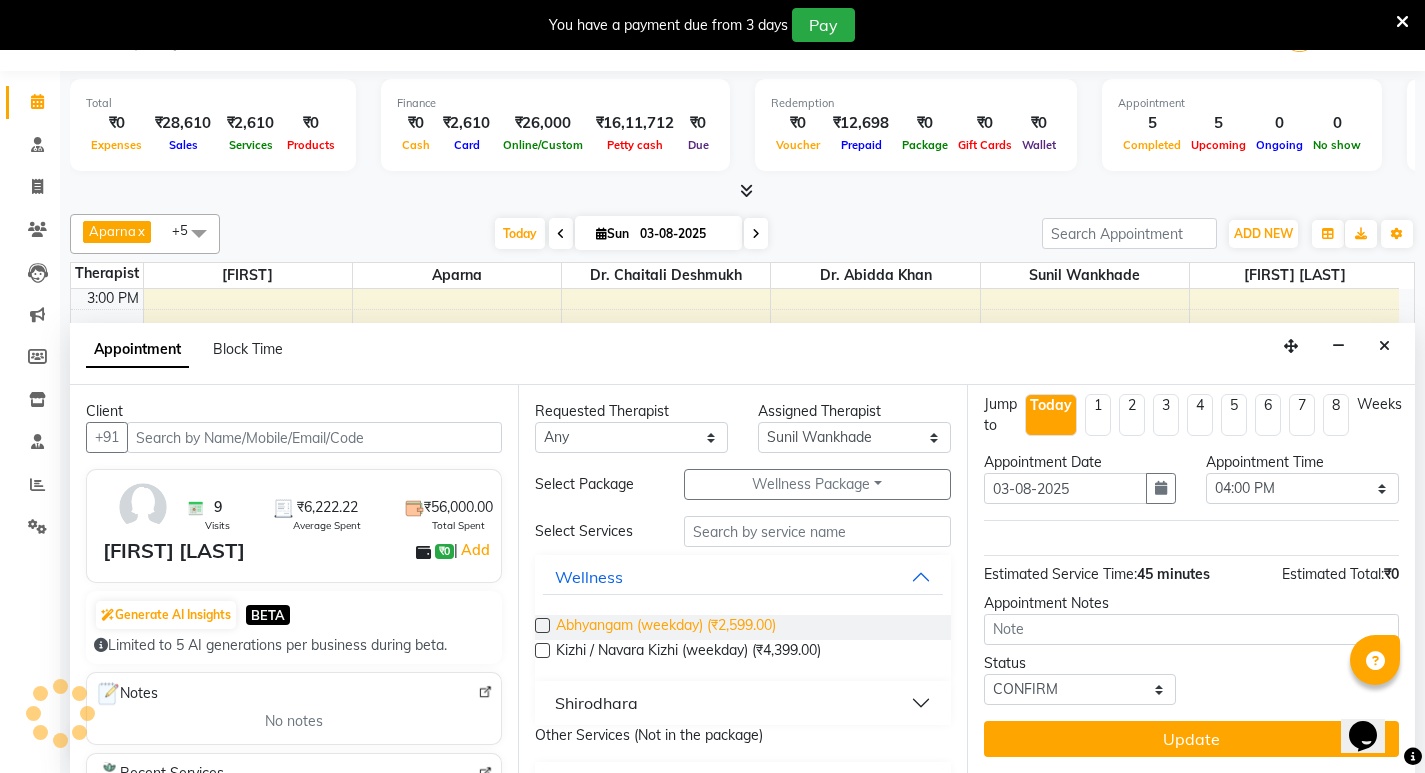 checkbox on "false" 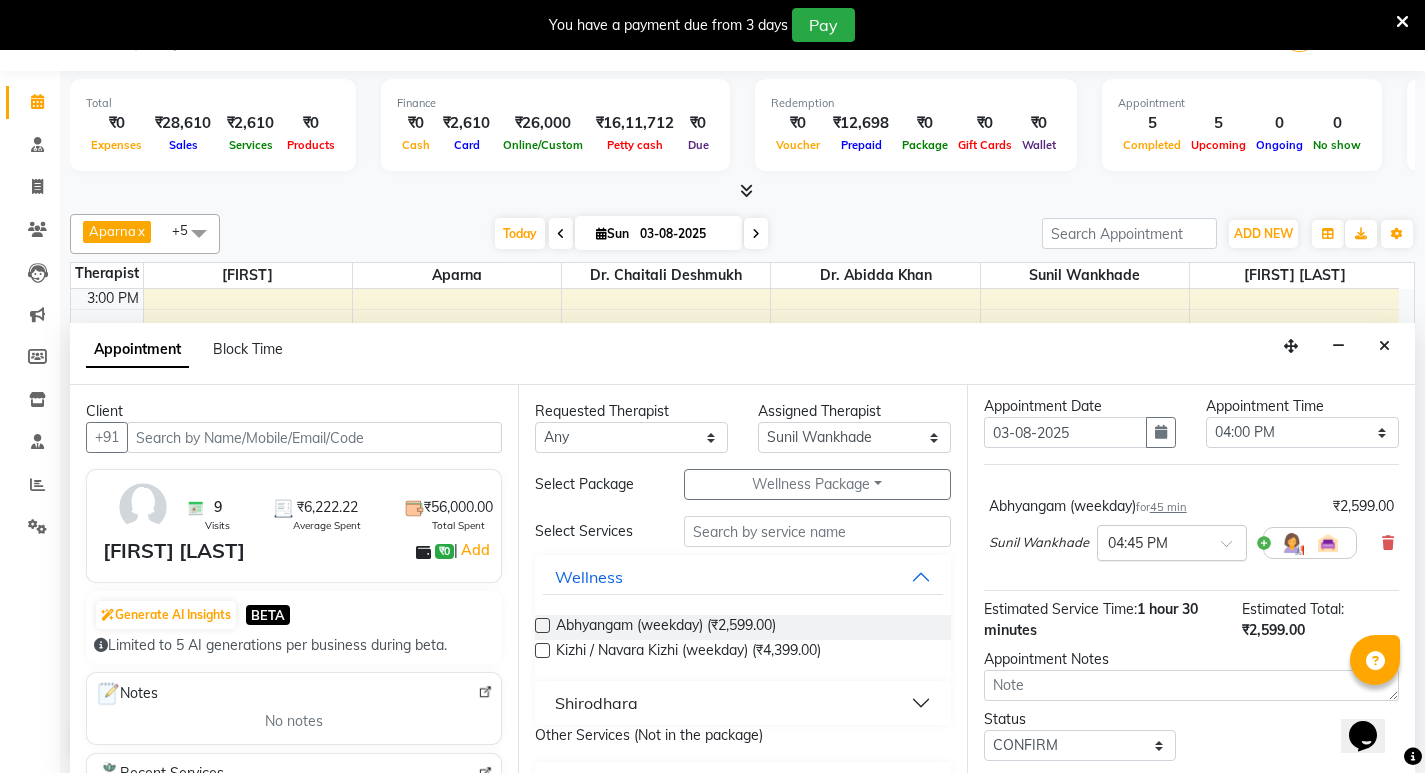 scroll, scrollTop: 19, scrollLeft: 0, axis: vertical 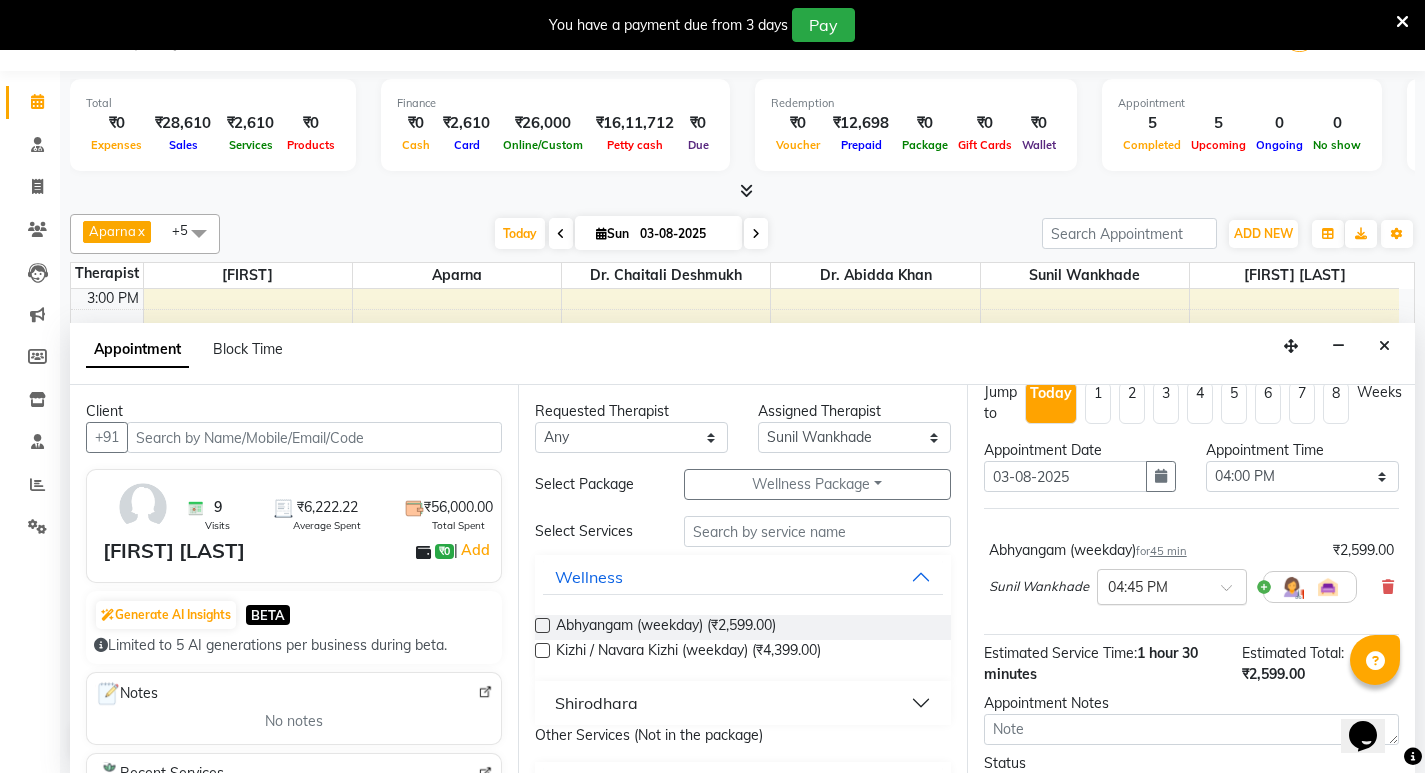 click at bounding box center (1233, 593) 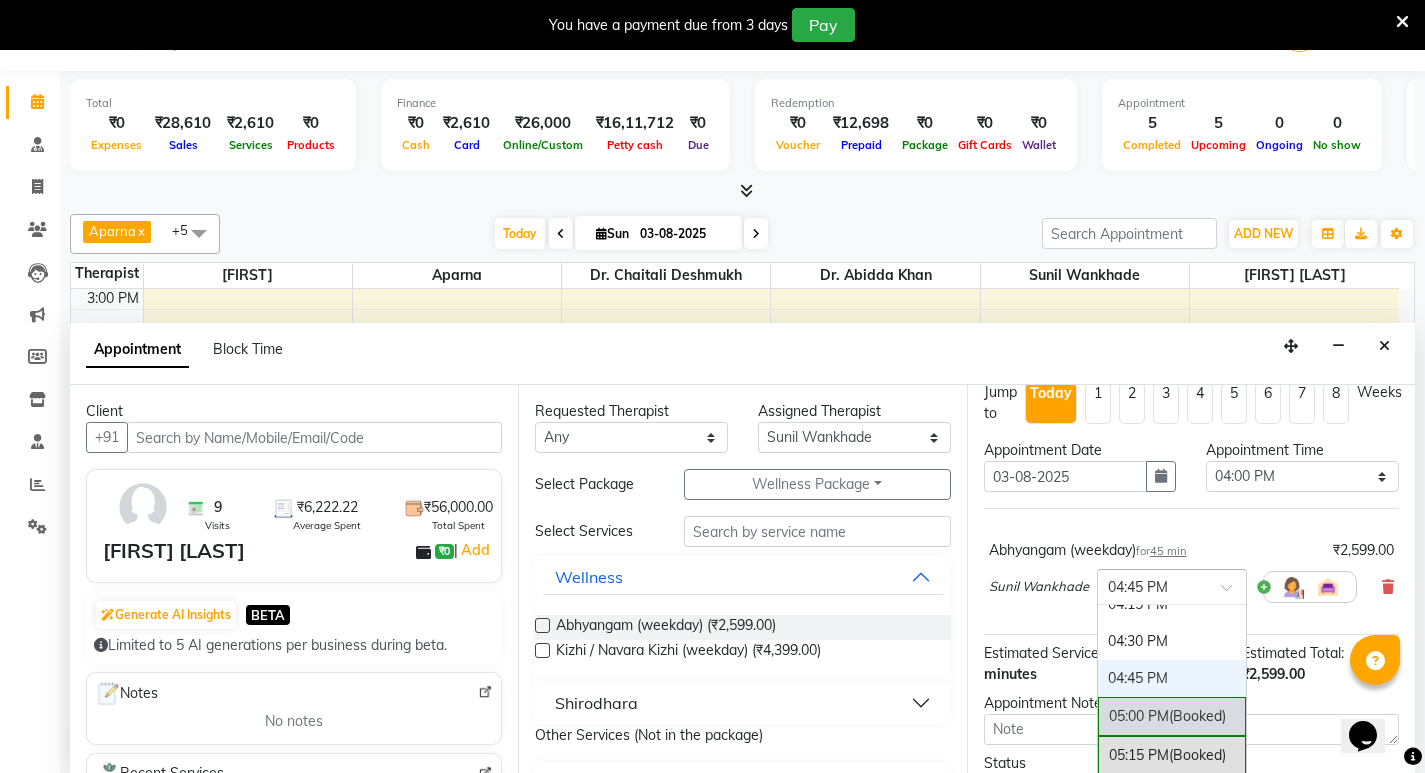 scroll, scrollTop: 1209, scrollLeft: 0, axis: vertical 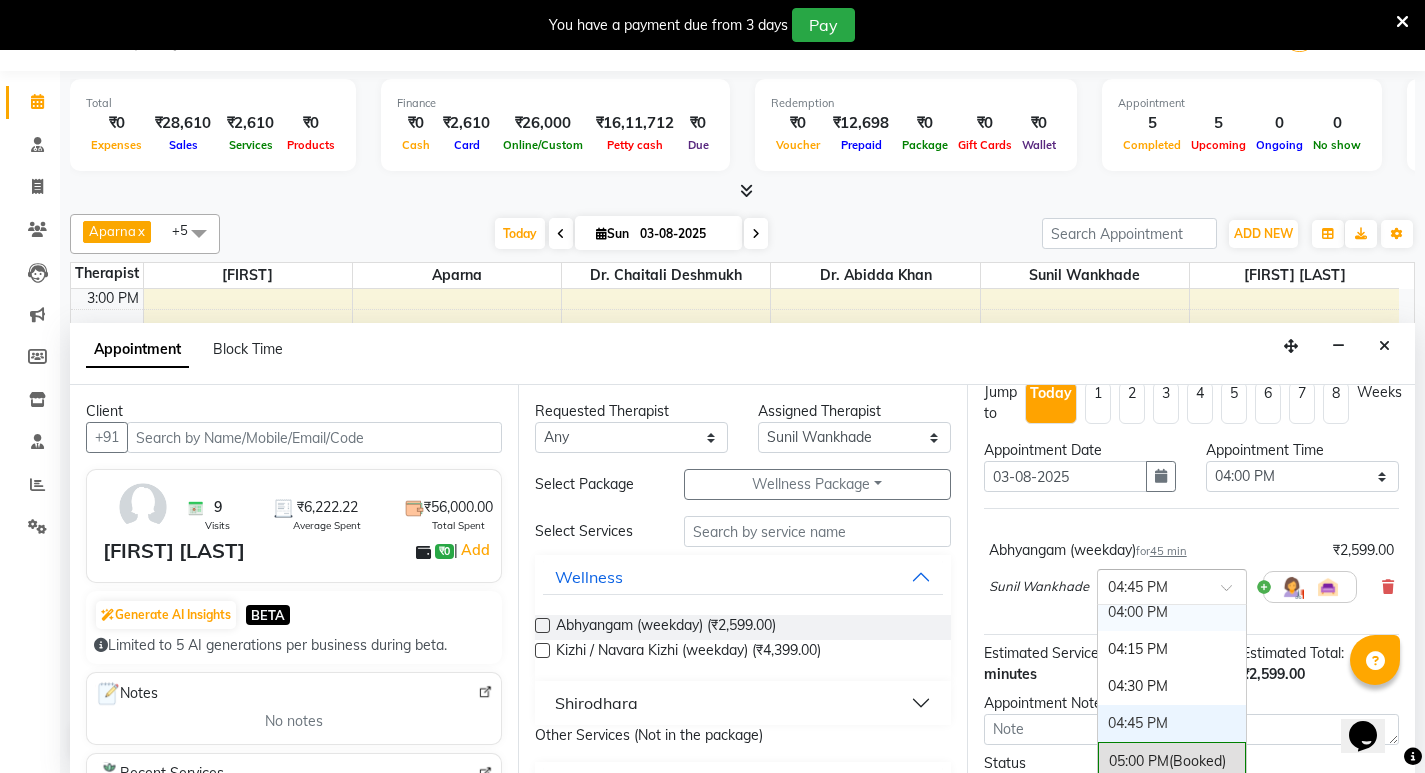 click on "04:00 PM" at bounding box center (1172, 612) 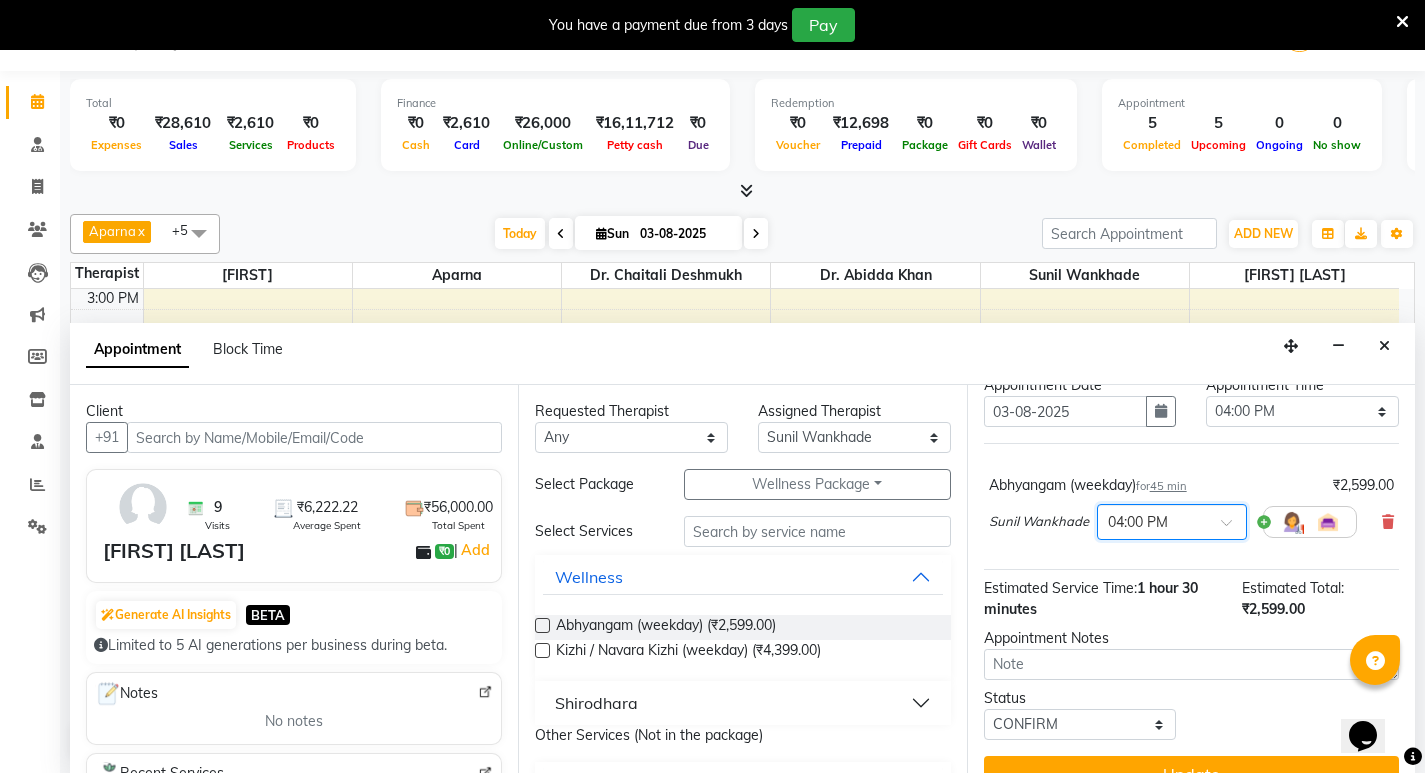 scroll, scrollTop: 119, scrollLeft: 0, axis: vertical 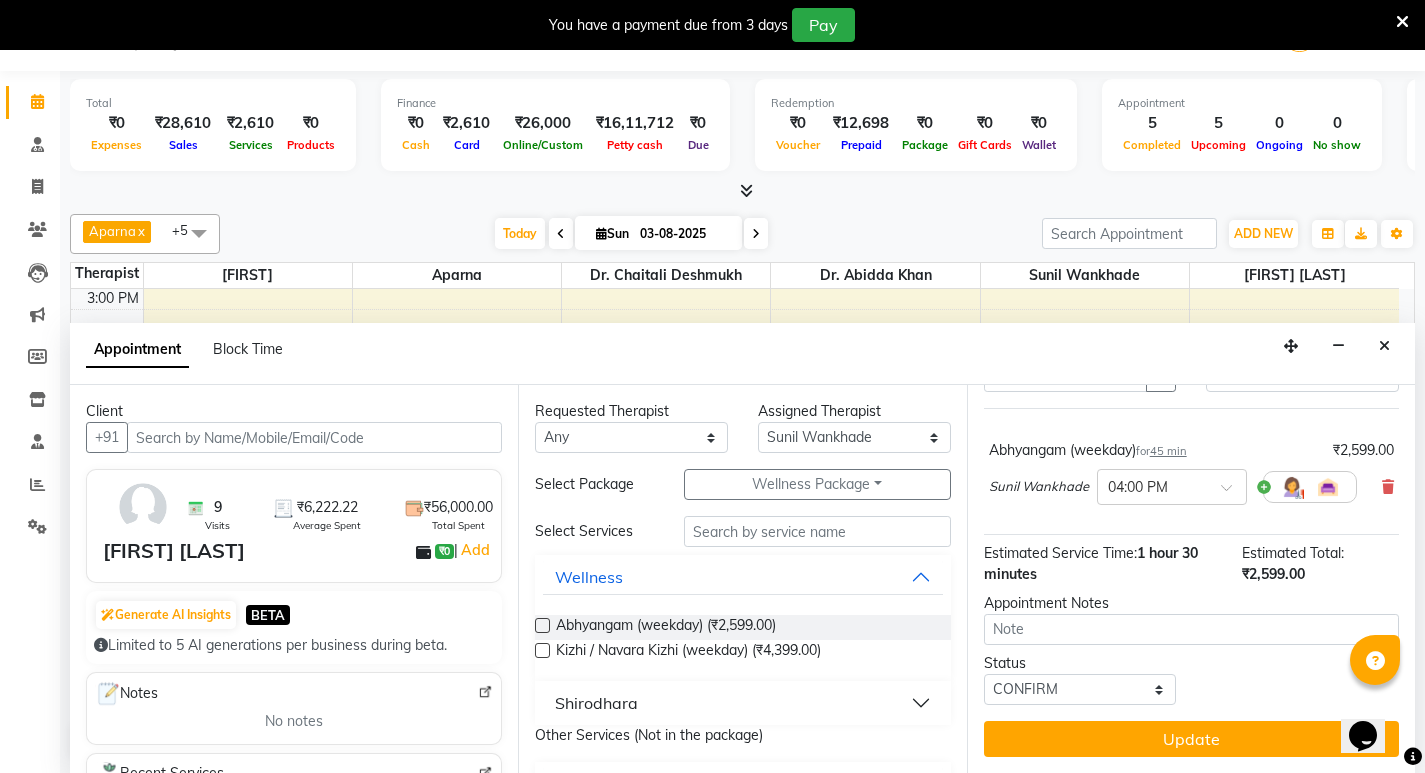 click on "Update" at bounding box center (1191, 739) 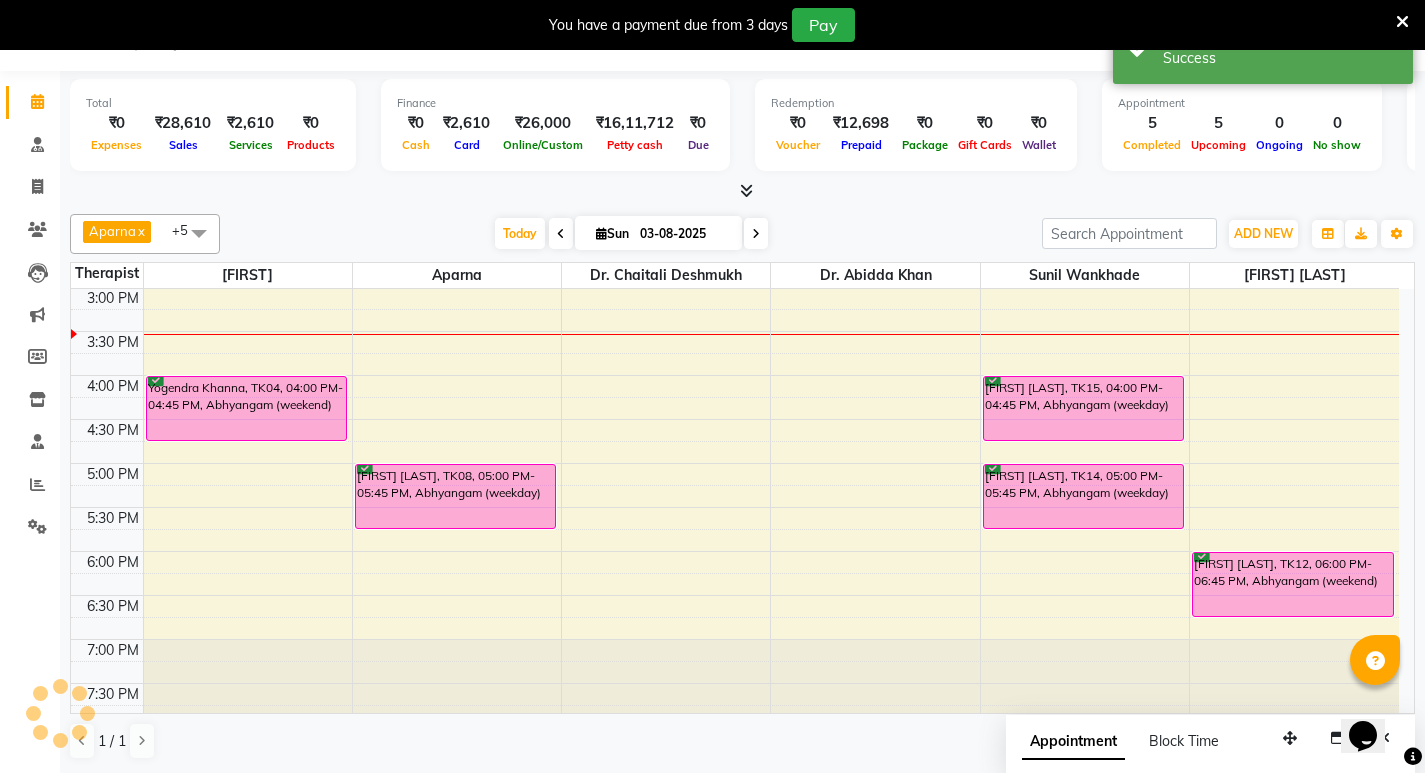 scroll, scrollTop: 0, scrollLeft: 0, axis: both 